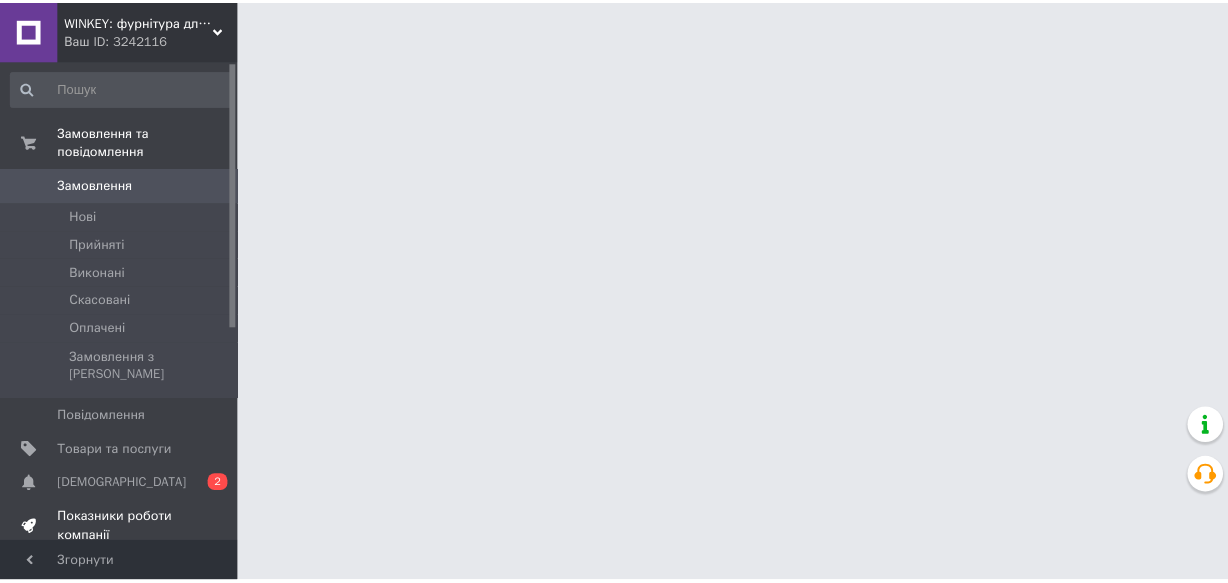 scroll, scrollTop: 0, scrollLeft: 0, axis: both 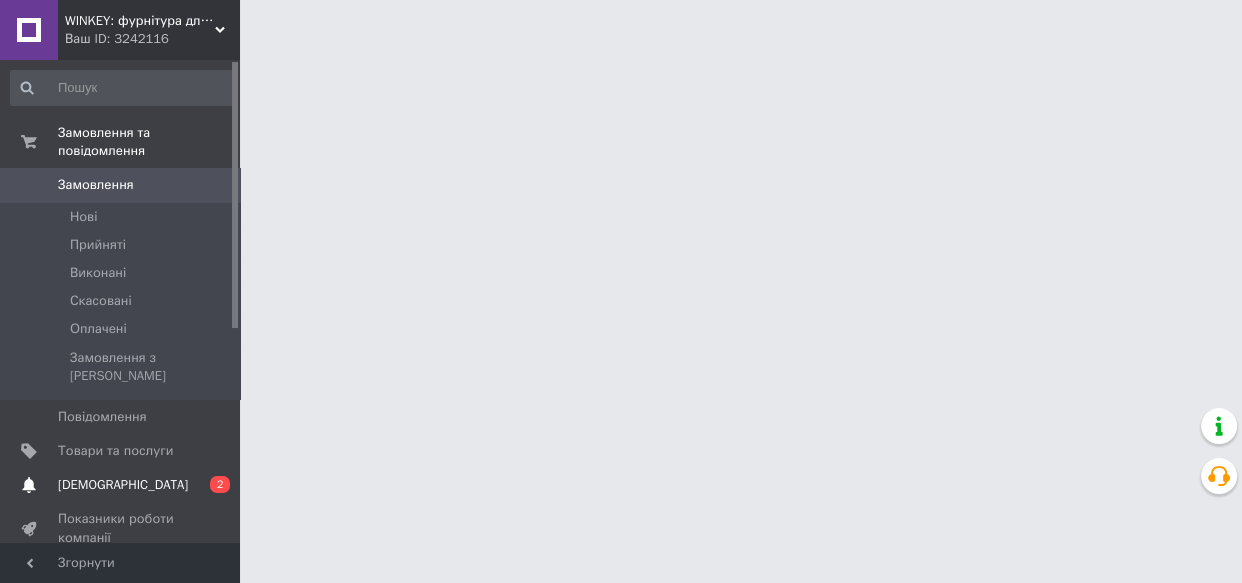click on "[DEMOGRAPHIC_DATA]" at bounding box center [123, 485] 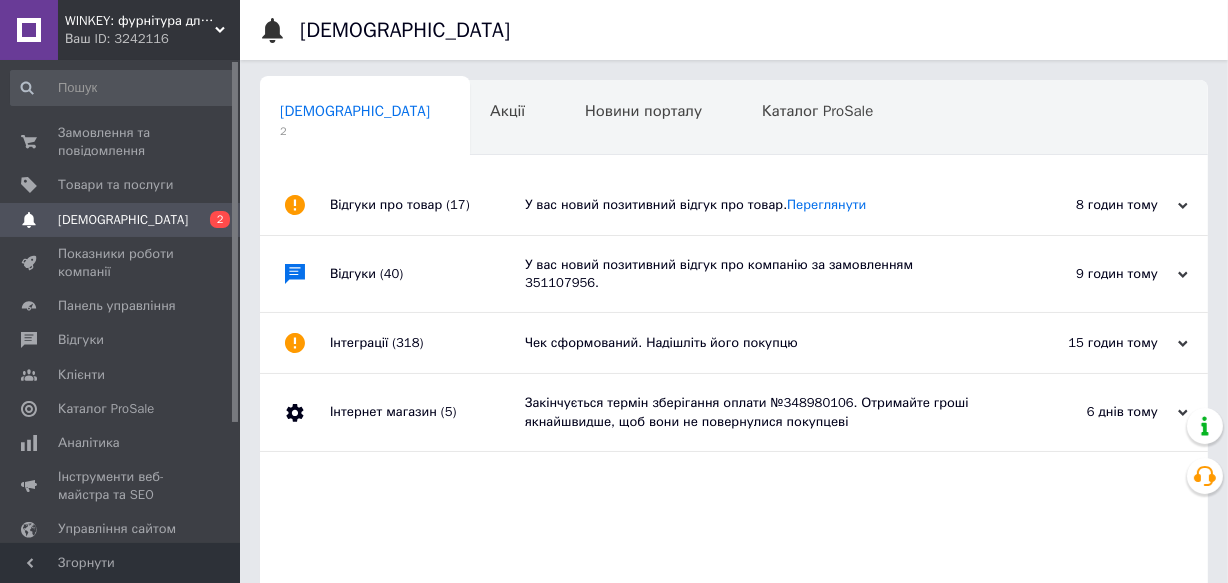 scroll, scrollTop: 0, scrollLeft: 2, axis: horizontal 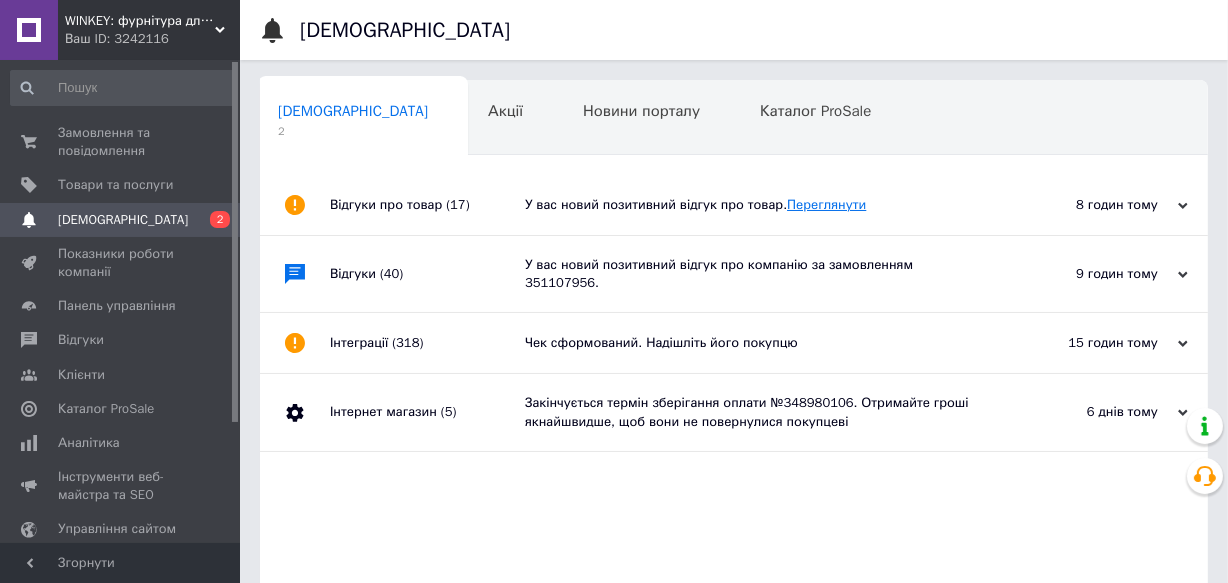 click on "Переглянути" at bounding box center [826, 204] 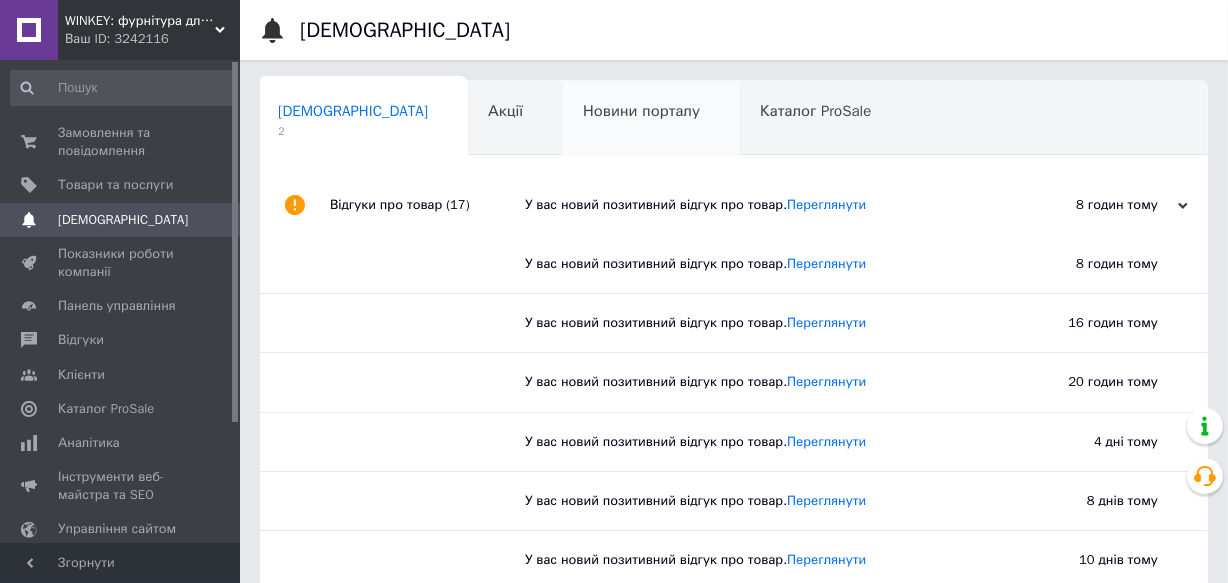 click on "Новини порталу 0" at bounding box center [651, 119] 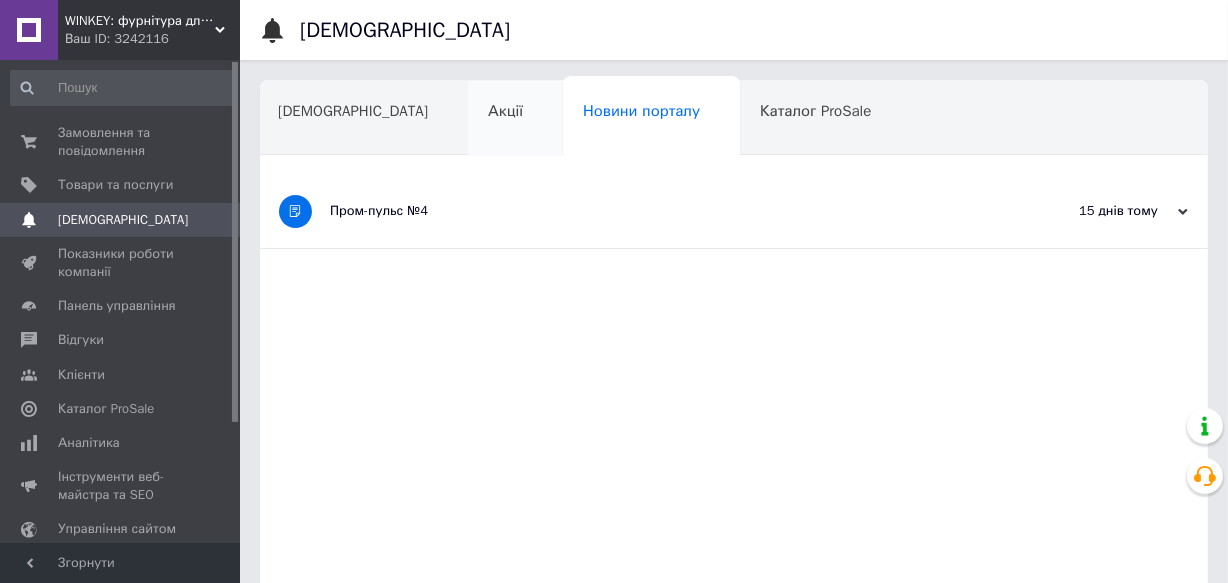 click on "Акції" at bounding box center (505, 111) 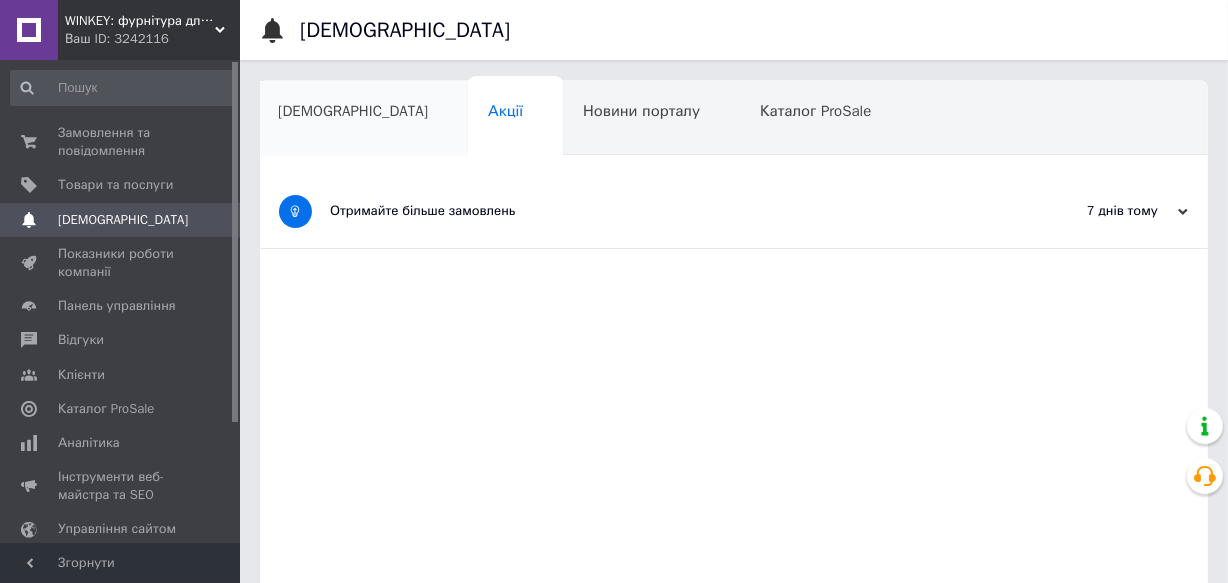 click on "[DEMOGRAPHIC_DATA]" at bounding box center [353, 111] 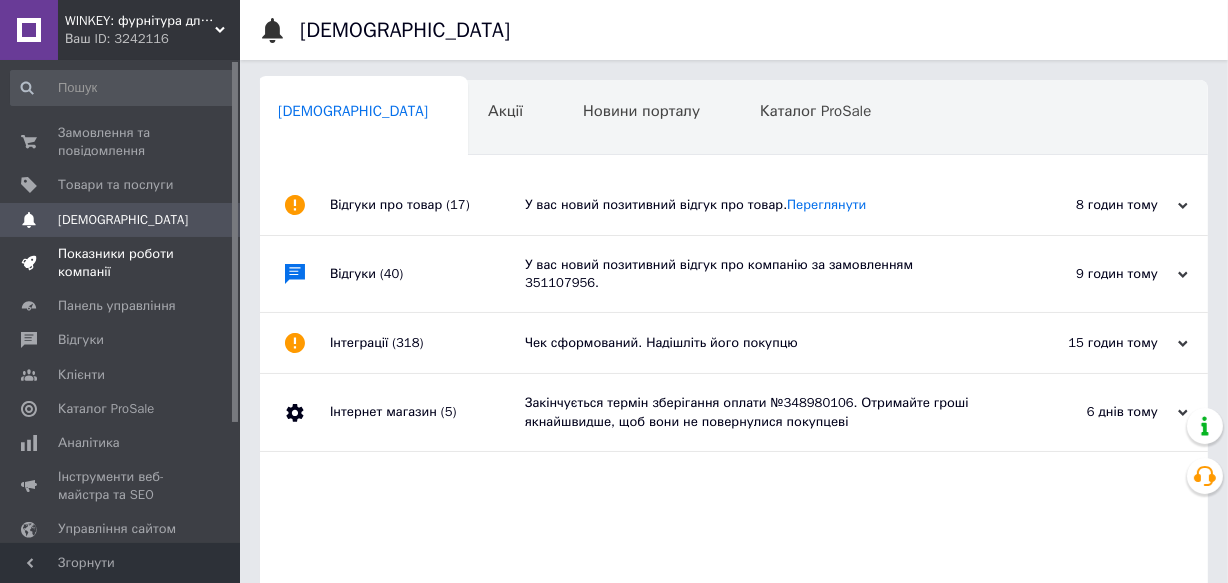 click on "Показники роботи компанії" at bounding box center (121, 263) 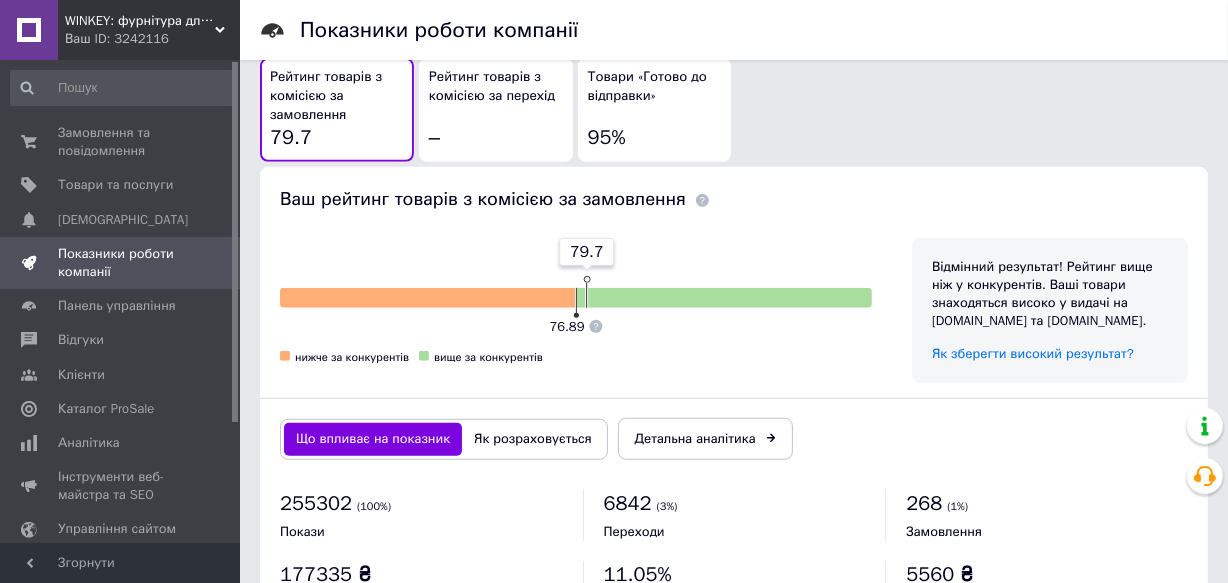 scroll, scrollTop: 1181, scrollLeft: 0, axis: vertical 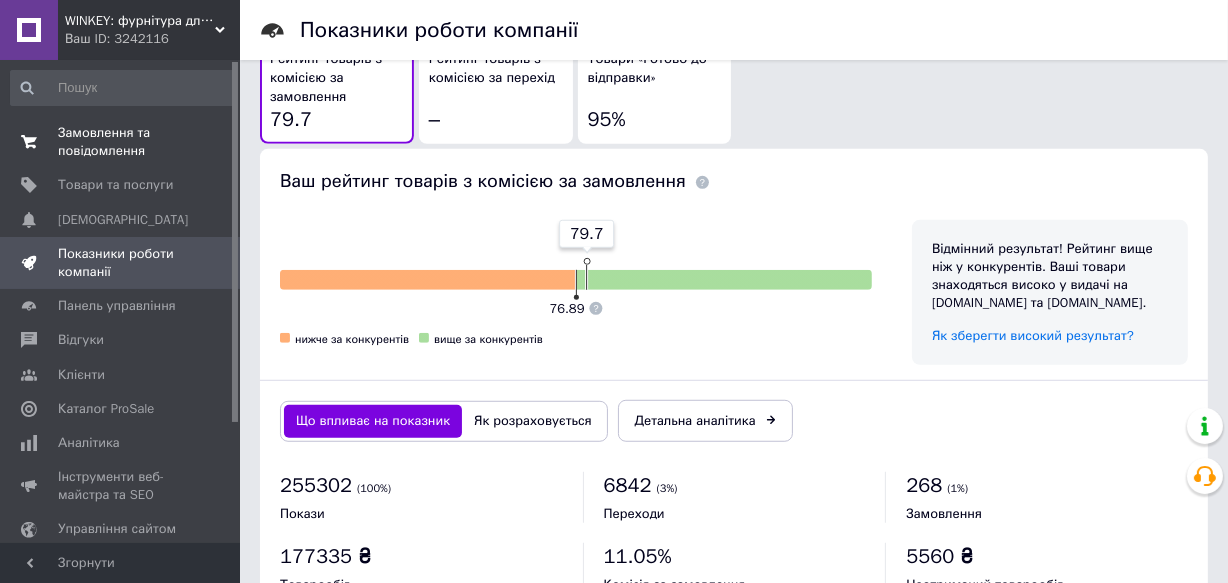 click on "Замовлення та повідомлення" at bounding box center (121, 142) 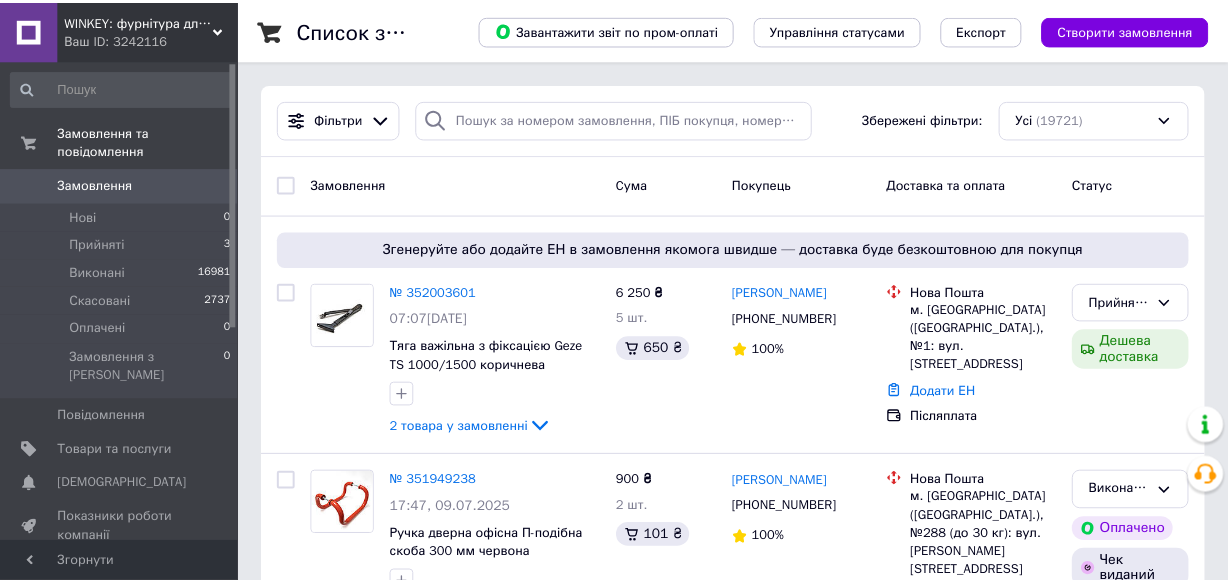 scroll, scrollTop: 0, scrollLeft: 0, axis: both 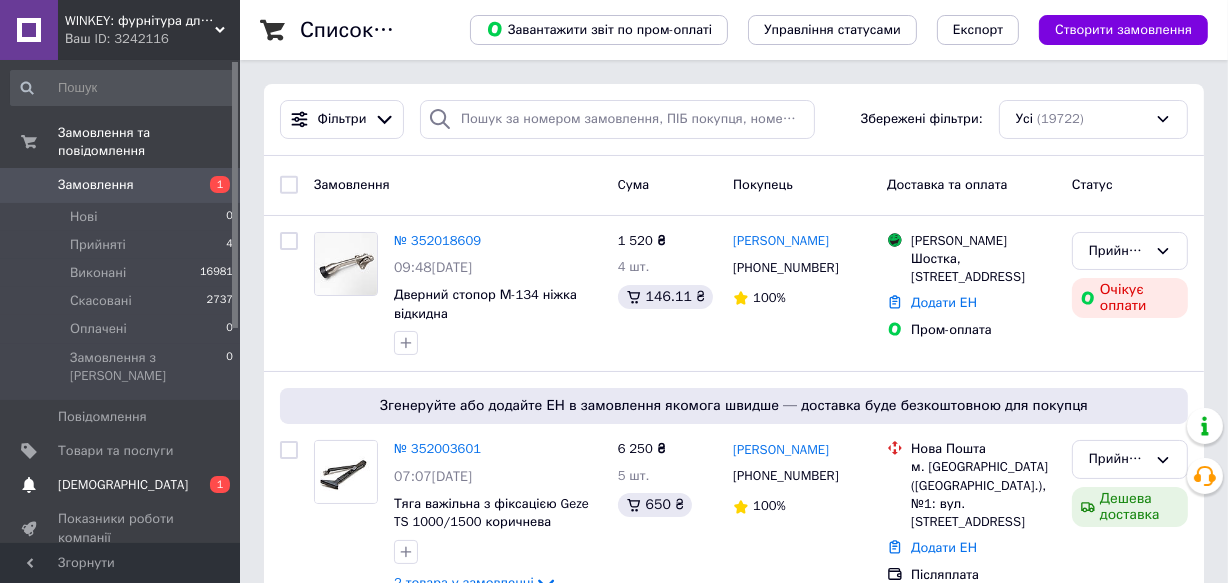 click on "[DEMOGRAPHIC_DATA]" at bounding box center [123, 485] 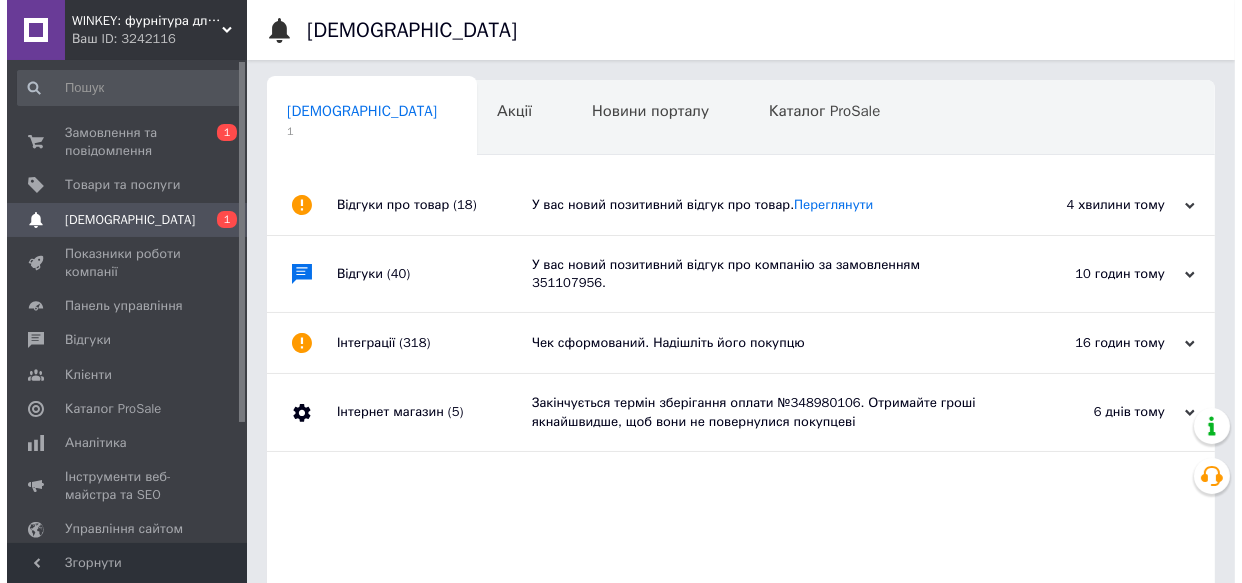 scroll, scrollTop: 0, scrollLeft: 2, axis: horizontal 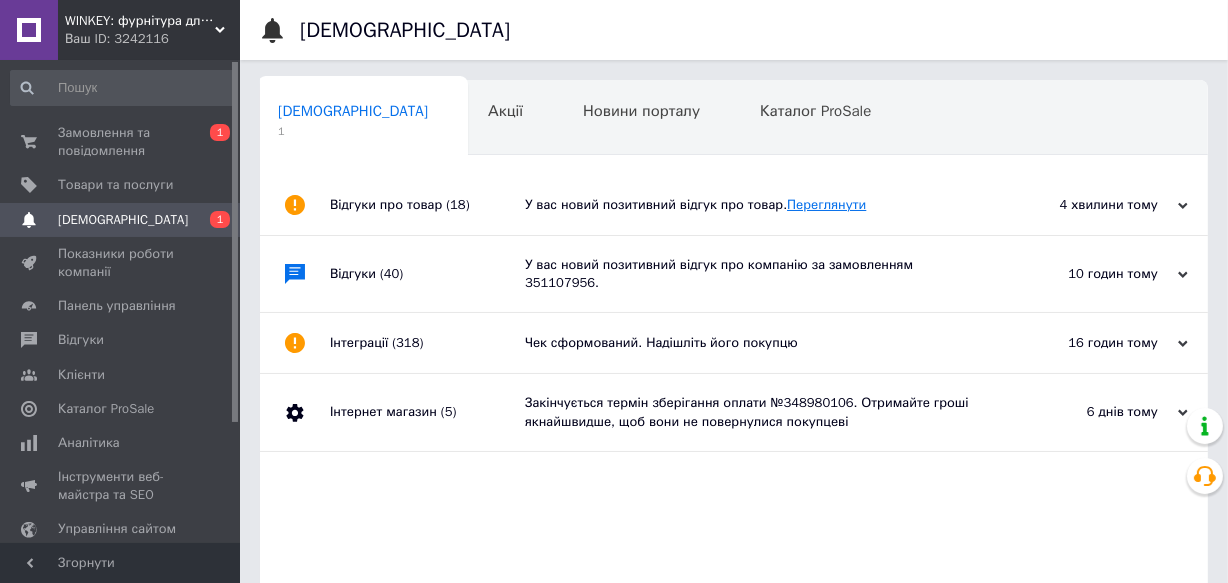 click on "Переглянути" at bounding box center (826, 204) 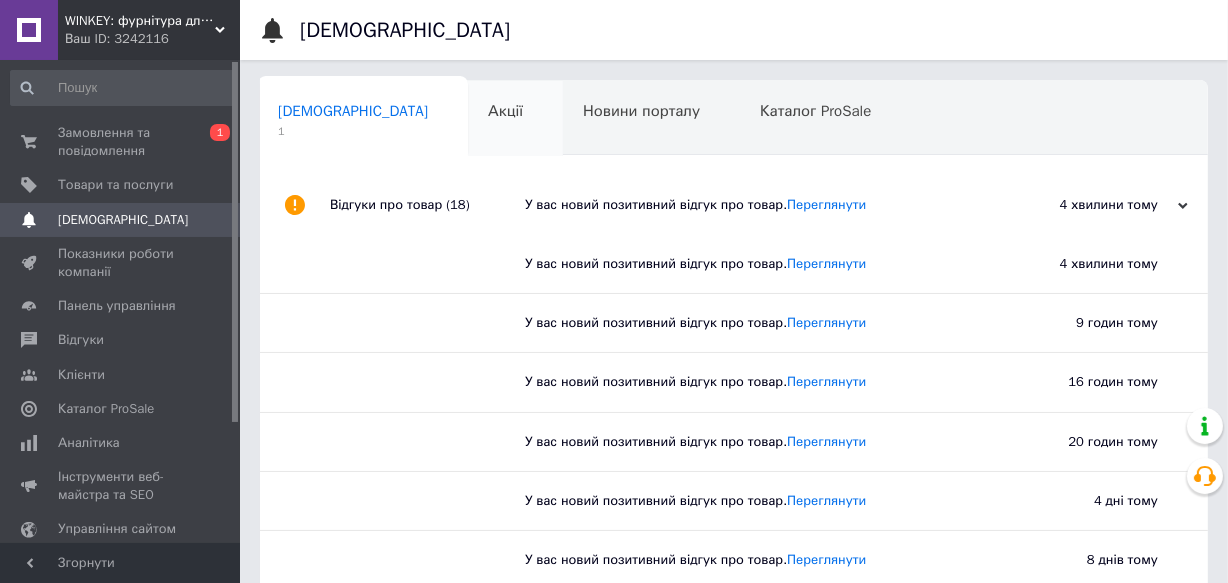 click on "Акції" at bounding box center (505, 111) 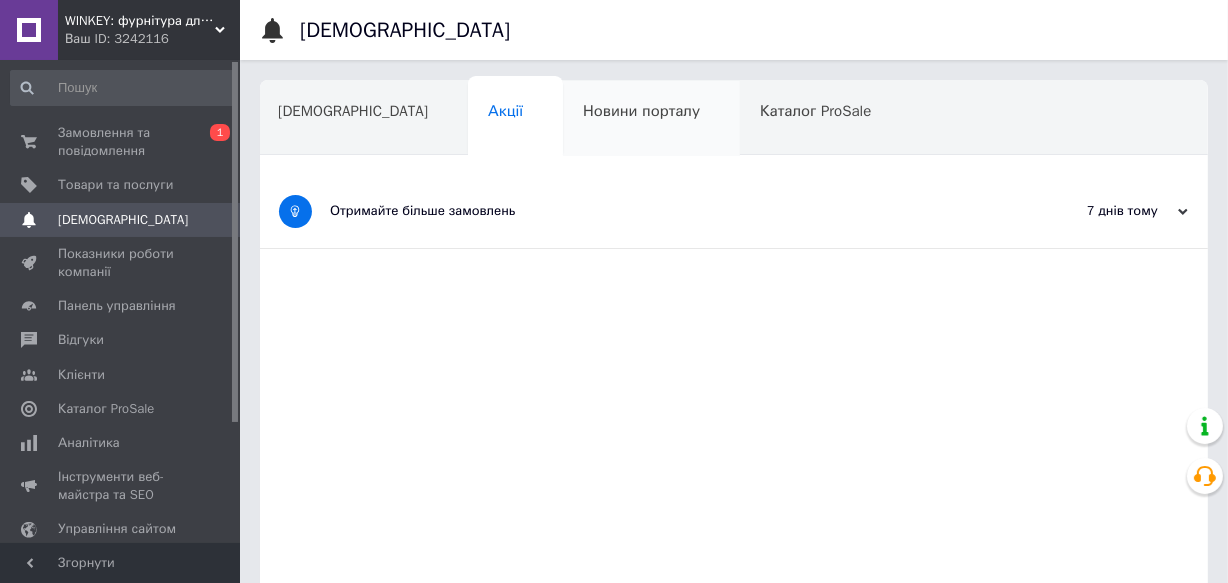 click on "Новини порталу" at bounding box center (641, 111) 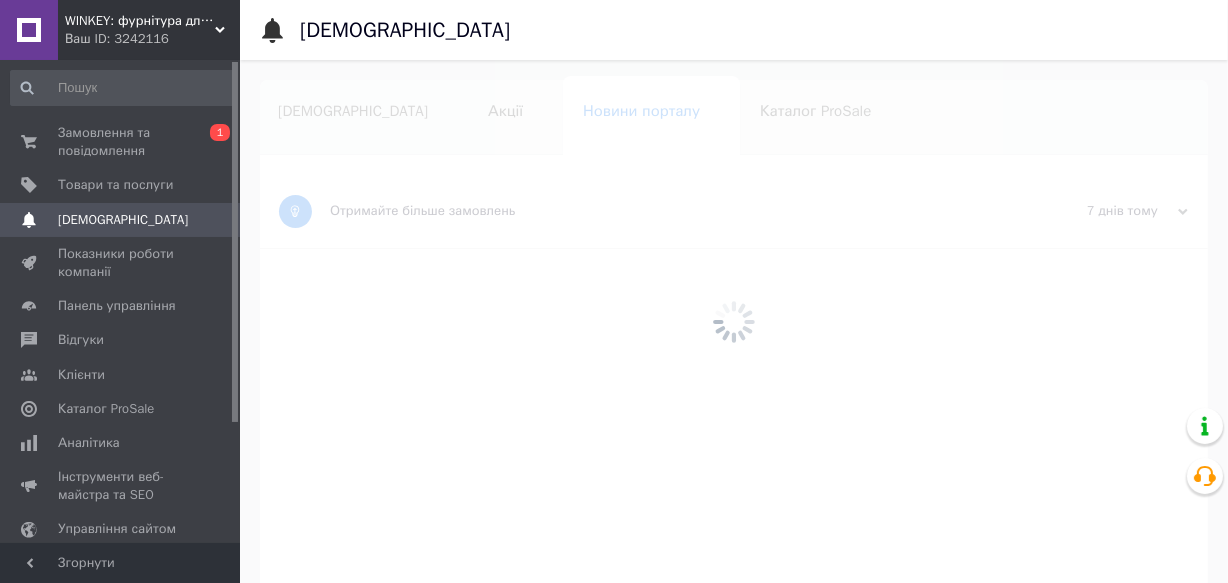 click on "[DEMOGRAPHIC_DATA]" at bounding box center [353, 111] 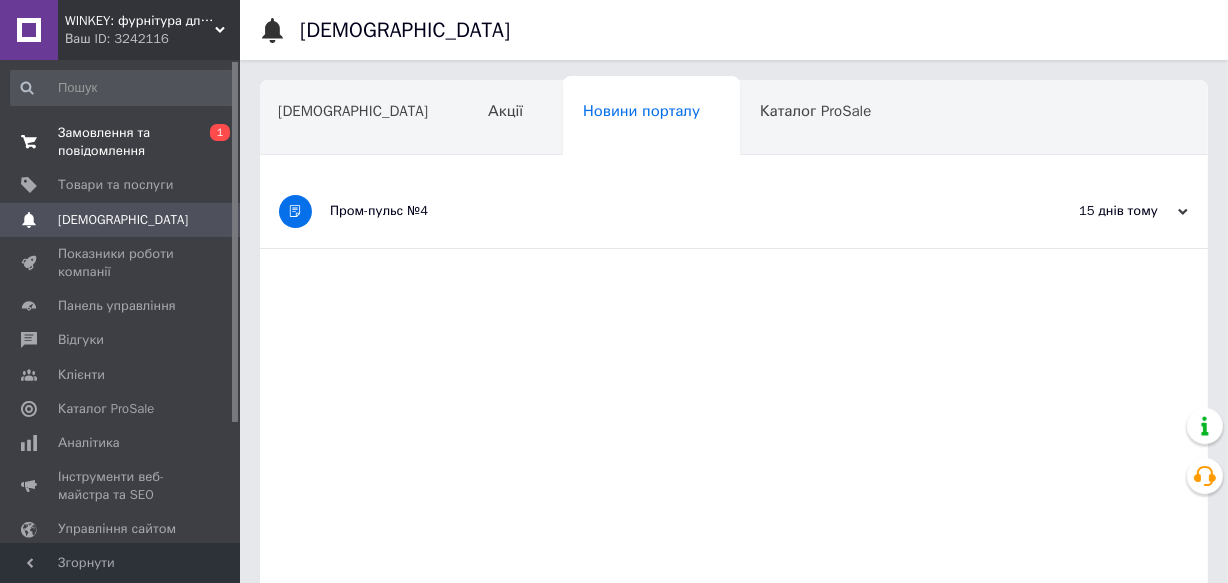 click on "Замовлення та повідомлення" at bounding box center (121, 142) 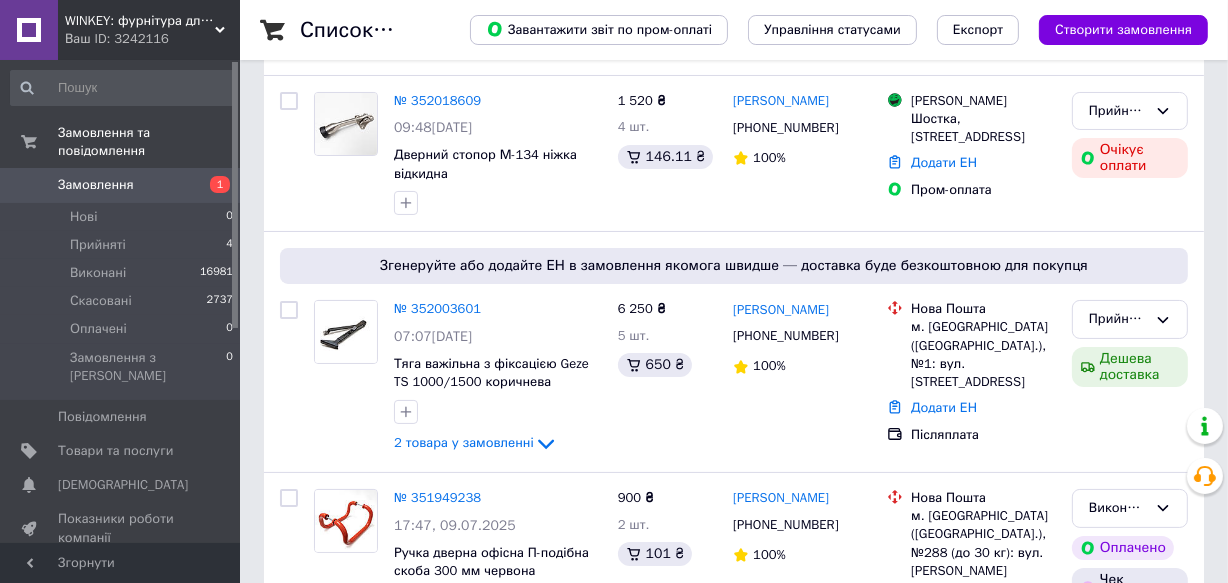 scroll, scrollTop: 181, scrollLeft: 0, axis: vertical 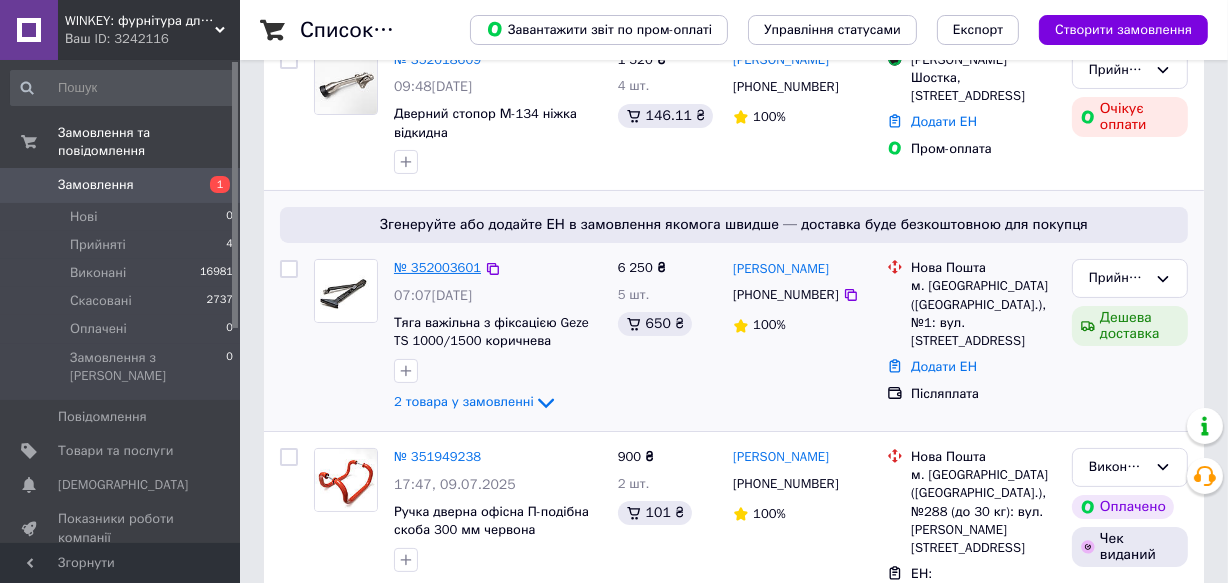 click on "№ 352003601" at bounding box center [437, 267] 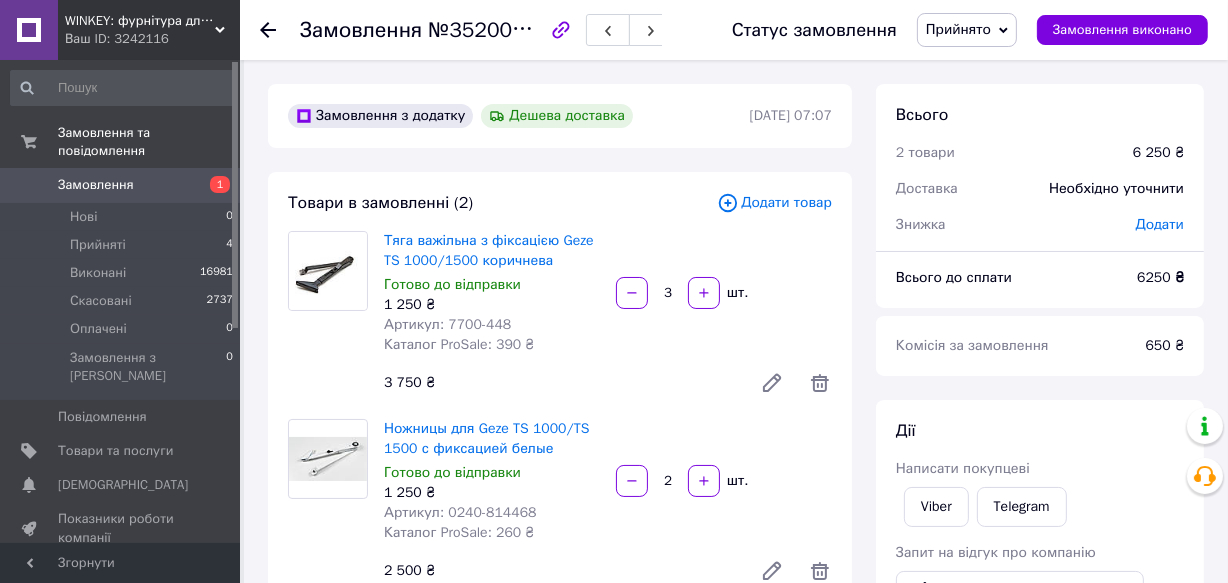 scroll, scrollTop: 90, scrollLeft: 0, axis: vertical 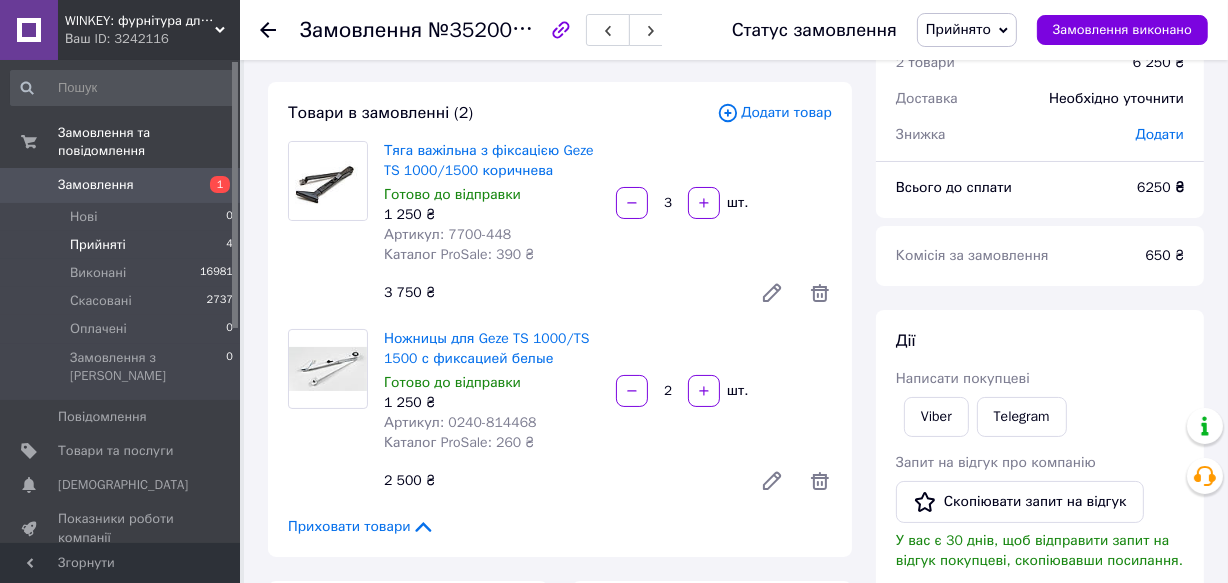 click on "Прийняті" at bounding box center (98, 245) 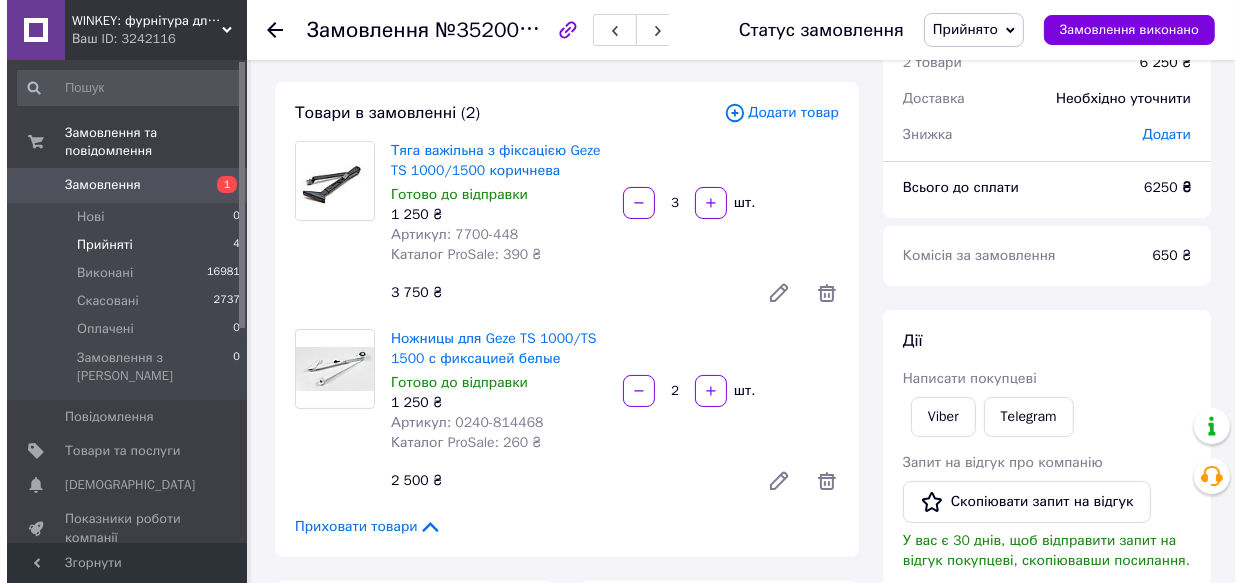 scroll, scrollTop: 0, scrollLeft: 0, axis: both 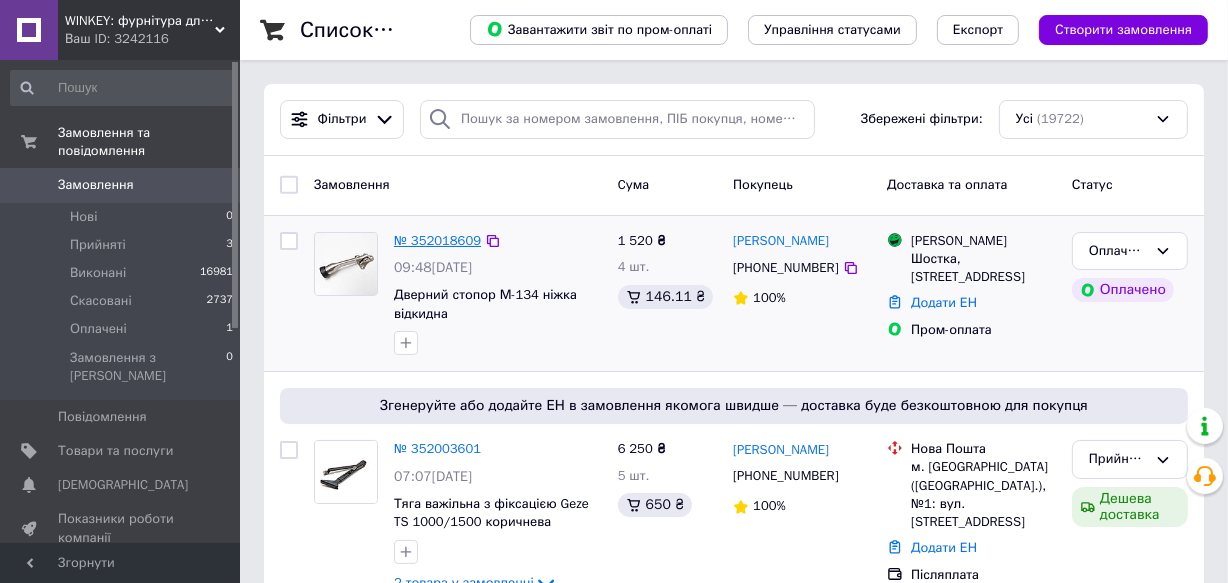 click on "№ 352018609" at bounding box center (437, 240) 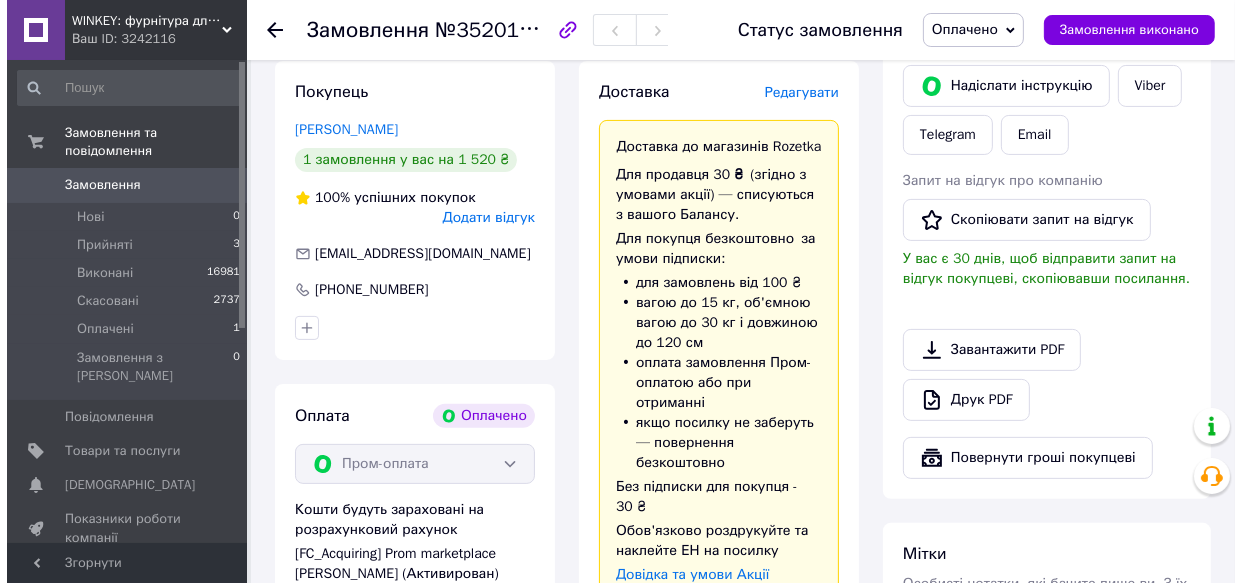 scroll, scrollTop: 454, scrollLeft: 0, axis: vertical 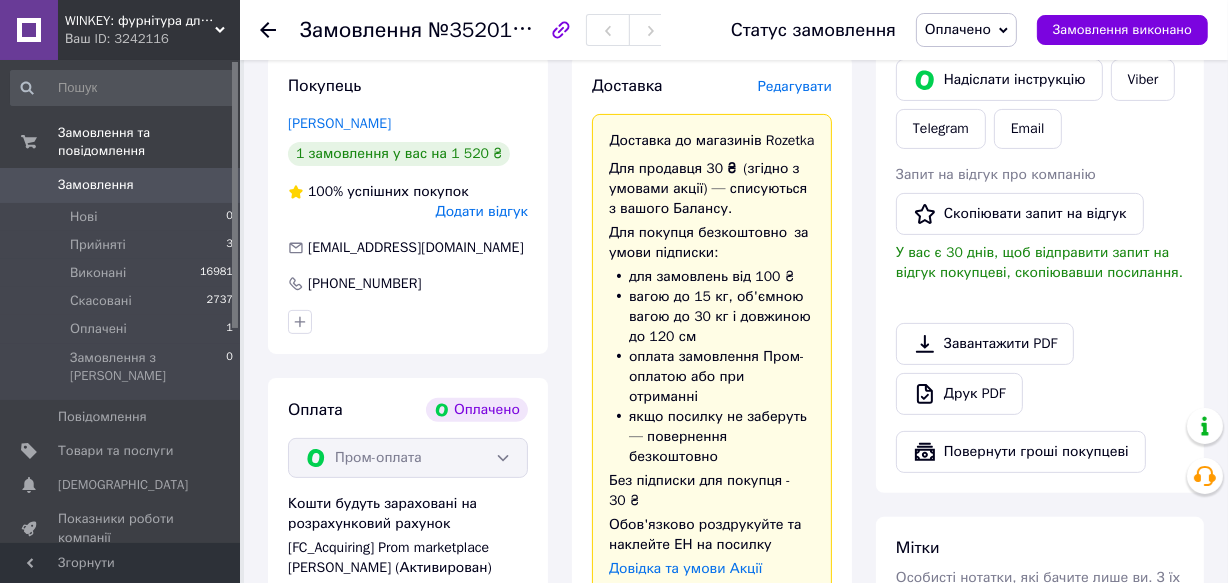 click on "Редагувати" at bounding box center (795, 86) 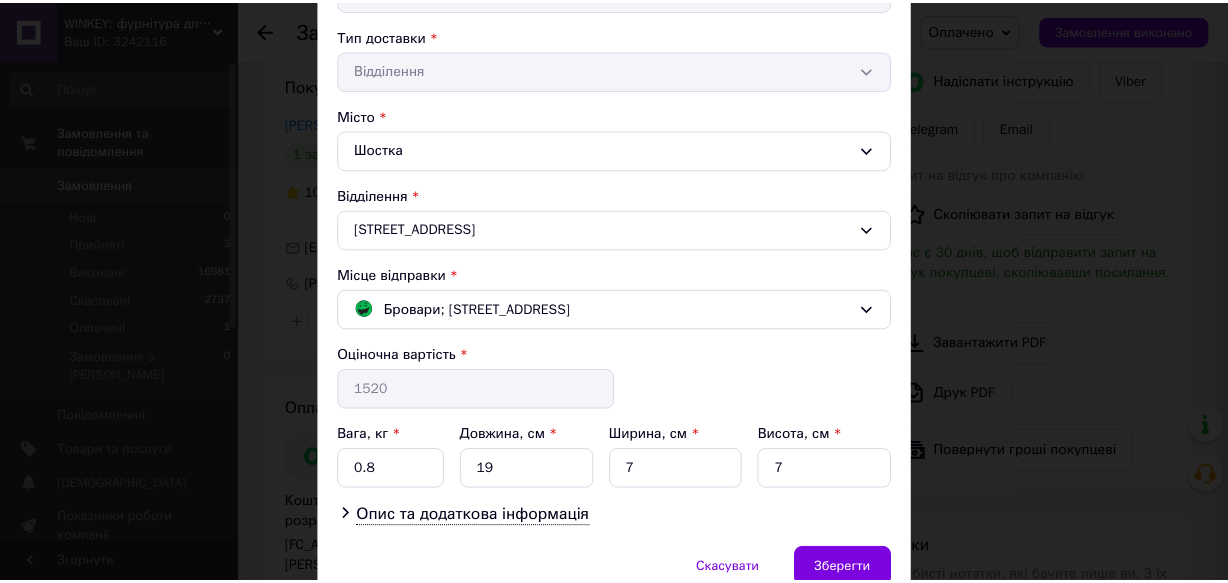 scroll, scrollTop: 539, scrollLeft: 0, axis: vertical 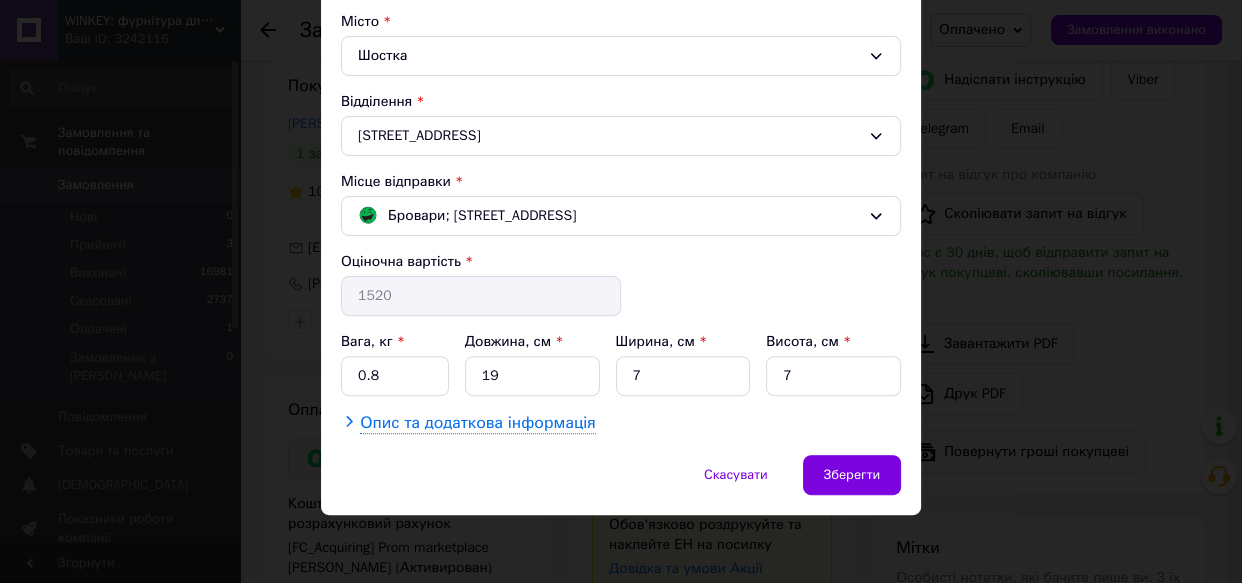 click on "Опис та додаткова інформація" at bounding box center [477, 423] 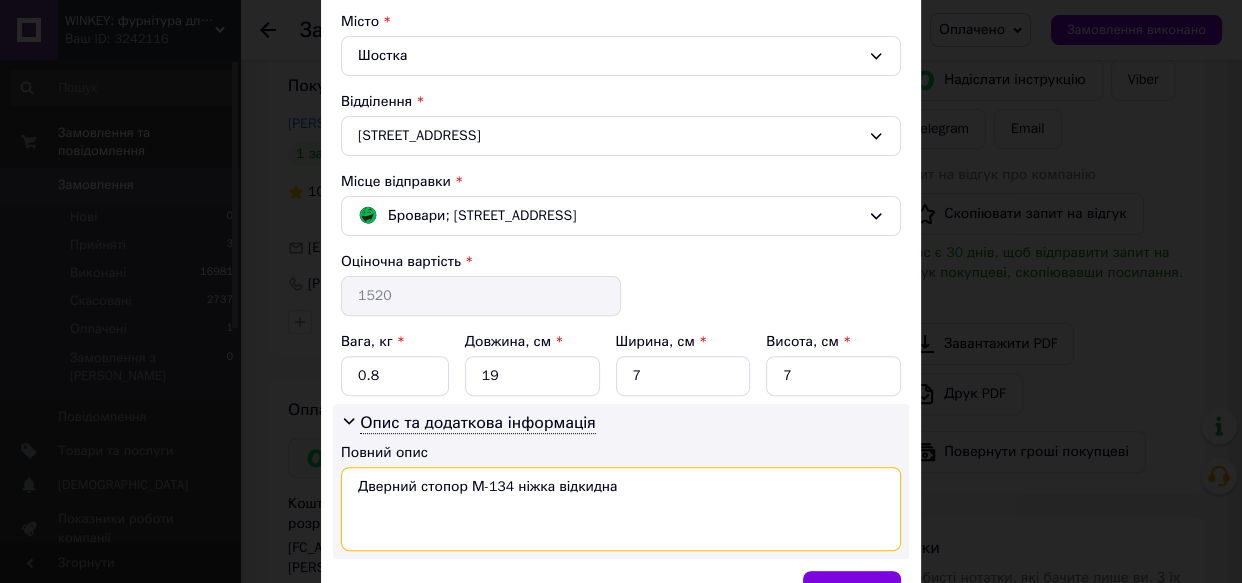 click on "Дверний стопор М-134 ніжка відкидна" at bounding box center [621, 509] 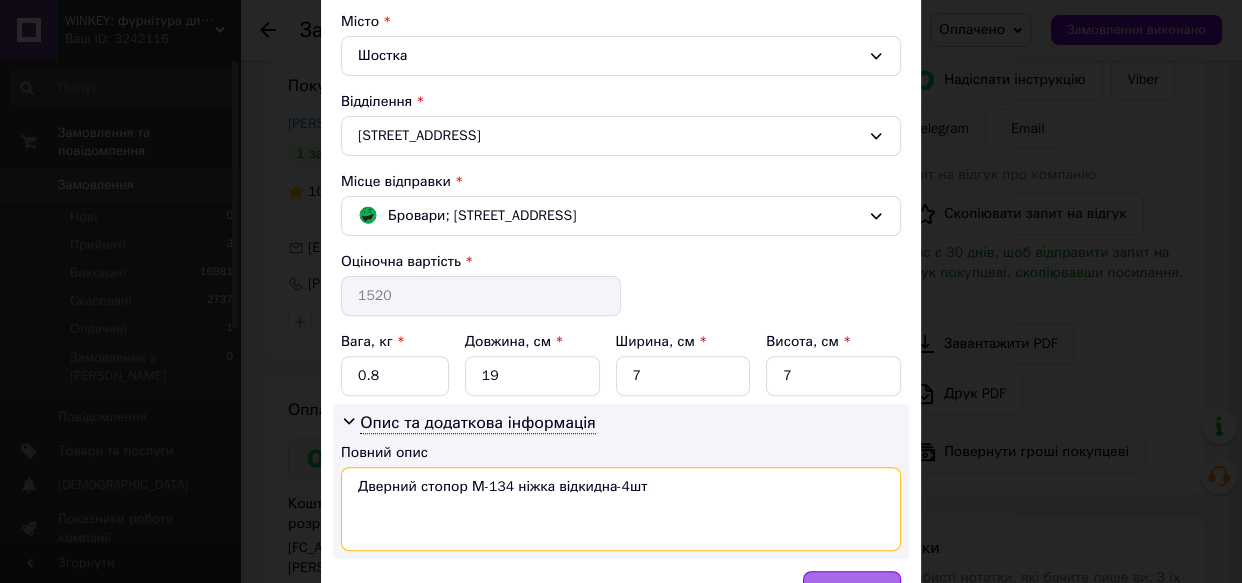 type on "Дверний стопор М-134 ніжка відкидна-4шт" 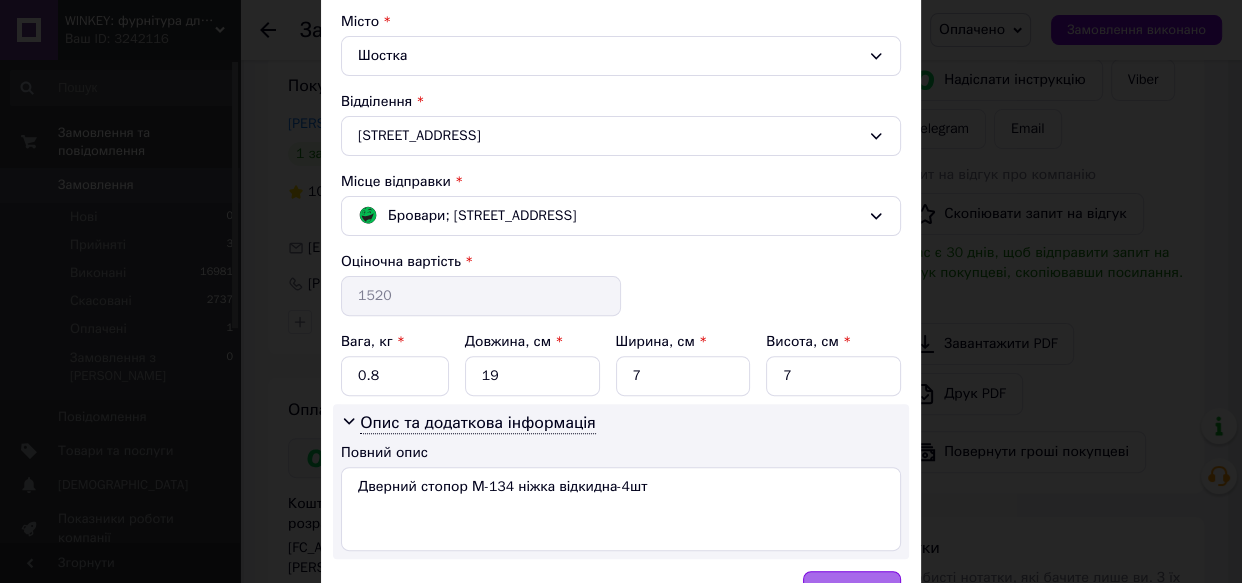 click on "Зберегти" at bounding box center [852, 591] 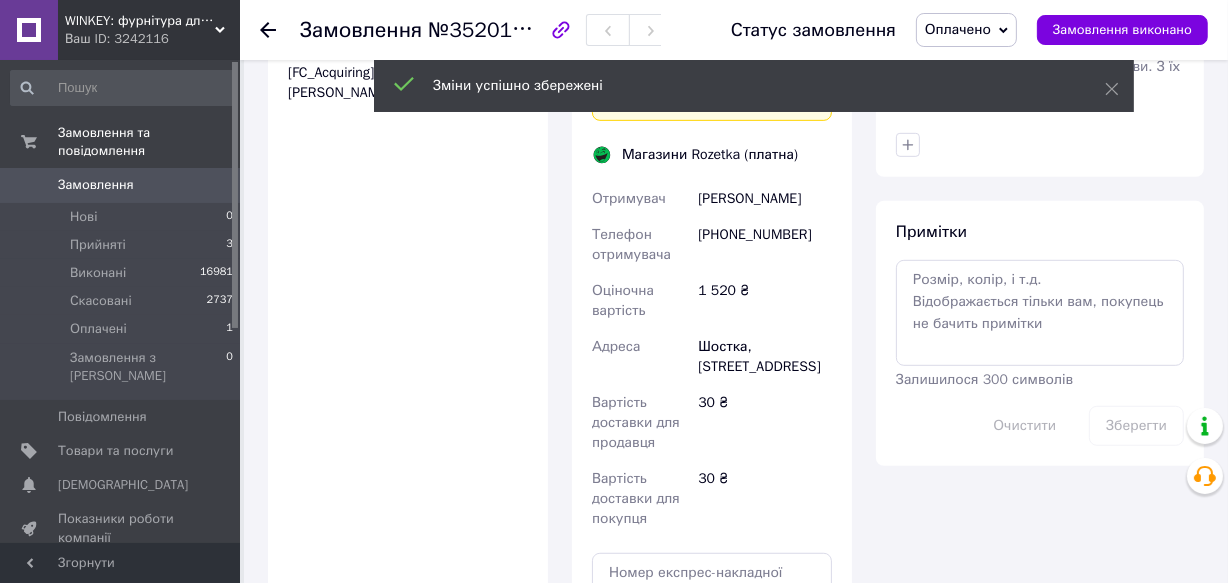 scroll, scrollTop: 1181, scrollLeft: 0, axis: vertical 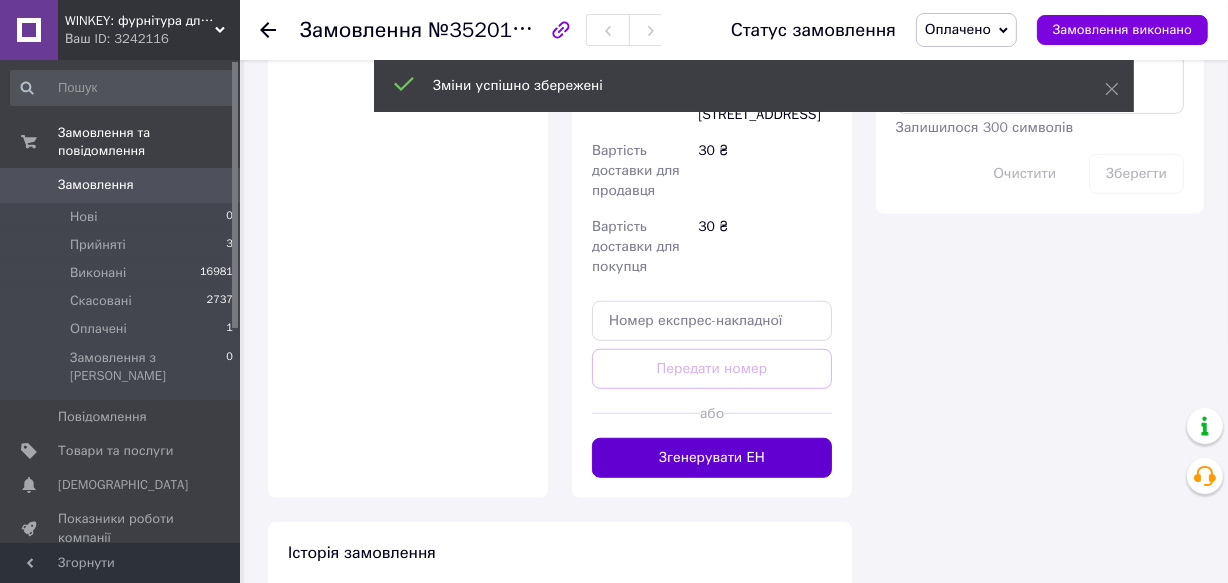 click on "Згенерувати ЕН" at bounding box center (712, 458) 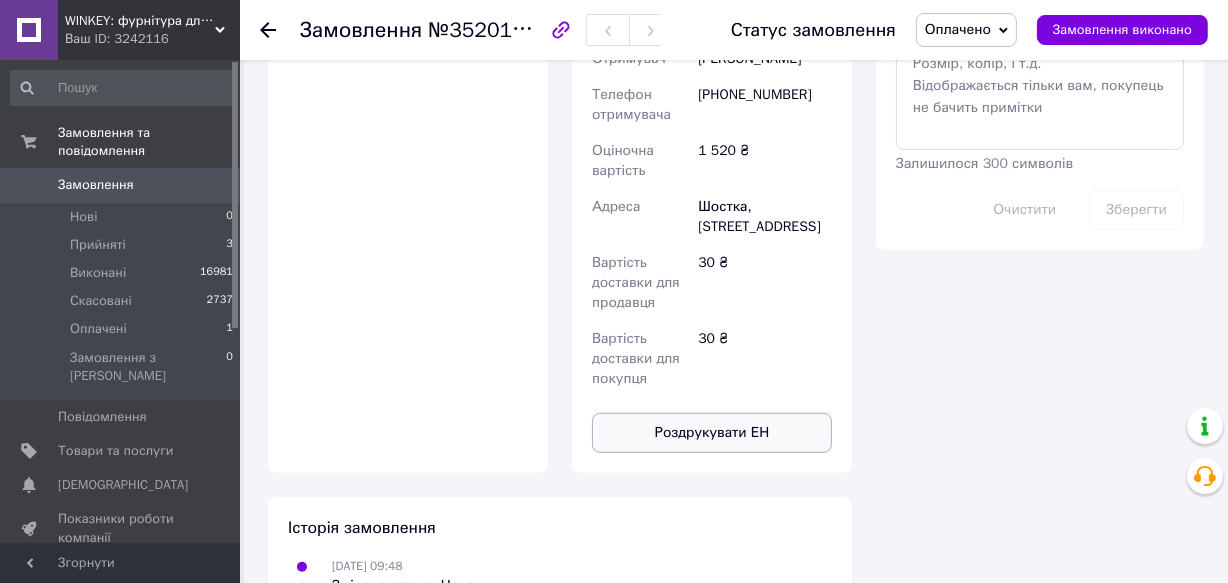 click on "Роздрукувати ЕН" at bounding box center [712, 433] 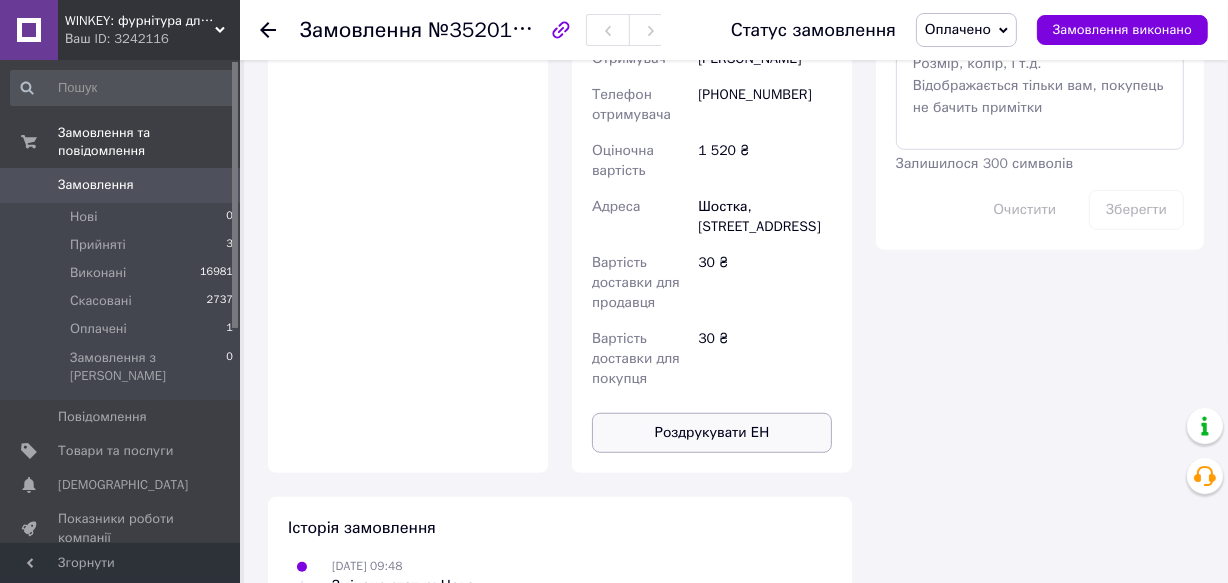 click on "Роздрукувати ЕН" at bounding box center [712, 433] 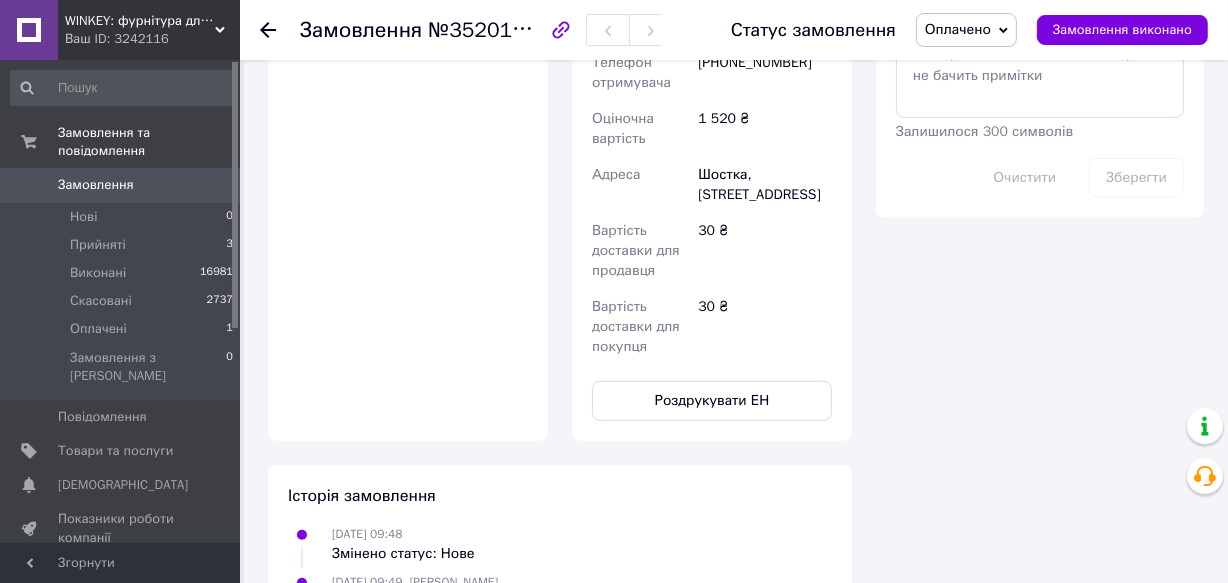 scroll, scrollTop: 1240, scrollLeft: 0, axis: vertical 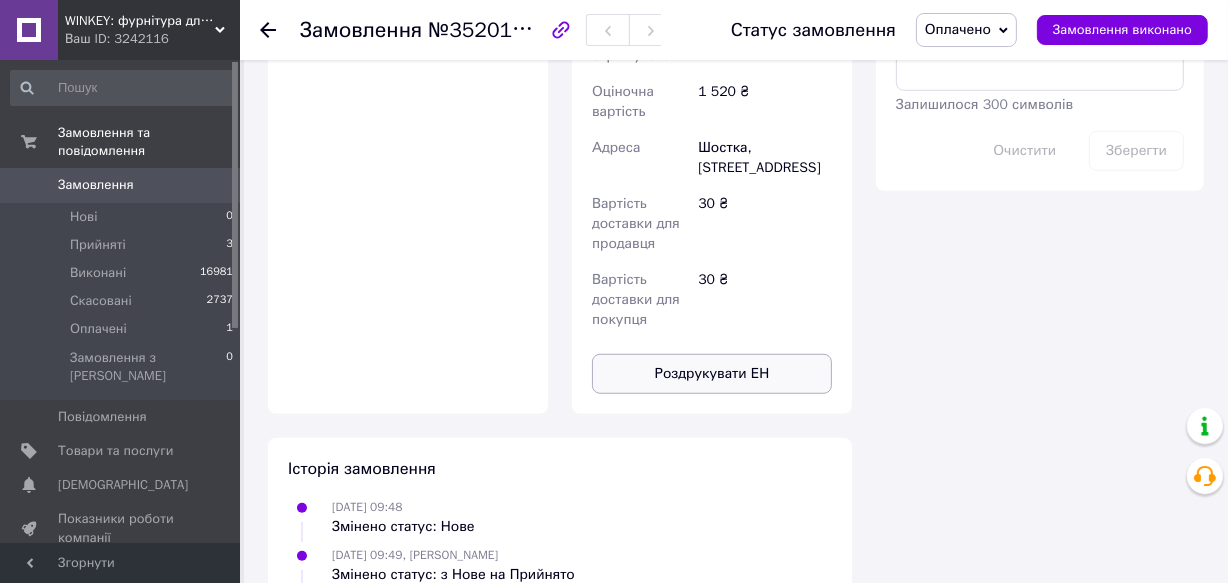 click on "Роздрукувати ЕН" at bounding box center (712, 374) 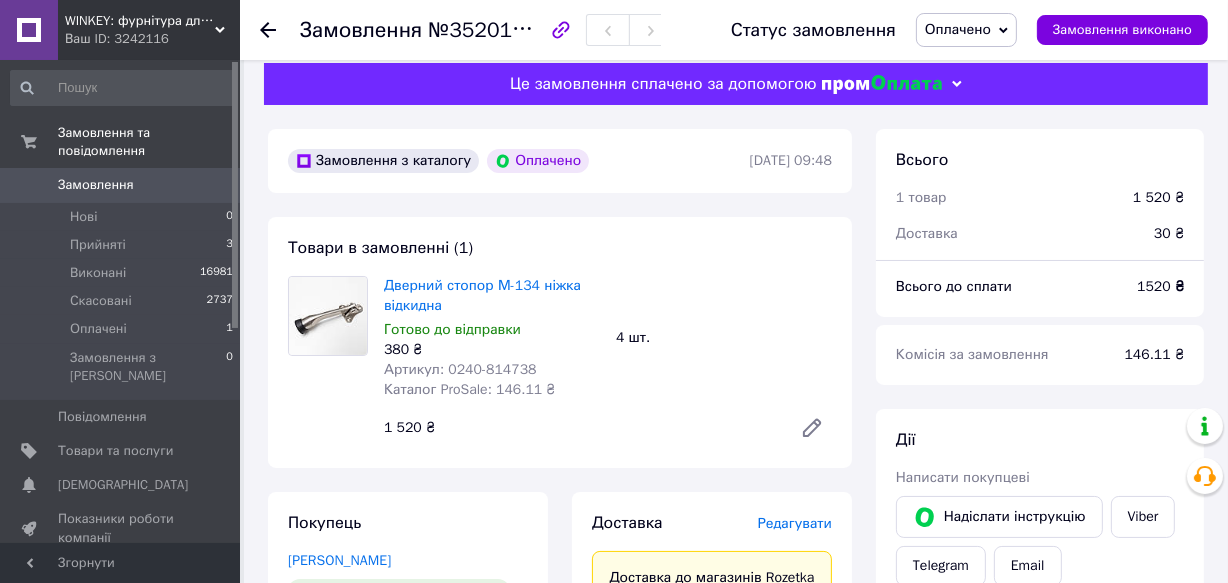 scroll, scrollTop: 0, scrollLeft: 0, axis: both 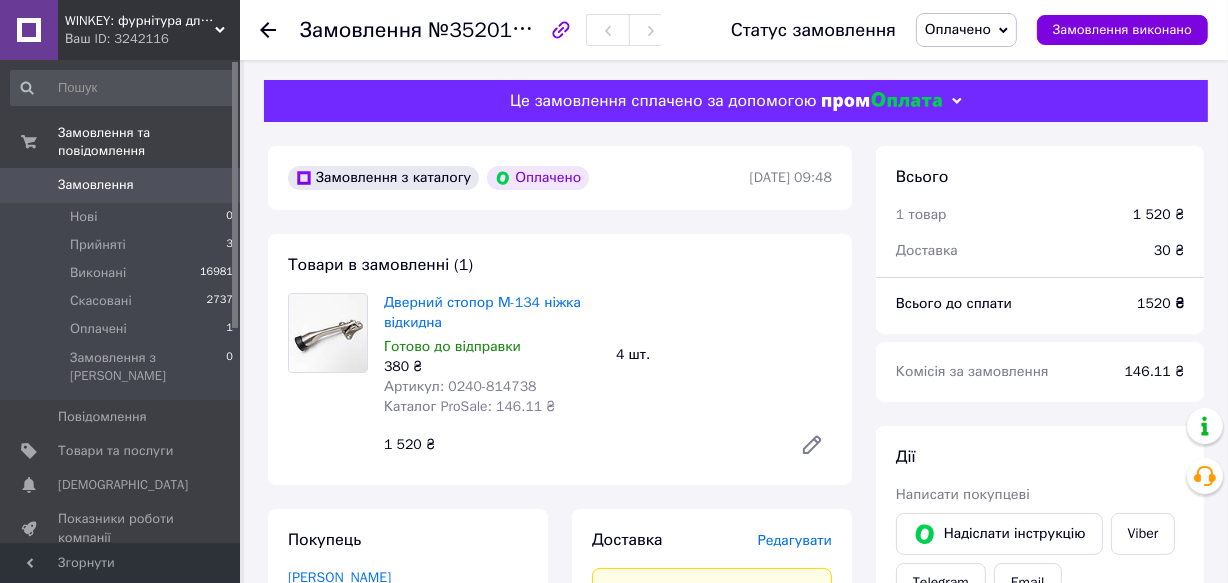 click on "Оплачено" at bounding box center (966, 30) 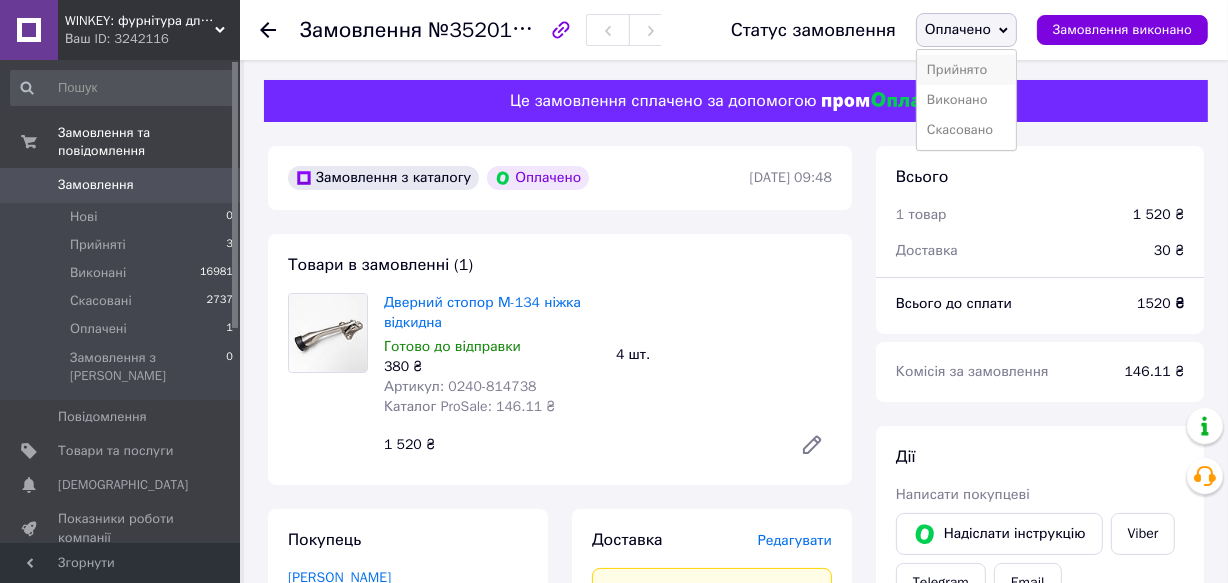 click on "Прийнято" at bounding box center (966, 70) 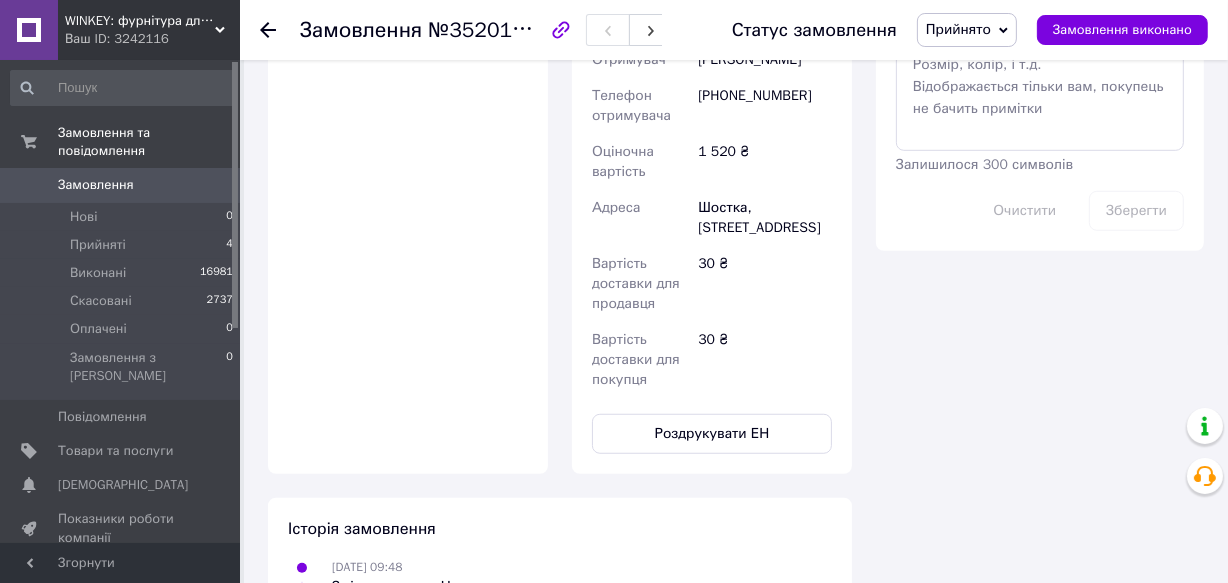 scroll, scrollTop: 1181, scrollLeft: 0, axis: vertical 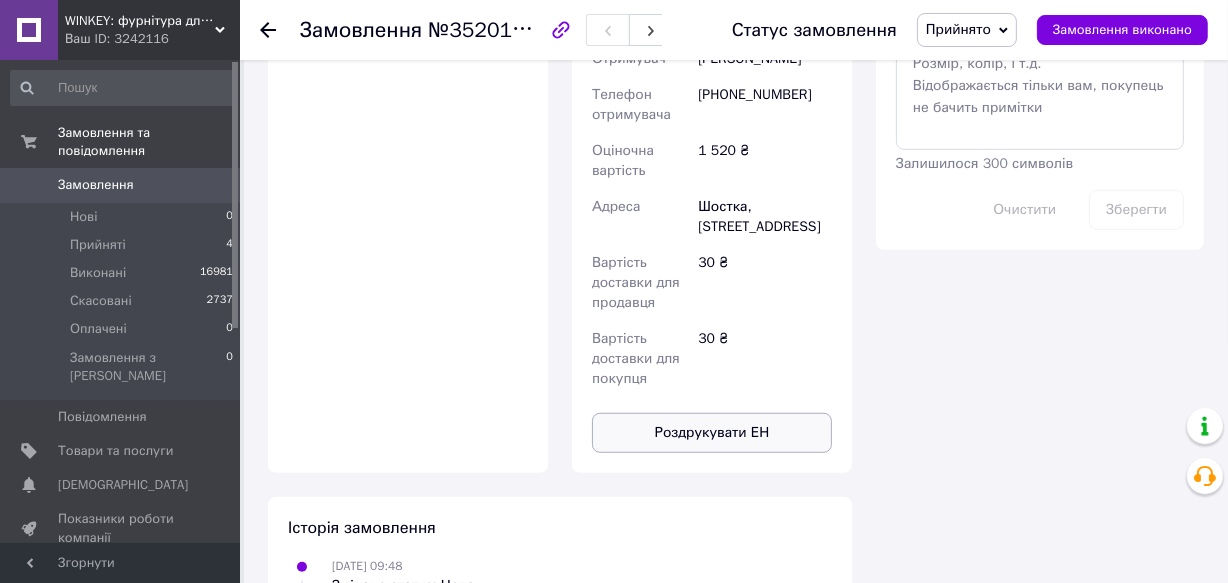 click on "Роздрукувати ЕН" at bounding box center [712, 433] 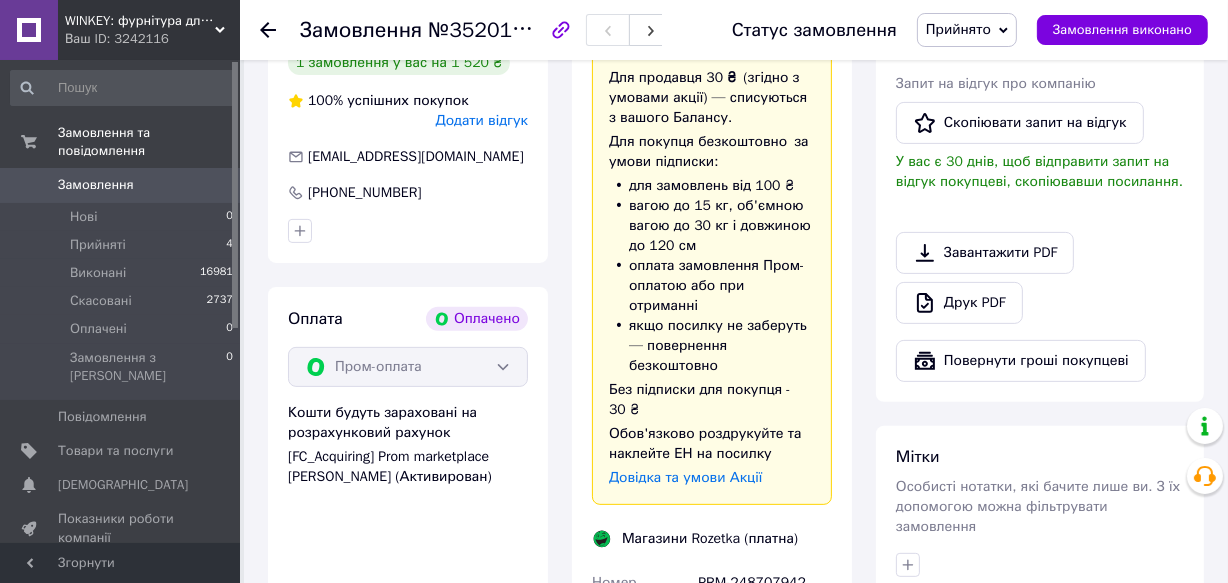 scroll, scrollTop: 0, scrollLeft: 0, axis: both 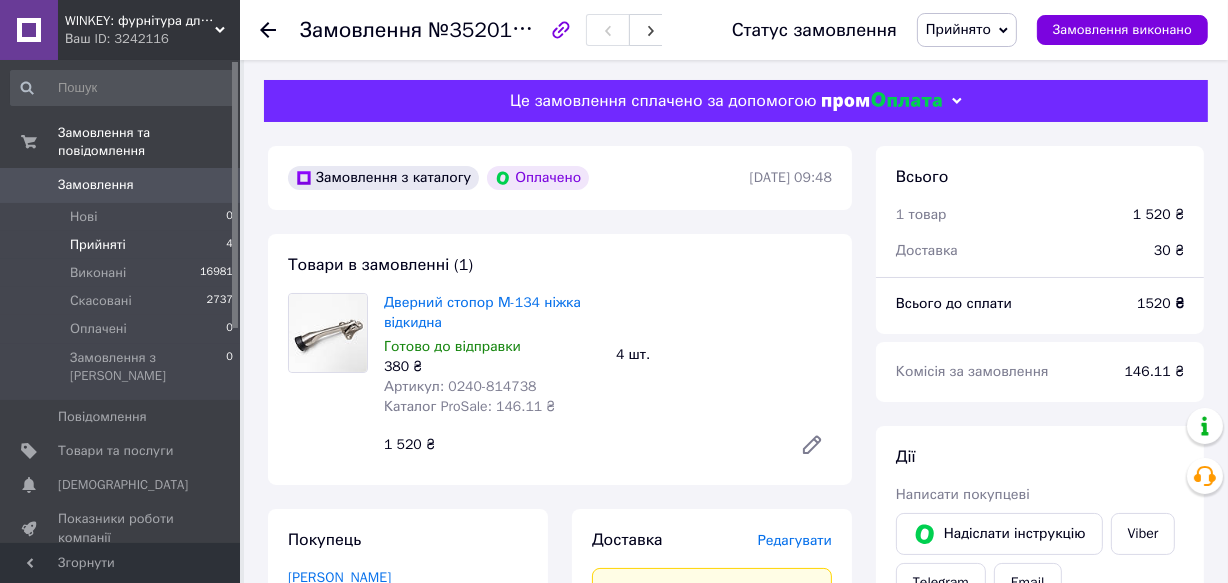 click on "Прийняті" at bounding box center (98, 245) 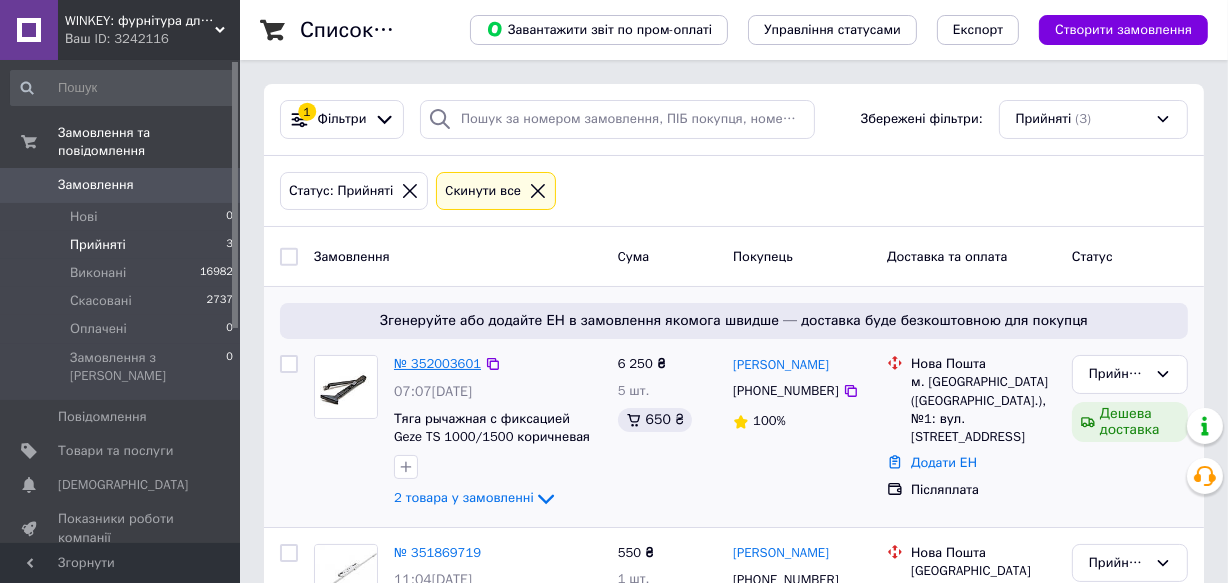 click on "№ 352003601" at bounding box center (437, 363) 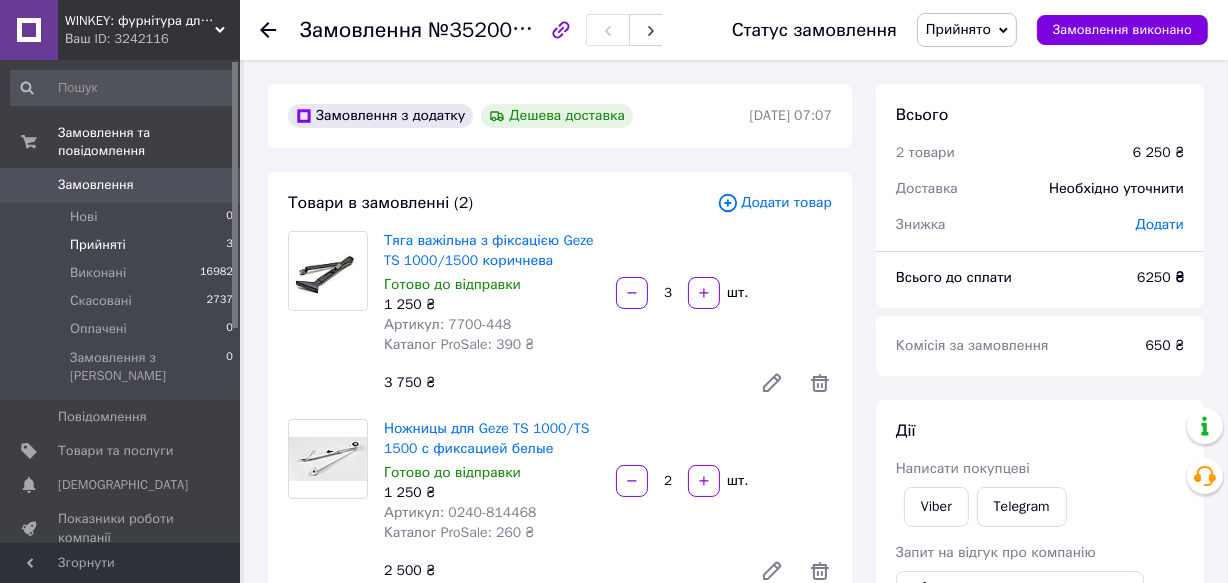 click on "Прийняті" at bounding box center [98, 245] 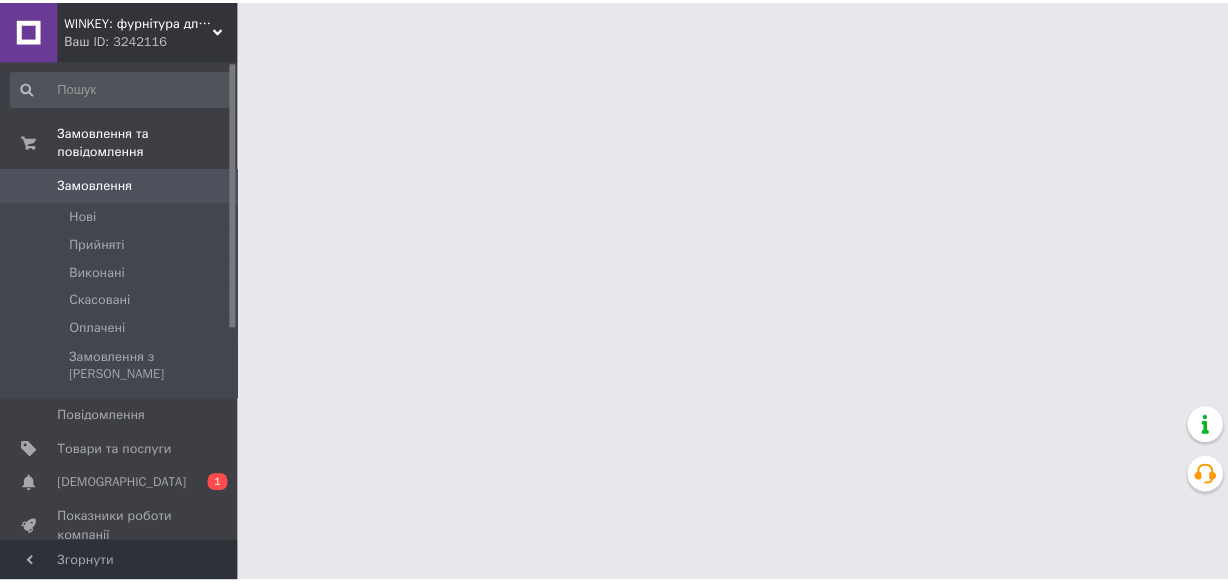 scroll, scrollTop: 0, scrollLeft: 0, axis: both 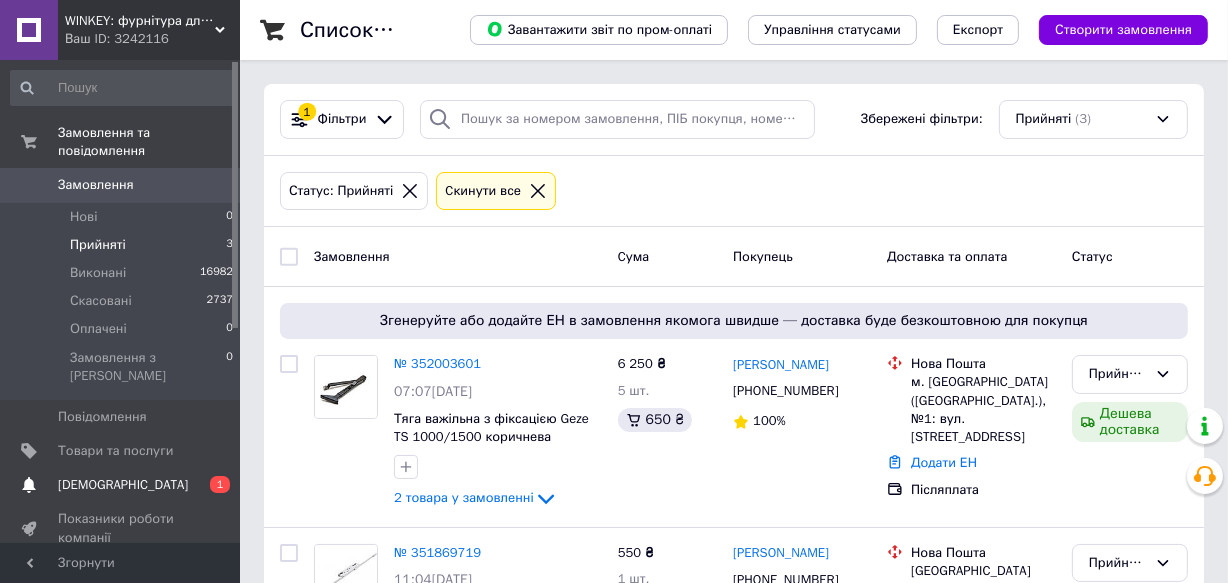 click on "[DEMOGRAPHIC_DATA]" at bounding box center (121, 485) 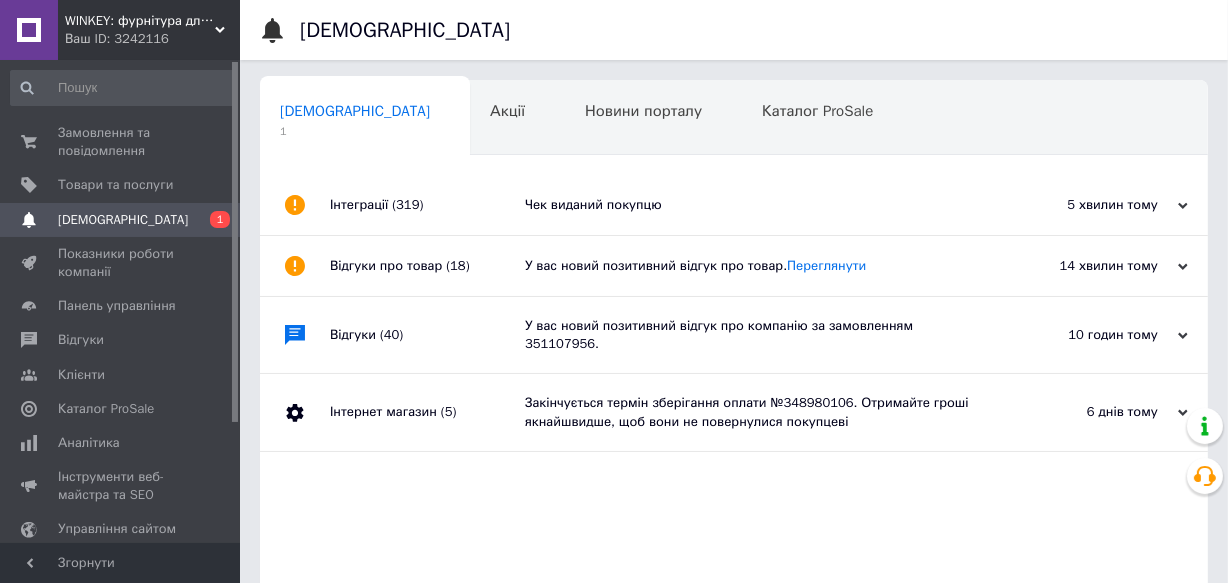 scroll, scrollTop: 0, scrollLeft: 2, axis: horizontal 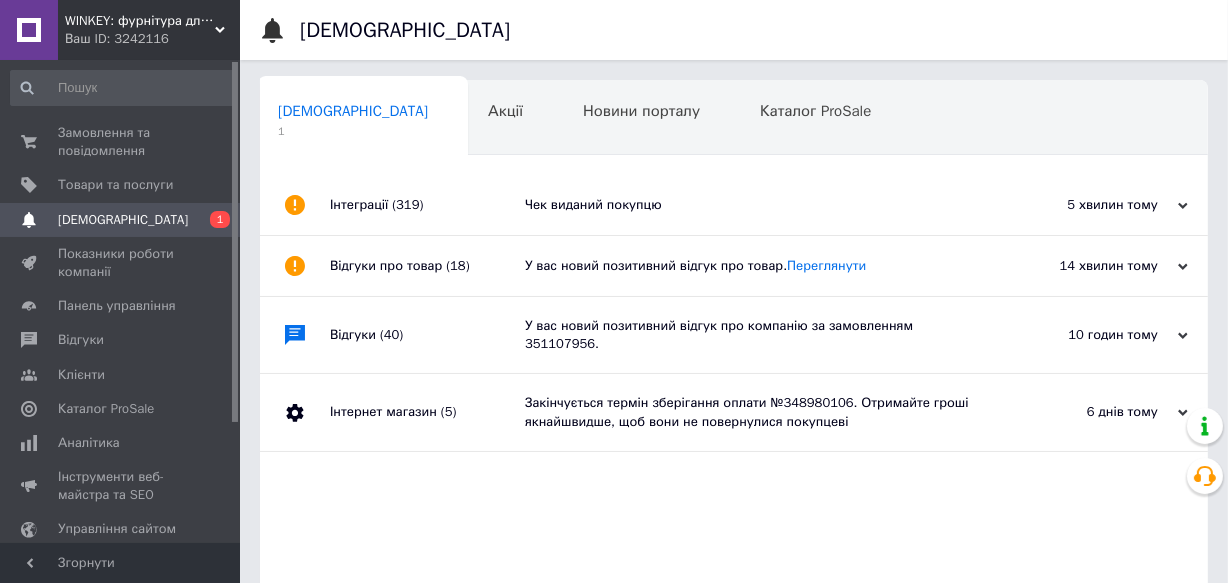 click on "Чек виданий покупцю" at bounding box center (756, 205) 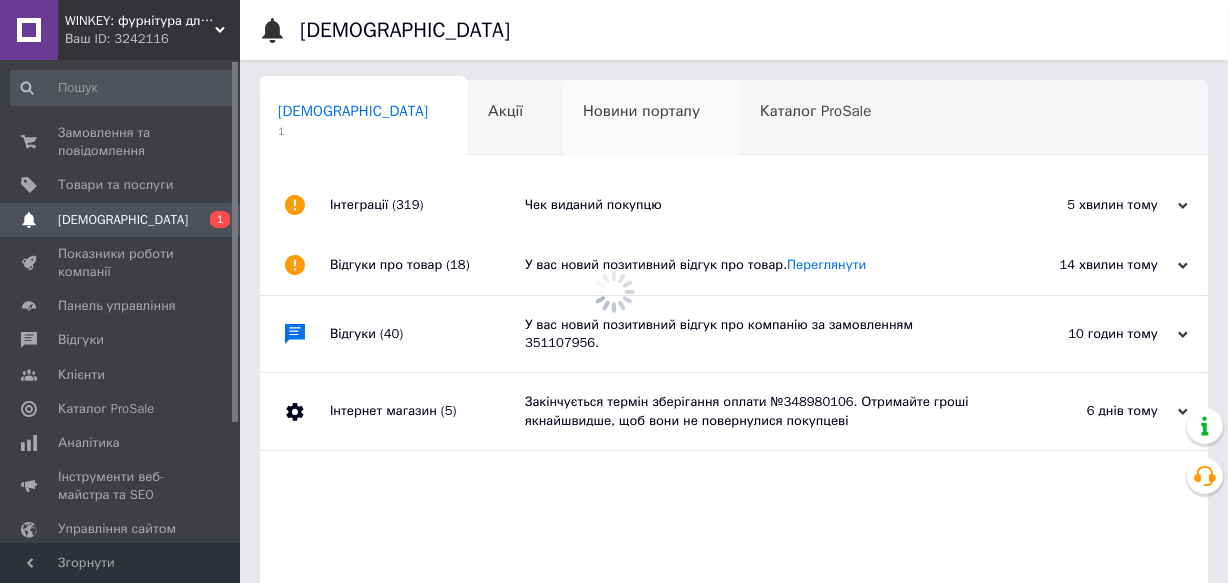 click on "Новини порталу" at bounding box center [641, 111] 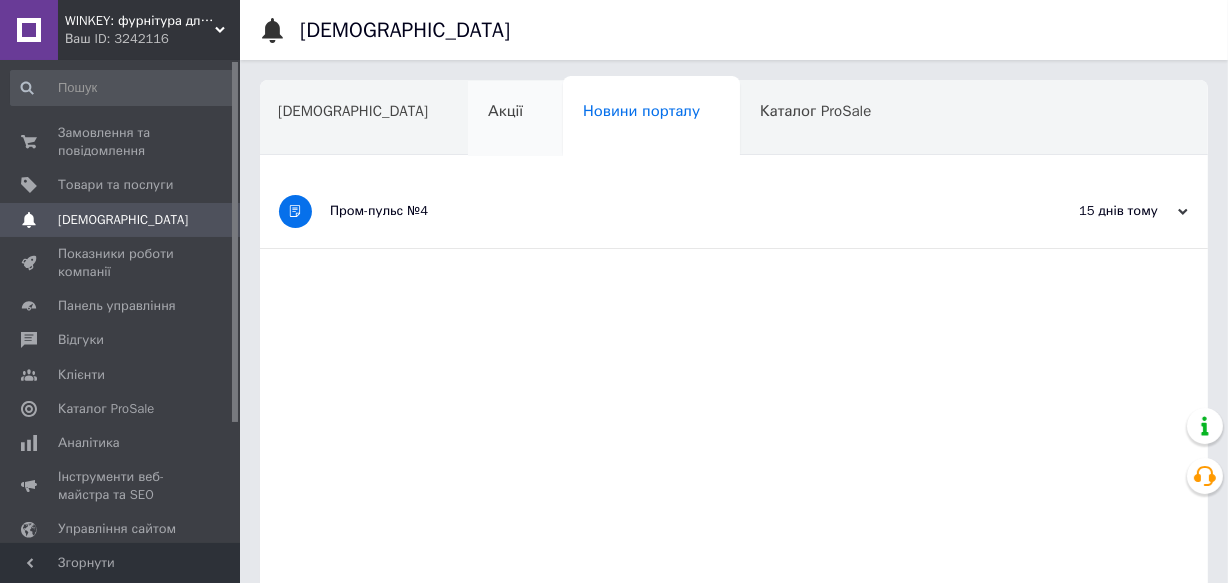 click on "Акції" at bounding box center [515, 119] 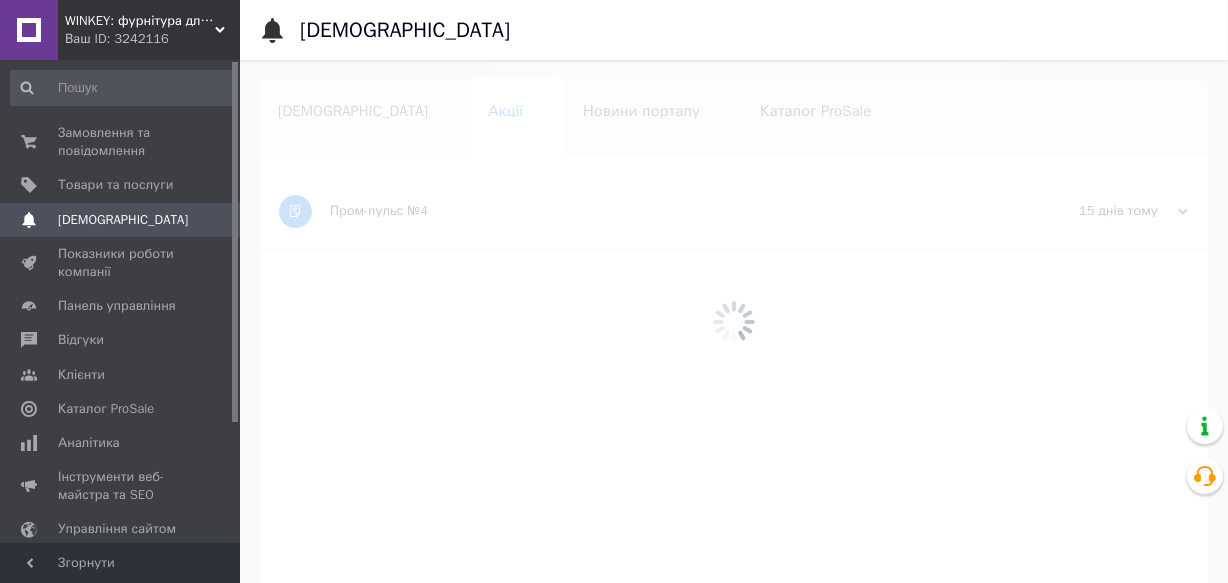 click on "[DEMOGRAPHIC_DATA]" at bounding box center (353, 111) 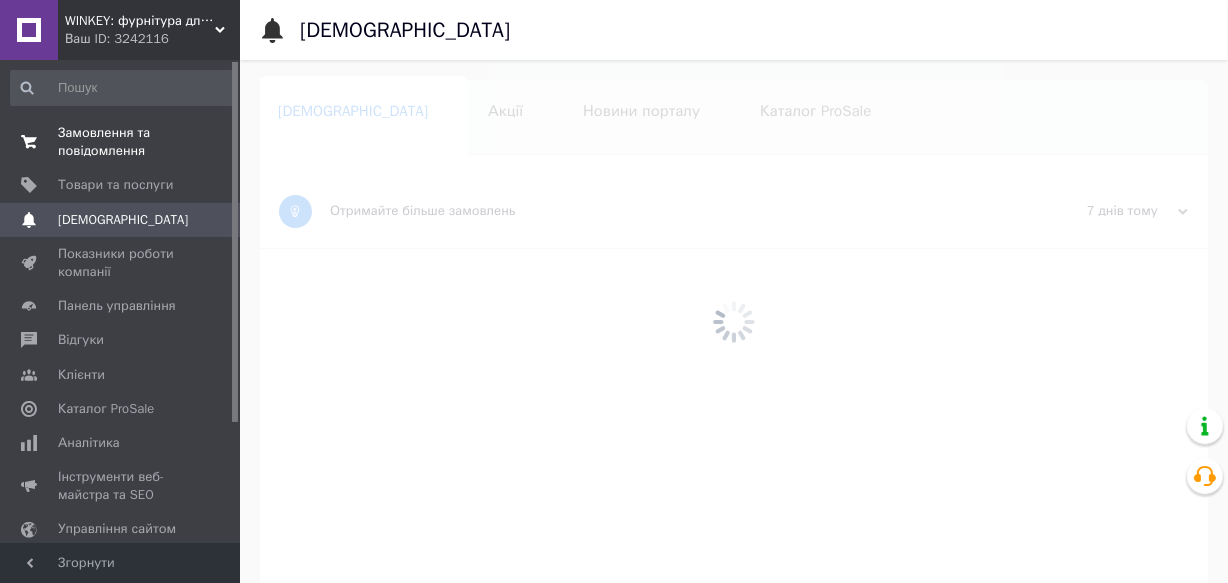 click on "Замовлення та повідомлення" at bounding box center (121, 142) 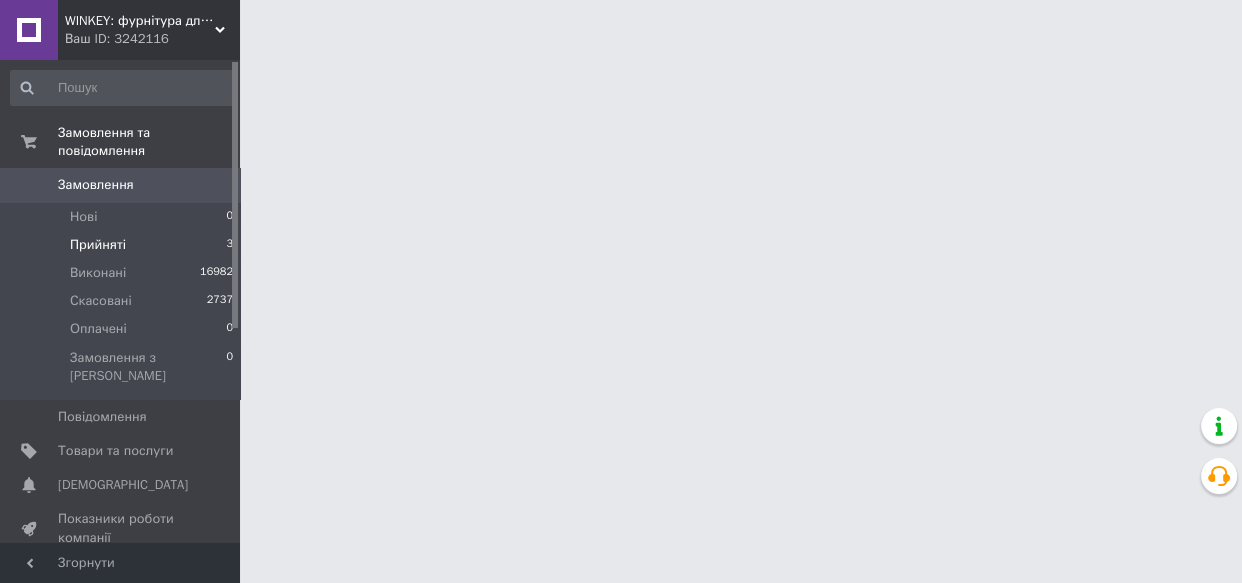 click on "Прийняті" at bounding box center [98, 245] 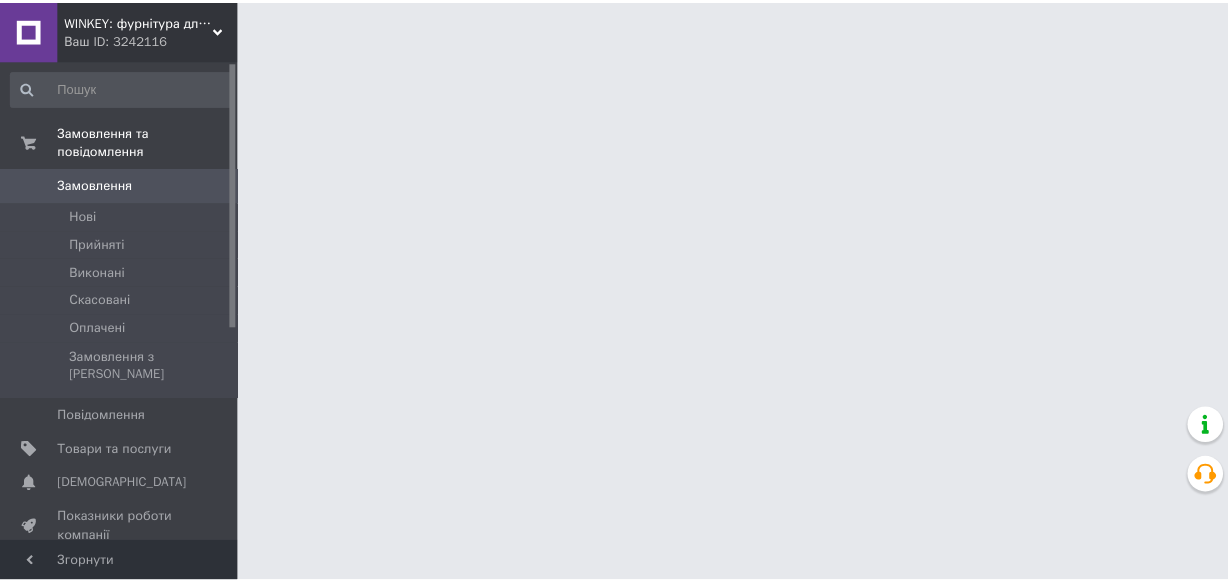 scroll, scrollTop: 0, scrollLeft: 0, axis: both 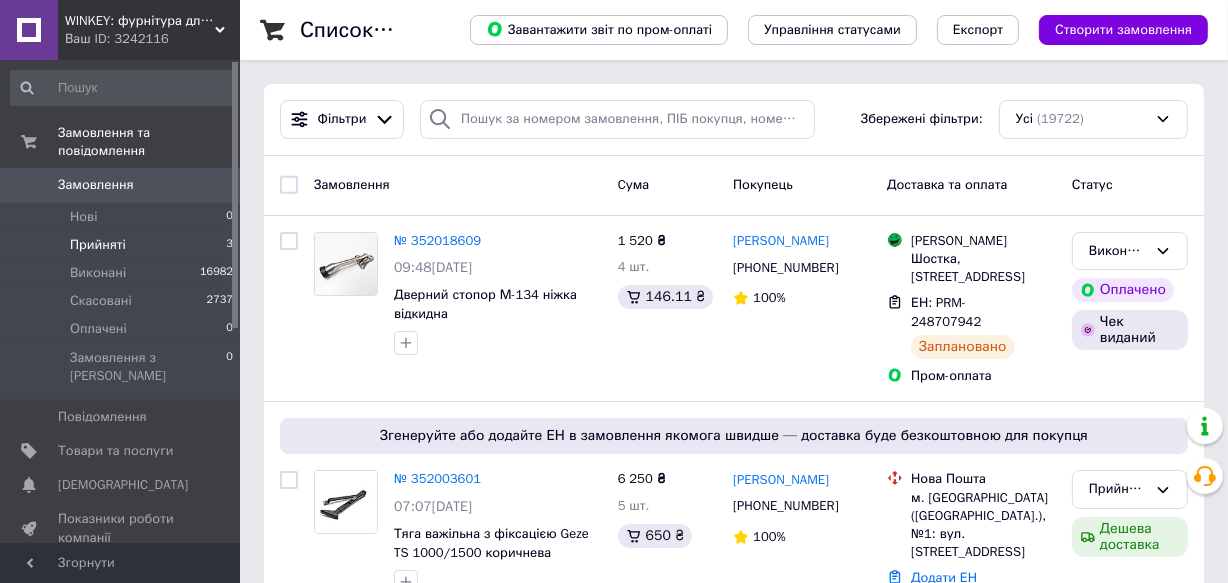 click on "Прийняті" at bounding box center [98, 245] 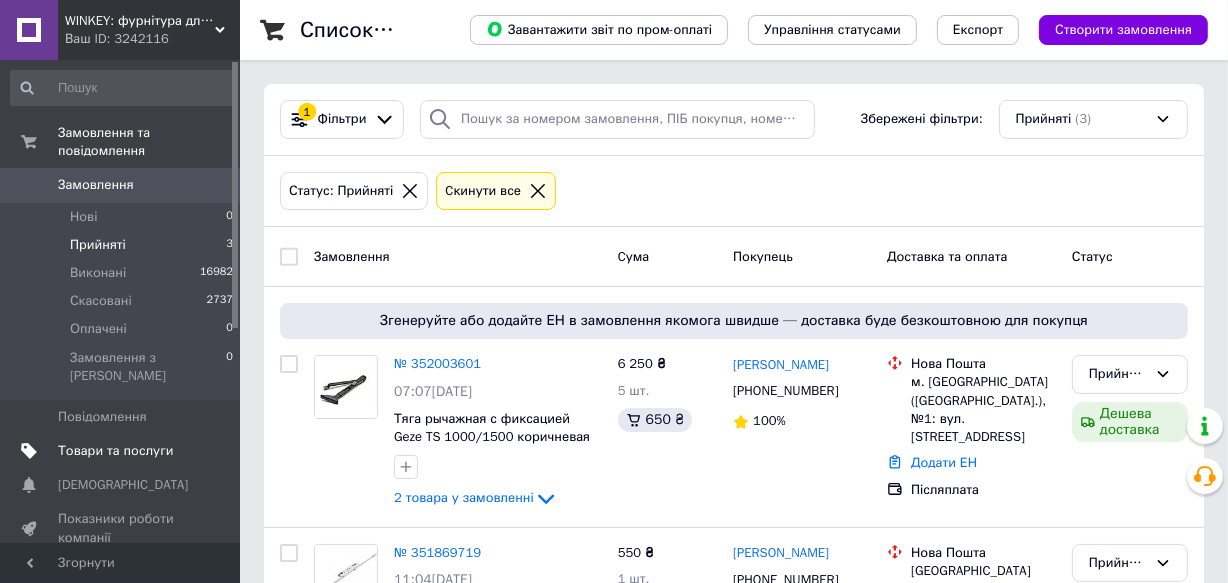 click on "Товари та послуги" at bounding box center [115, 451] 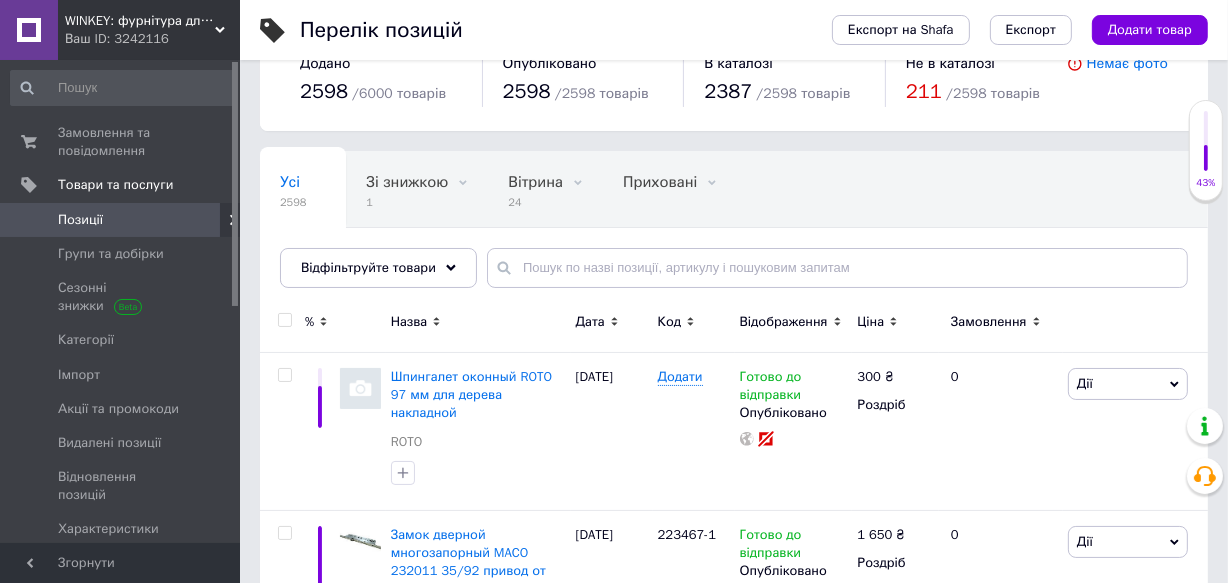 scroll, scrollTop: 90, scrollLeft: 0, axis: vertical 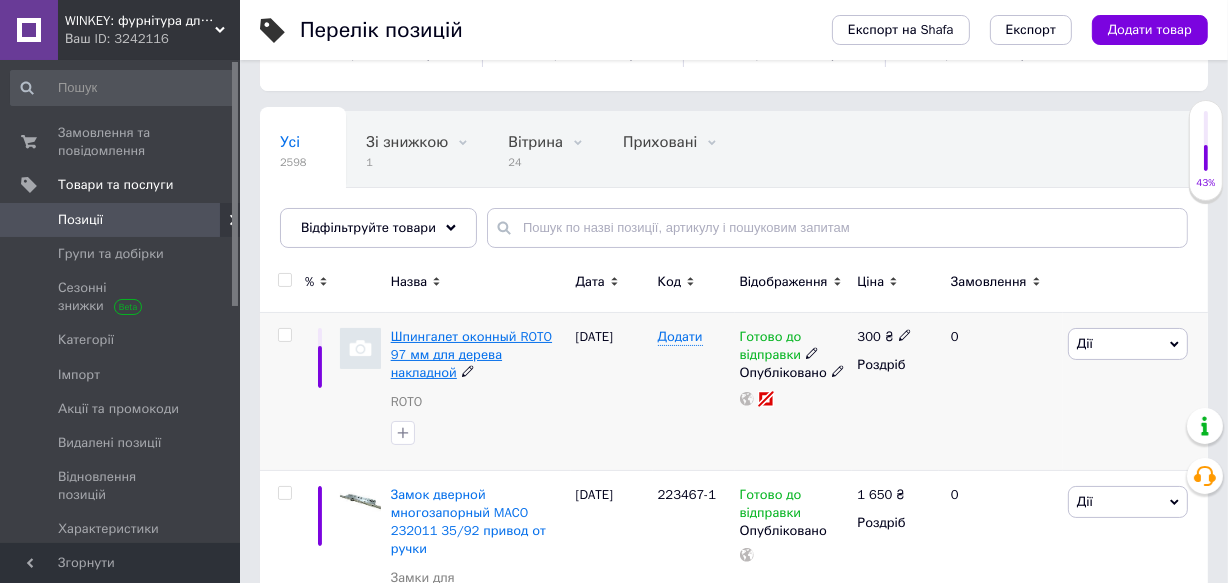 click on "Шпингалет оконный ROTO 97 мм для дерева накладной" at bounding box center [471, 354] 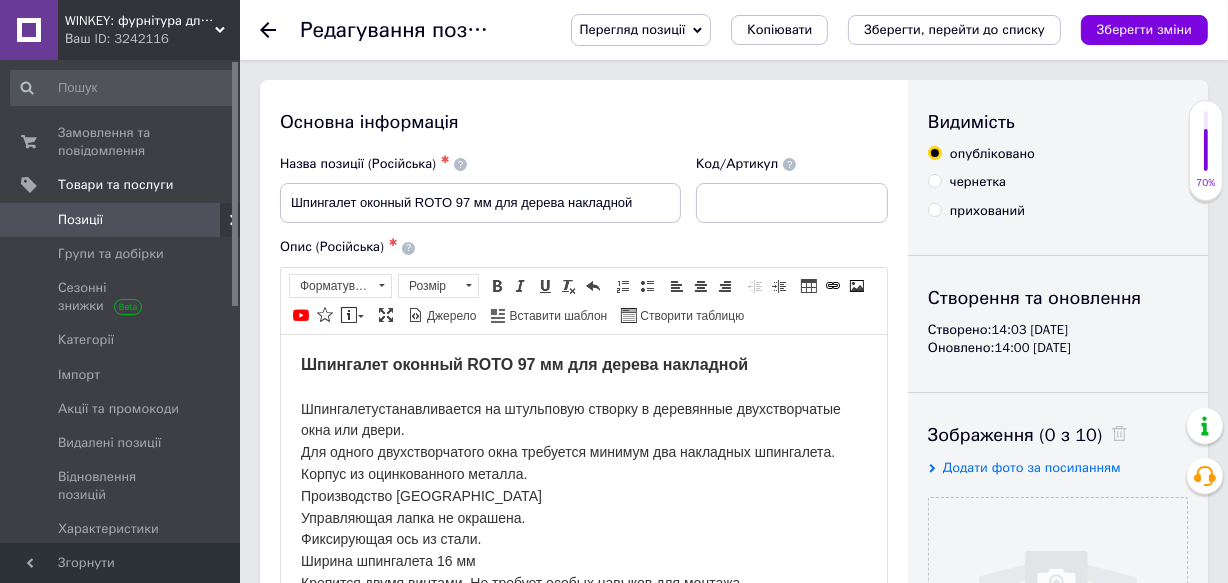 scroll, scrollTop: 90, scrollLeft: 0, axis: vertical 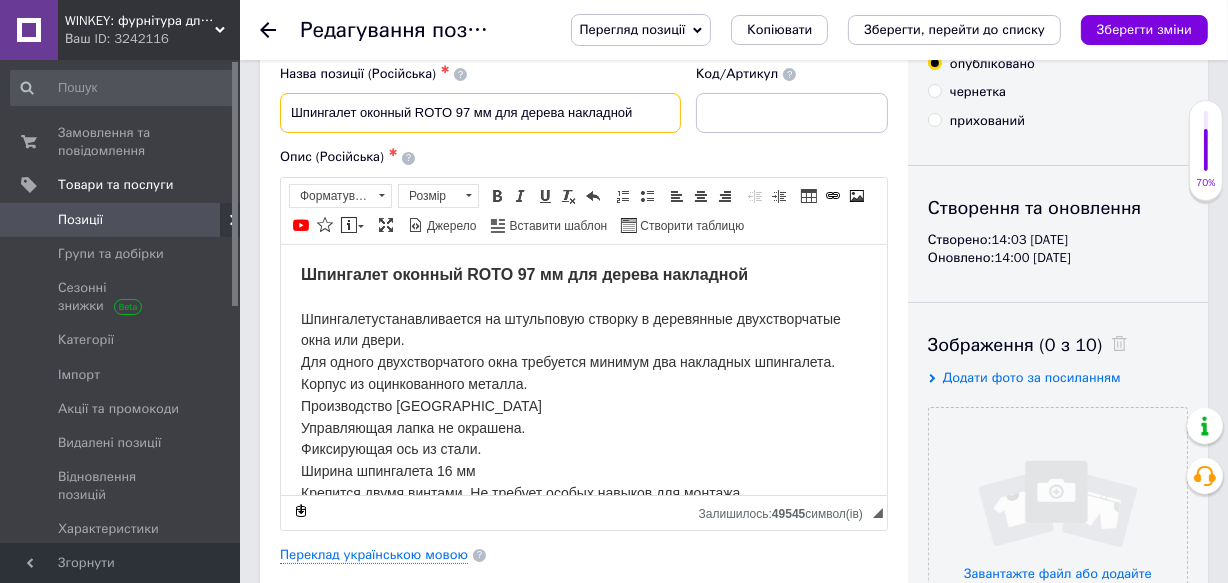 drag, startPoint x: 647, startPoint y: 111, endPoint x: 286, endPoint y: 117, distance: 361.04987 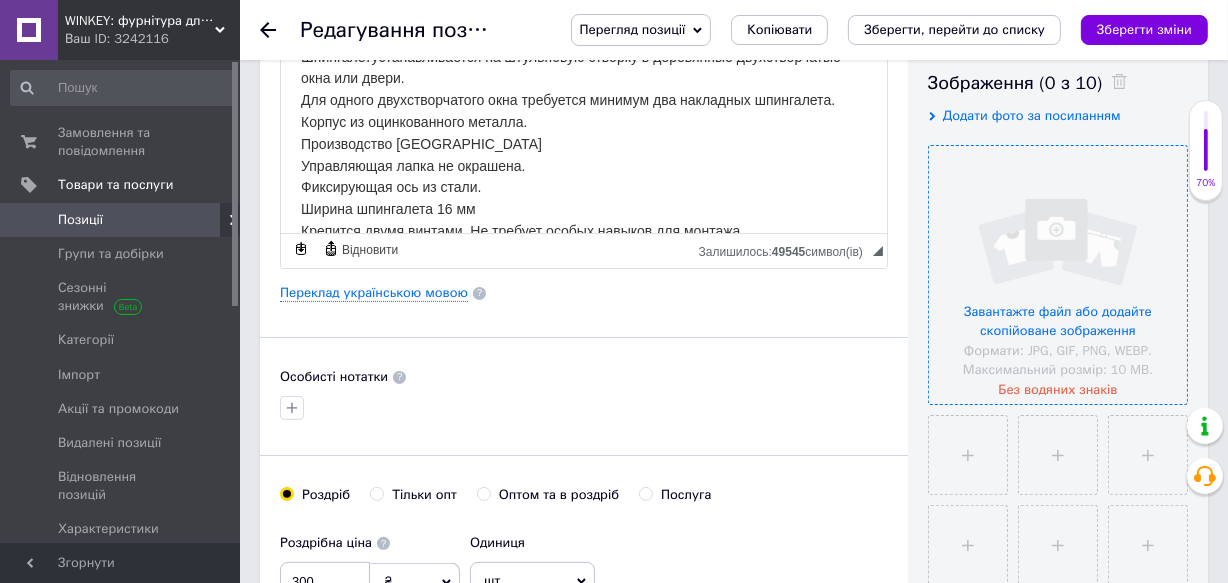 scroll, scrollTop: 363, scrollLeft: 0, axis: vertical 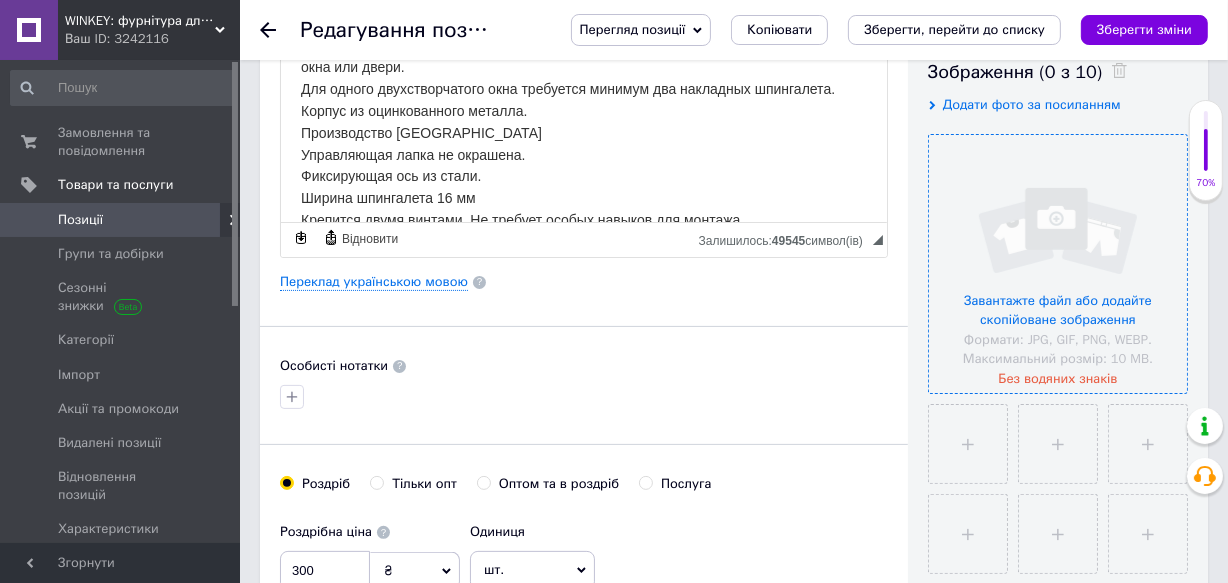 click at bounding box center (1058, 264) 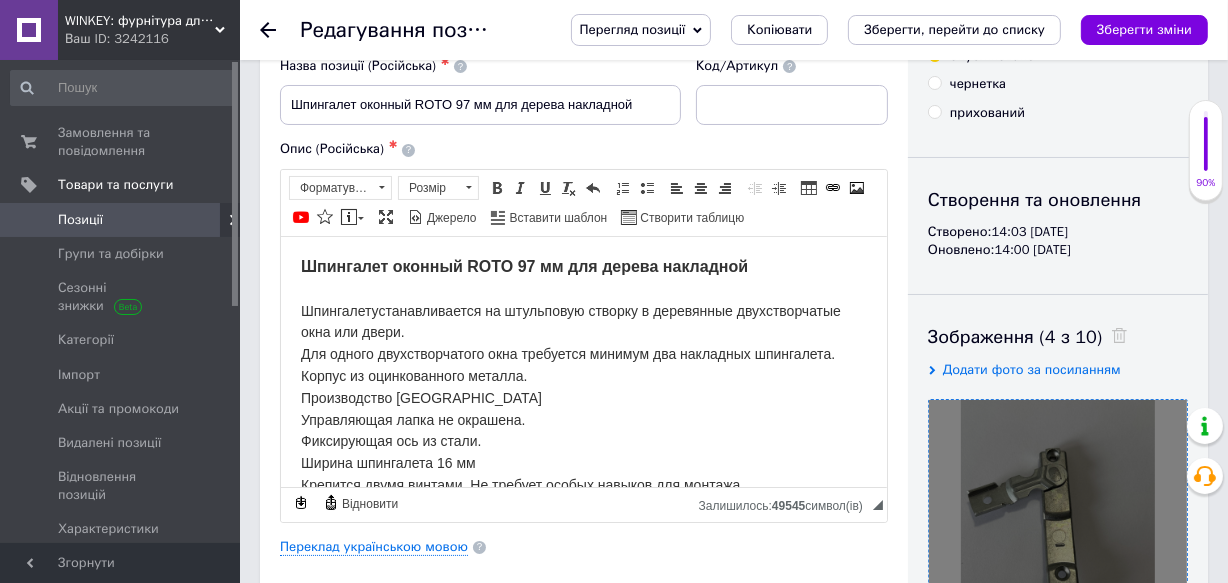 scroll, scrollTop: 0, scrollLeft: 0, axis: both 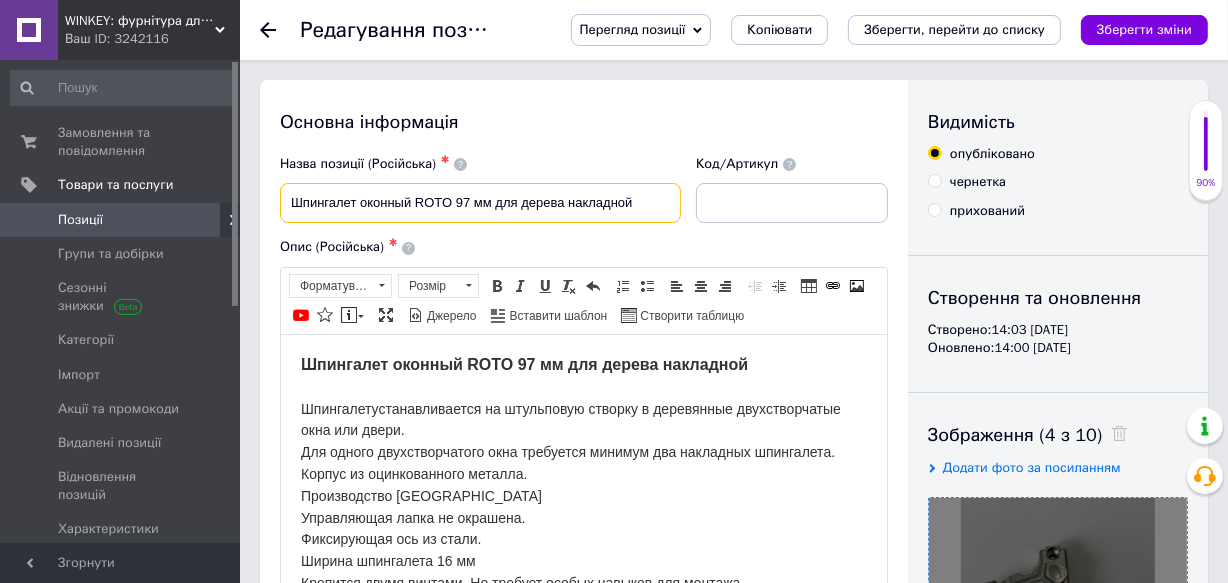 click on "Шпингалет оконный ROTO 97 мм для дерева накладной" at bounding box center (480, 203) 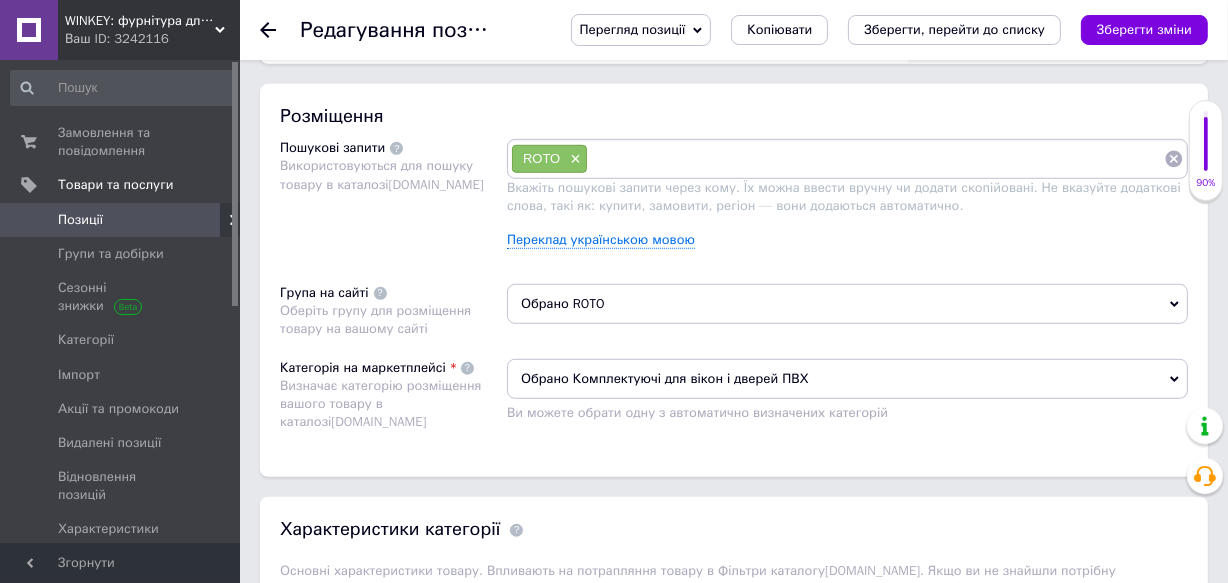 scroll, scrollTop: 1181, scrollLeft: 0, axis: vertical 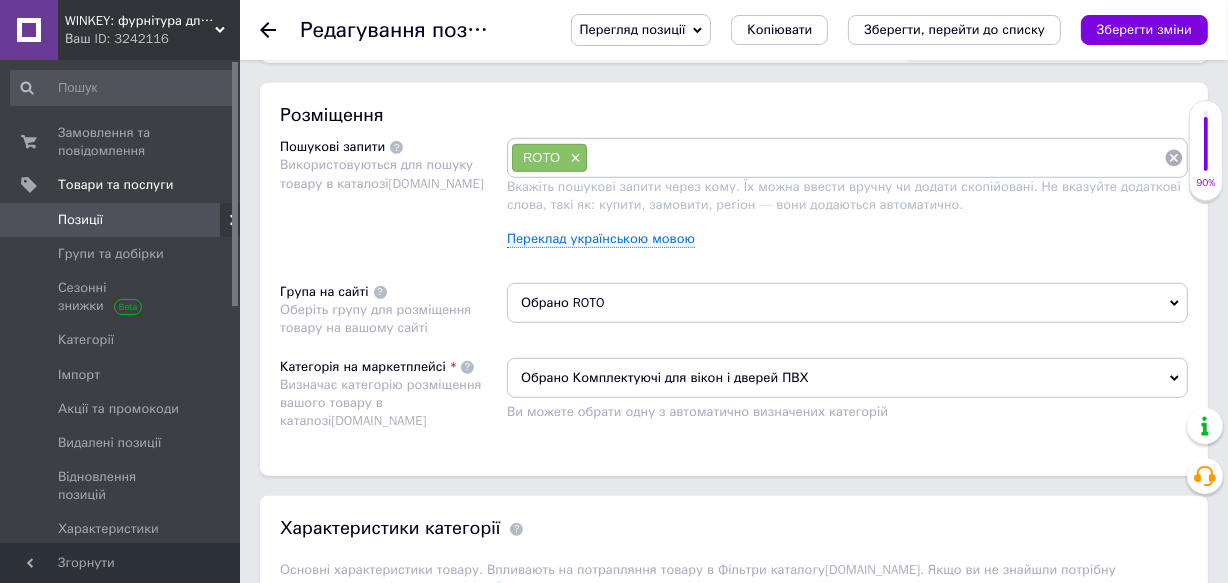 click at bounding box center (876, 158) 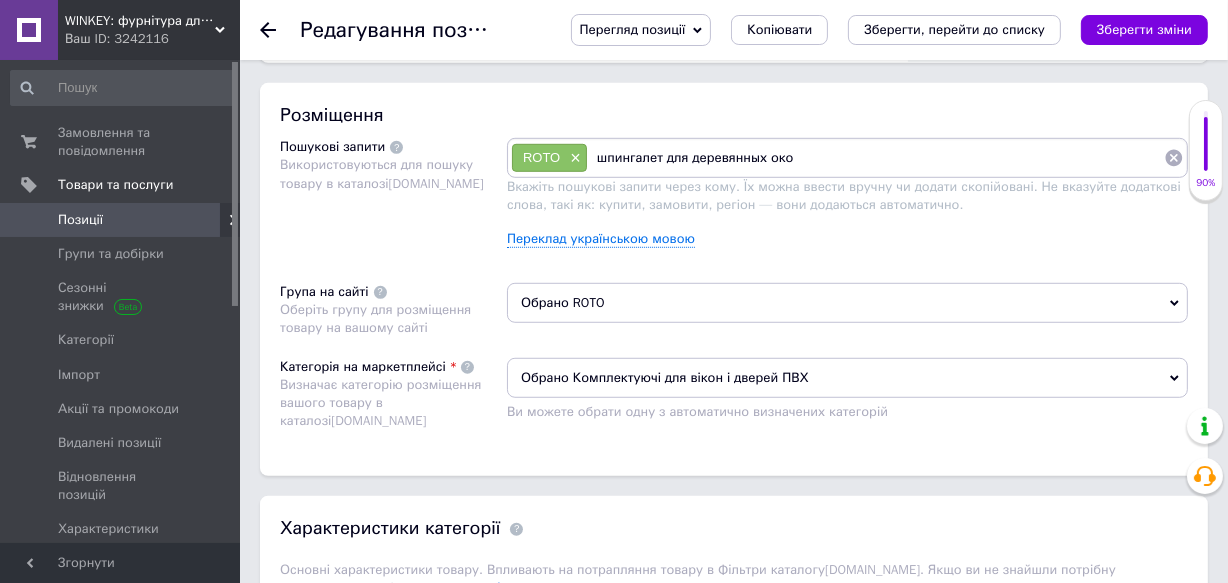 type on "шпингалет для деревянных окон" 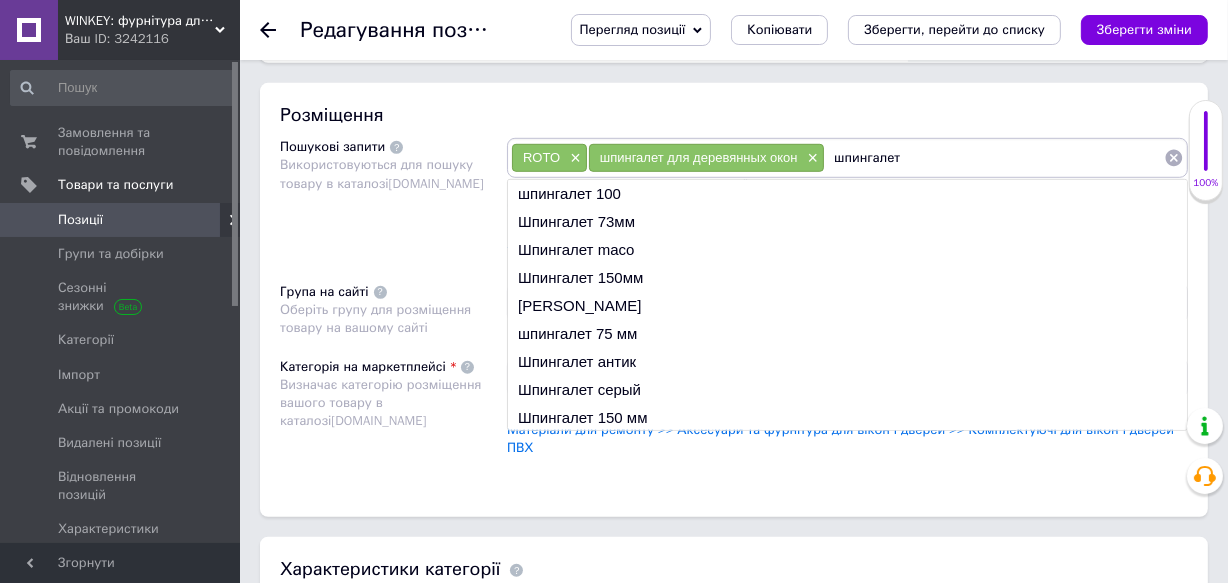 paste on "ROTO" 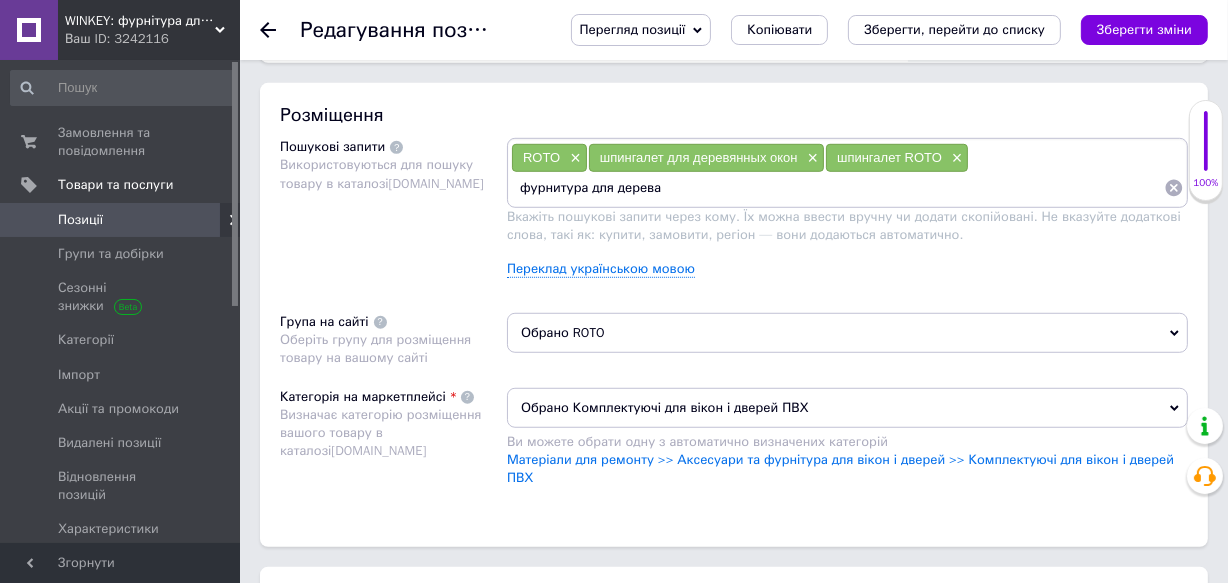 paste on "ROTO" 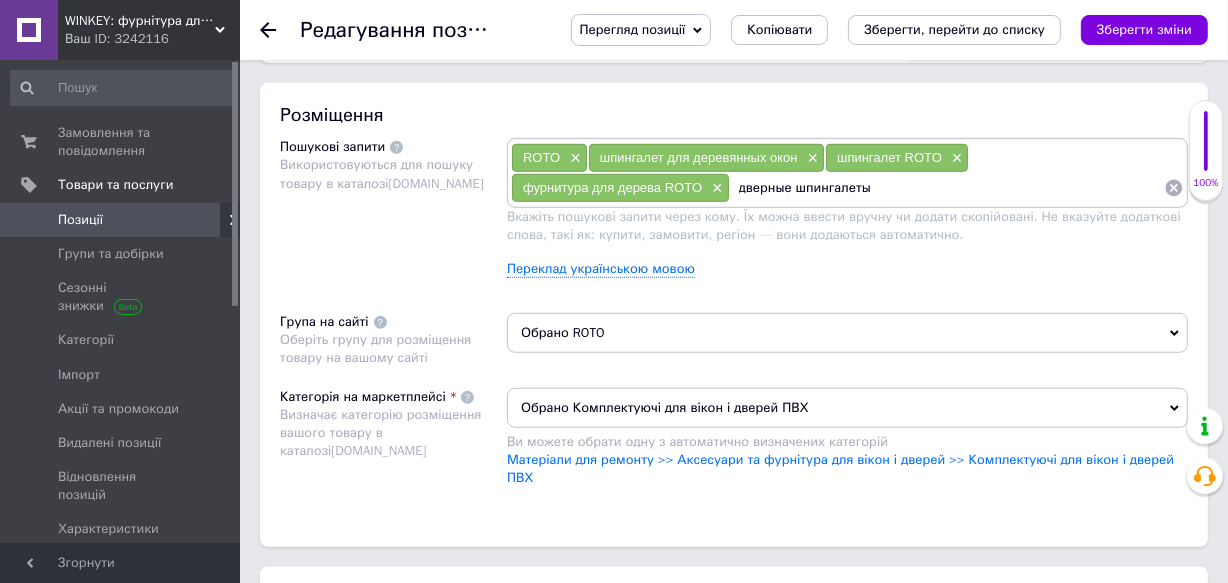 paste on "ROTO" 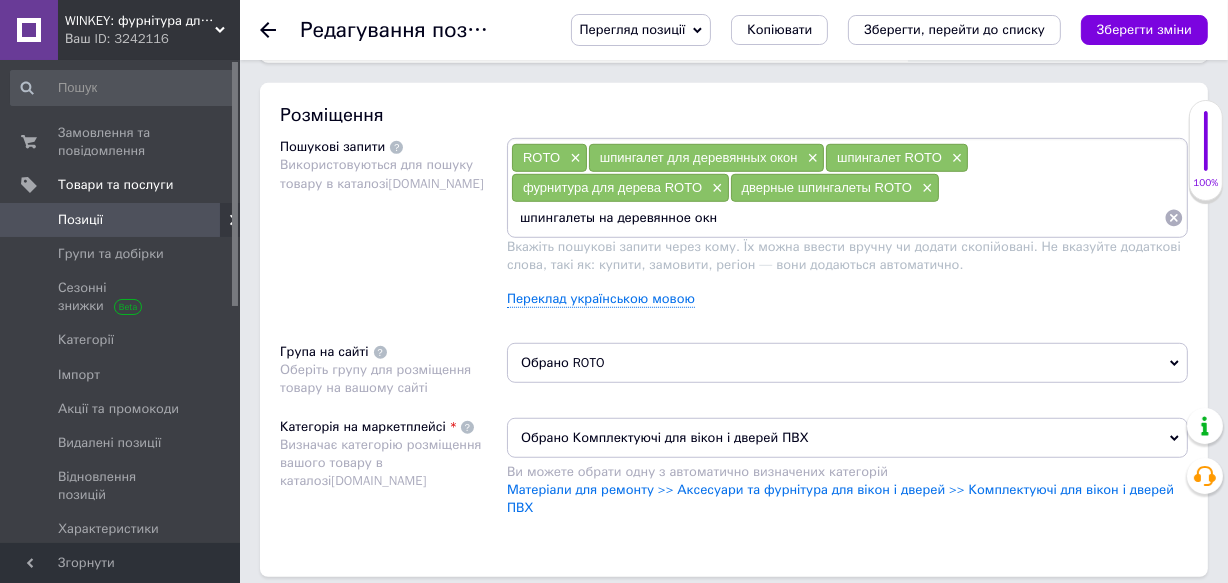 type on "шпингалеты на деревянное окно" 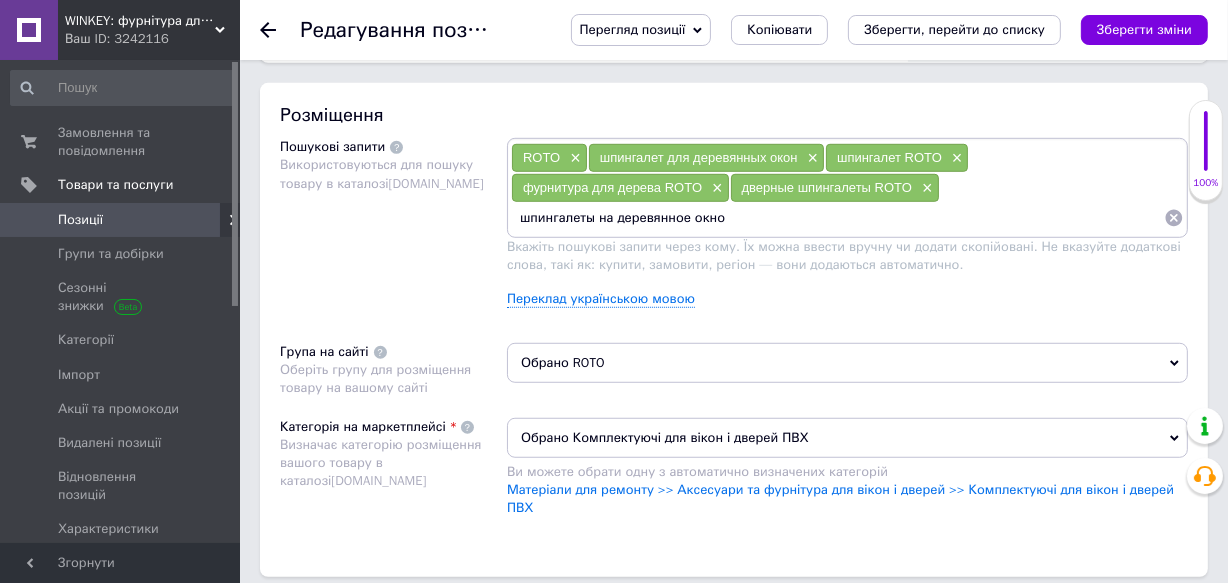 type 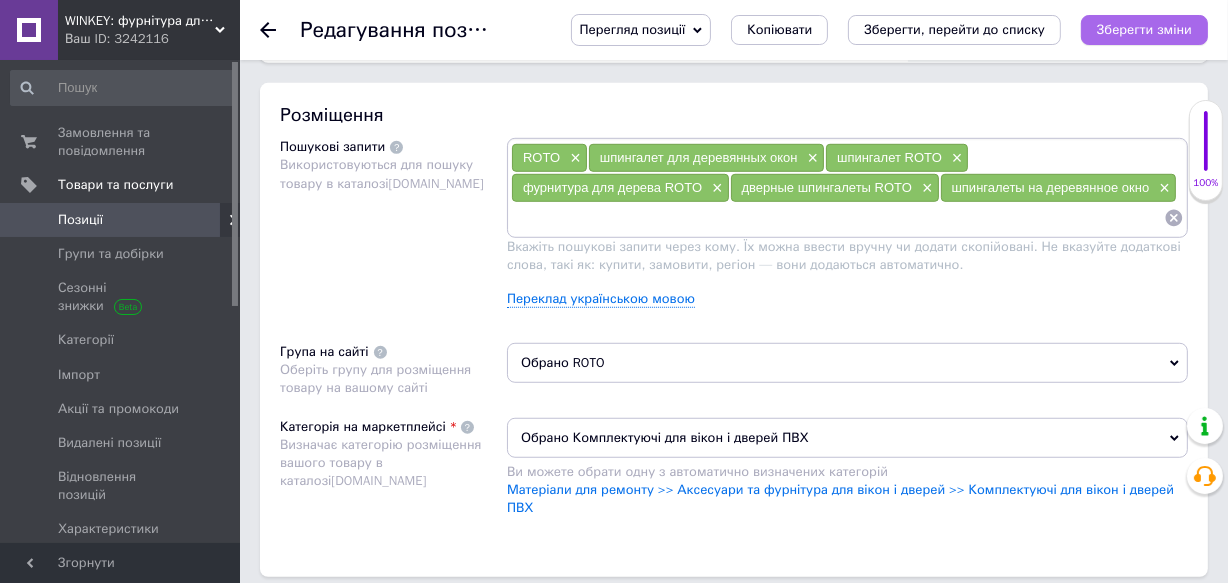 click on "Зберегти зміни" at bounding box center [1144, 29] 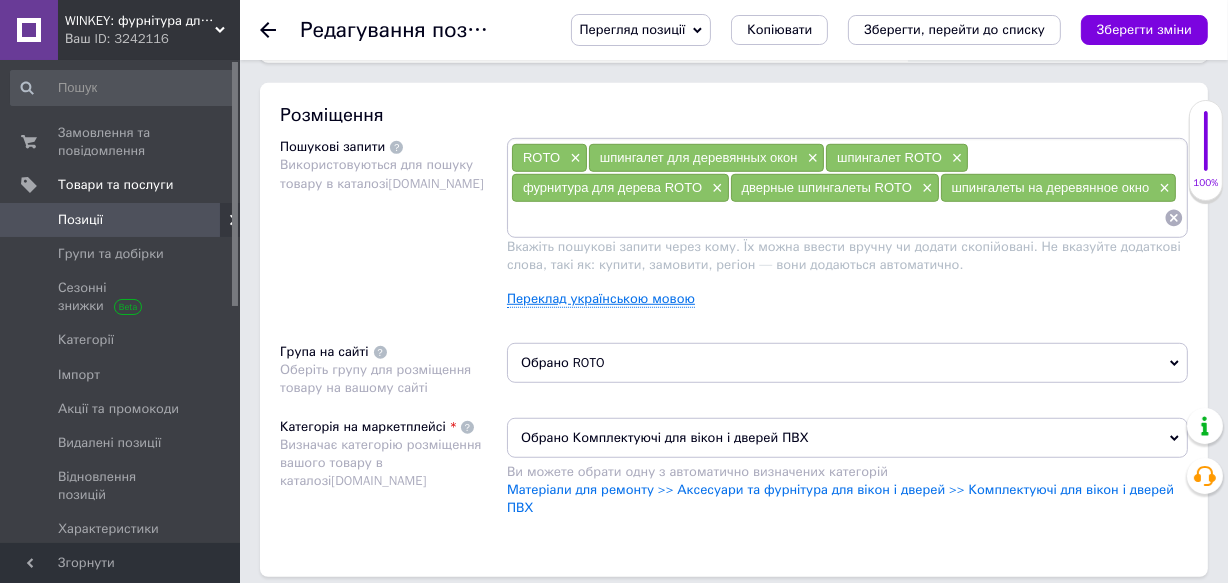 click on "Переклад українською мовою" at bounding box center [601, 299] 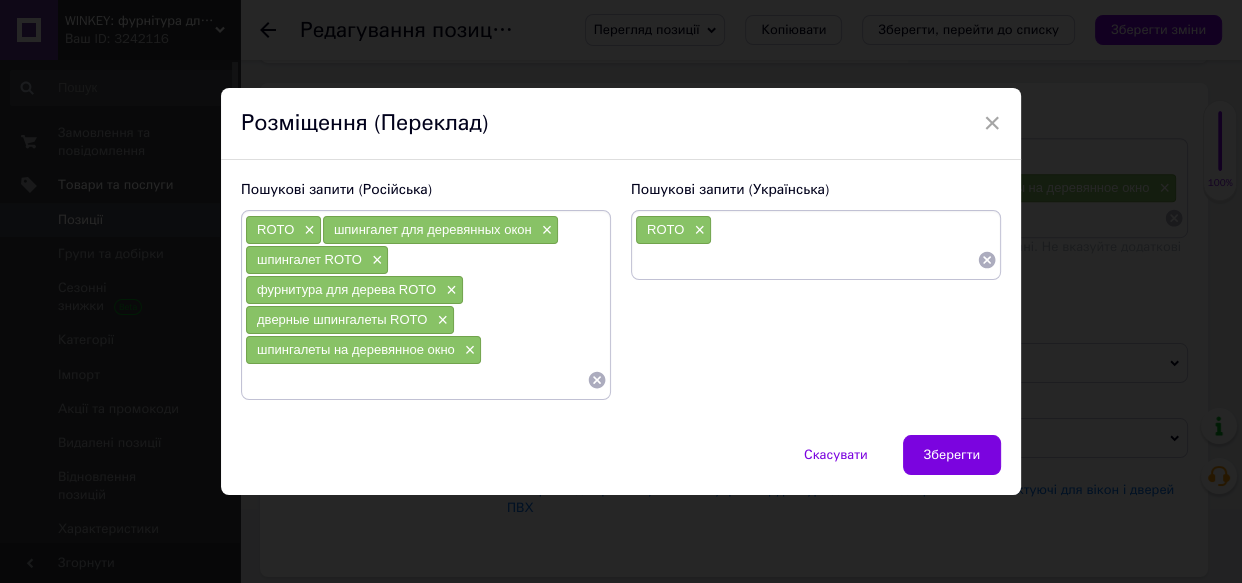click on "ROTO ×" at bounding box center (816, 245) 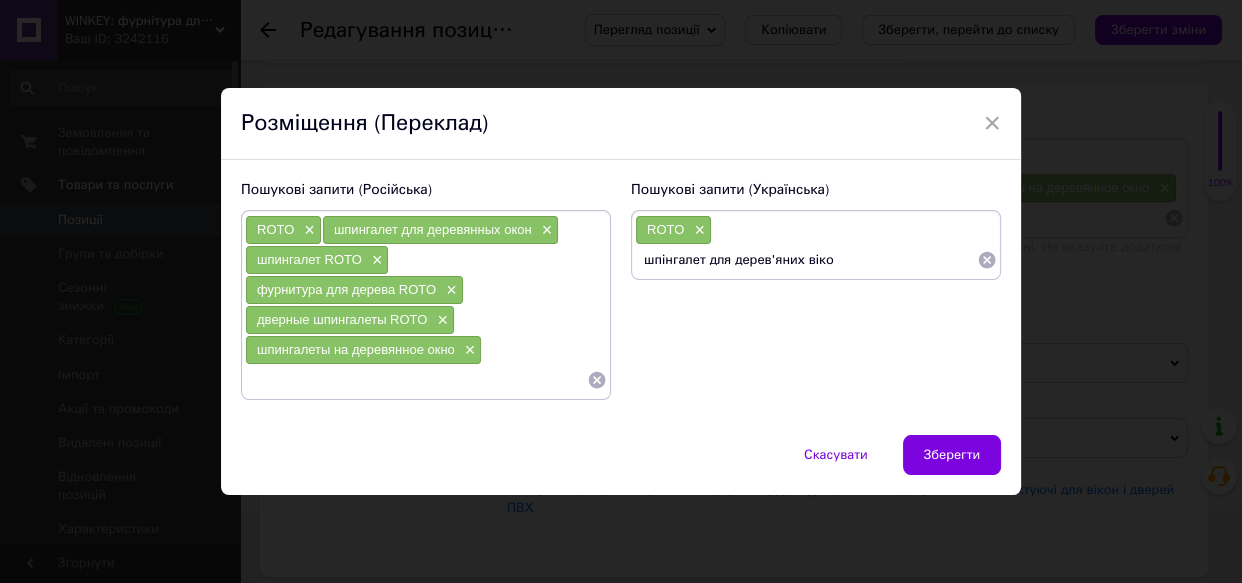 type on "шпінгалет для дерев'яних вікон" 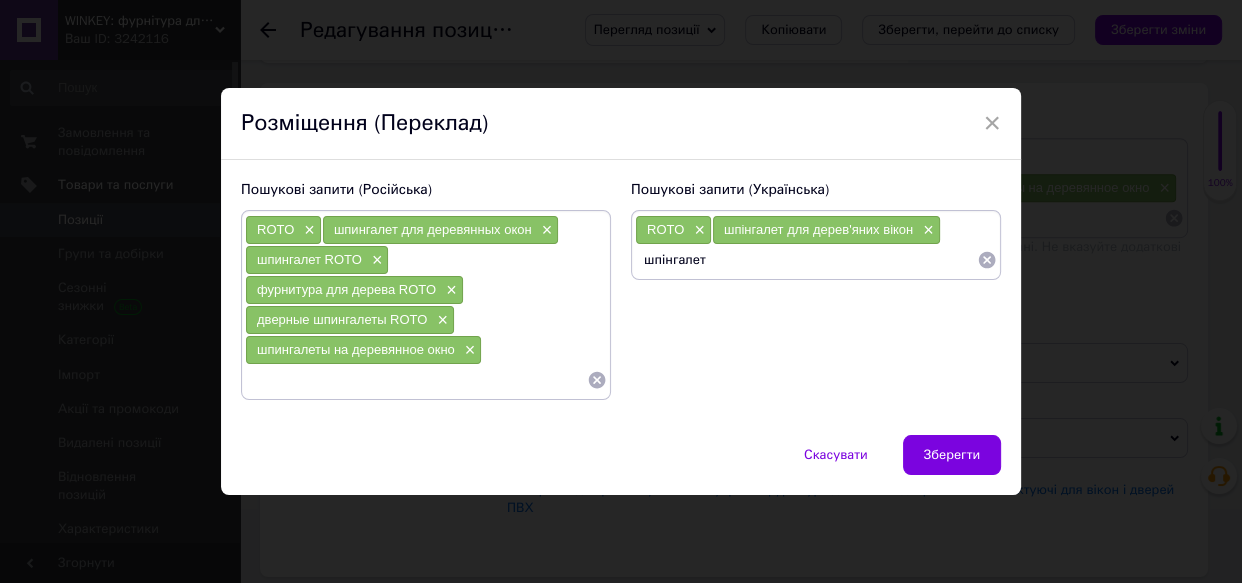 paste on "ROTO" 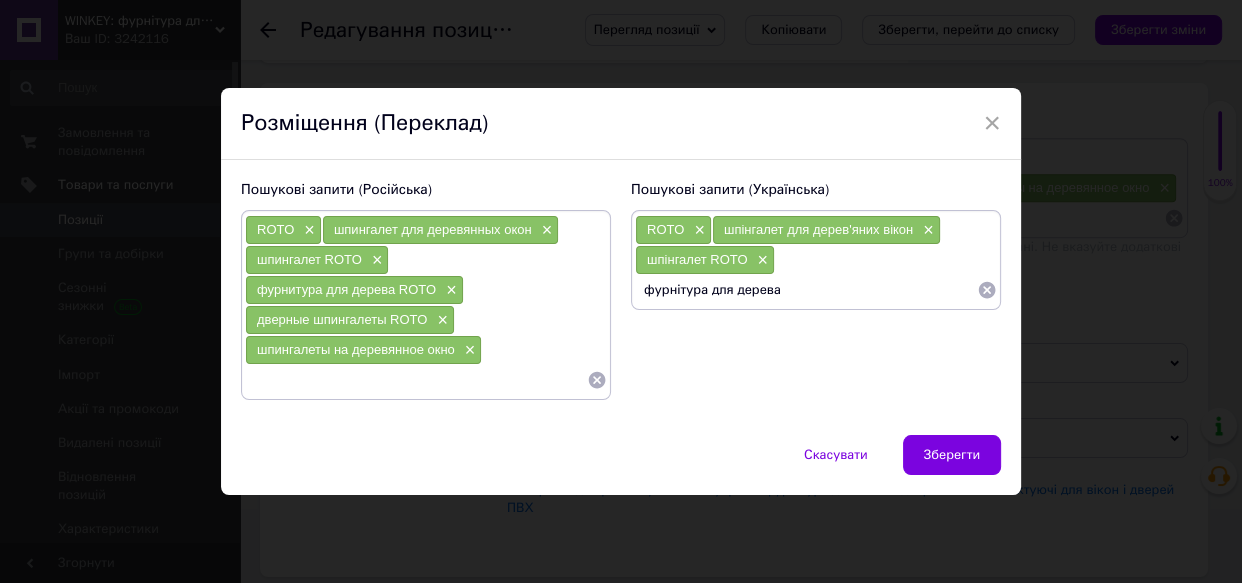 paste on "ROTO" 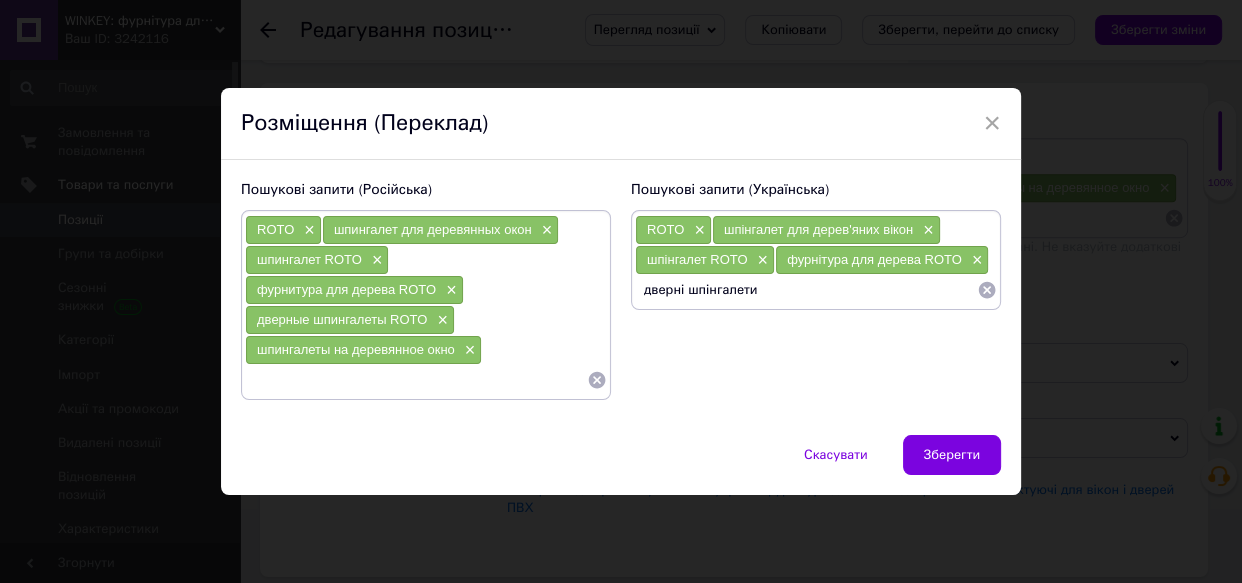 paste on "ROTO" 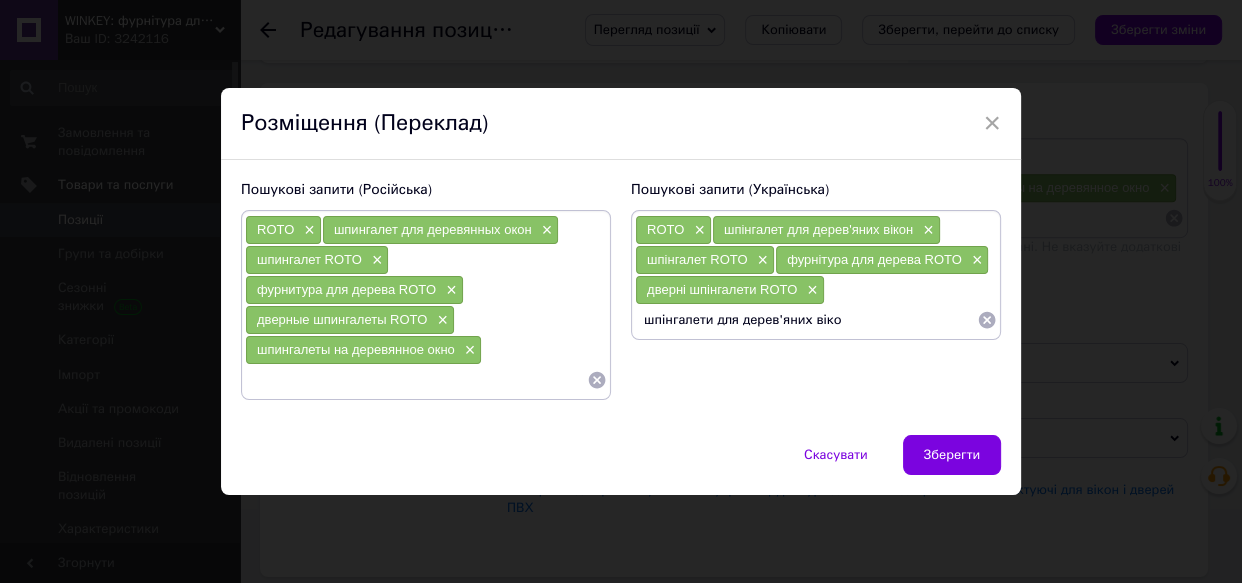 type on "шпінгалети для дерев'яних вікон" 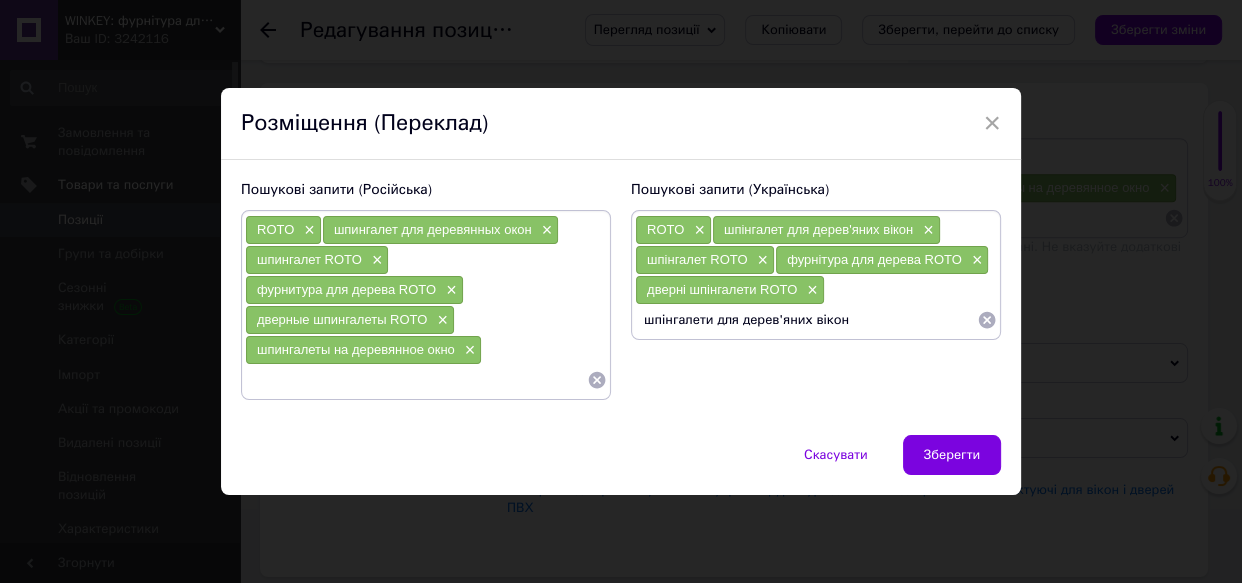 type 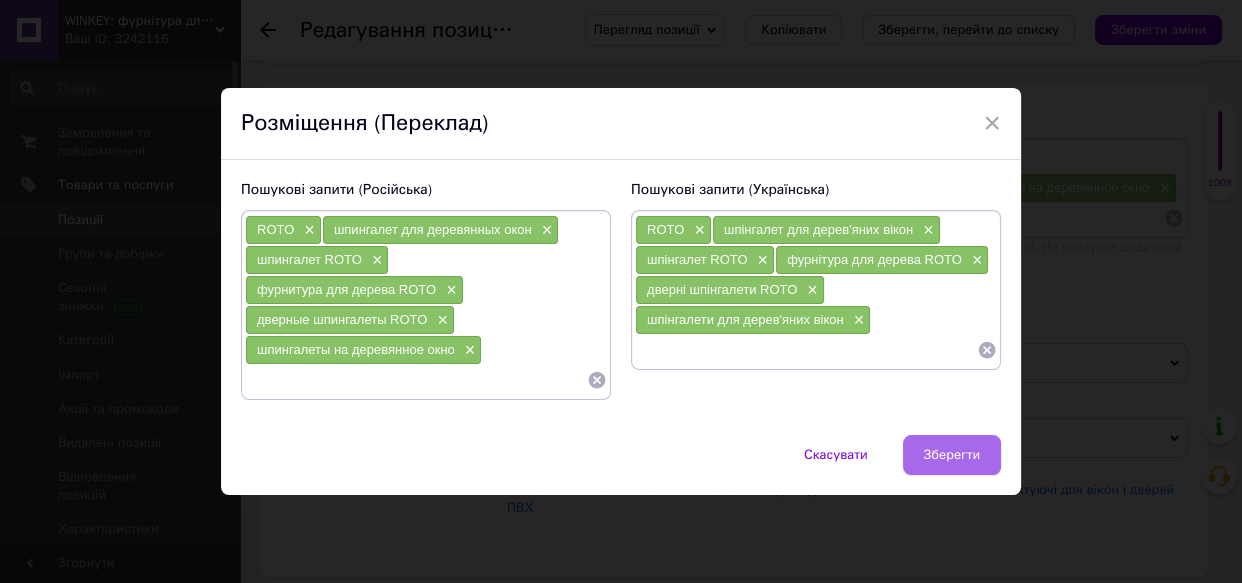 click on "Зберегти" at bounding box center [952, 455] 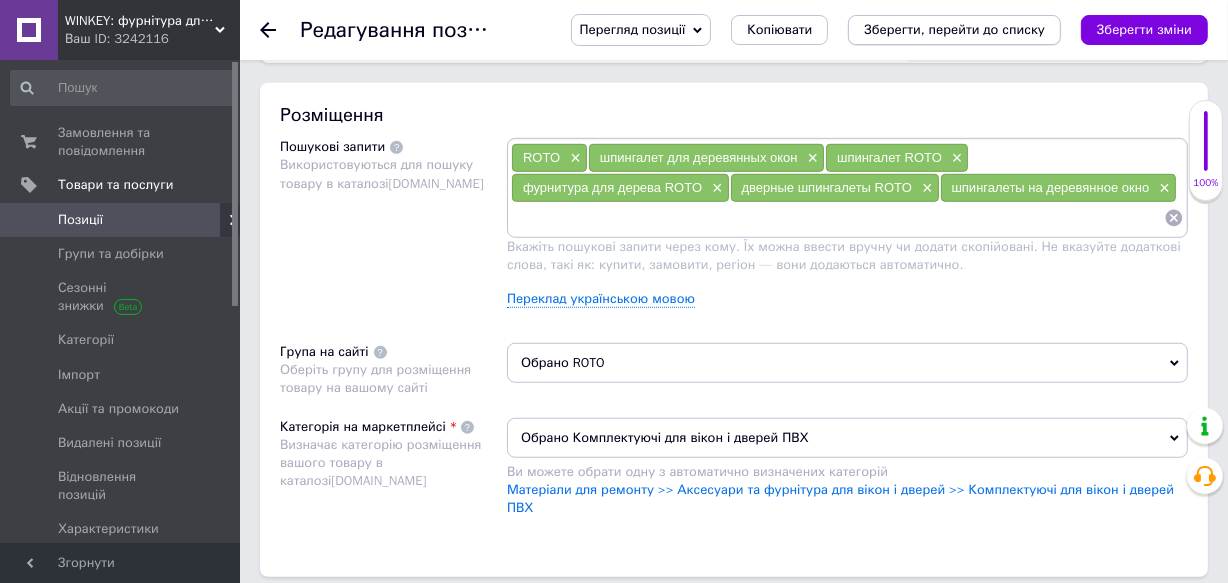 click on "Зберегти, перейти до списку" at bounding box center [954, 29] 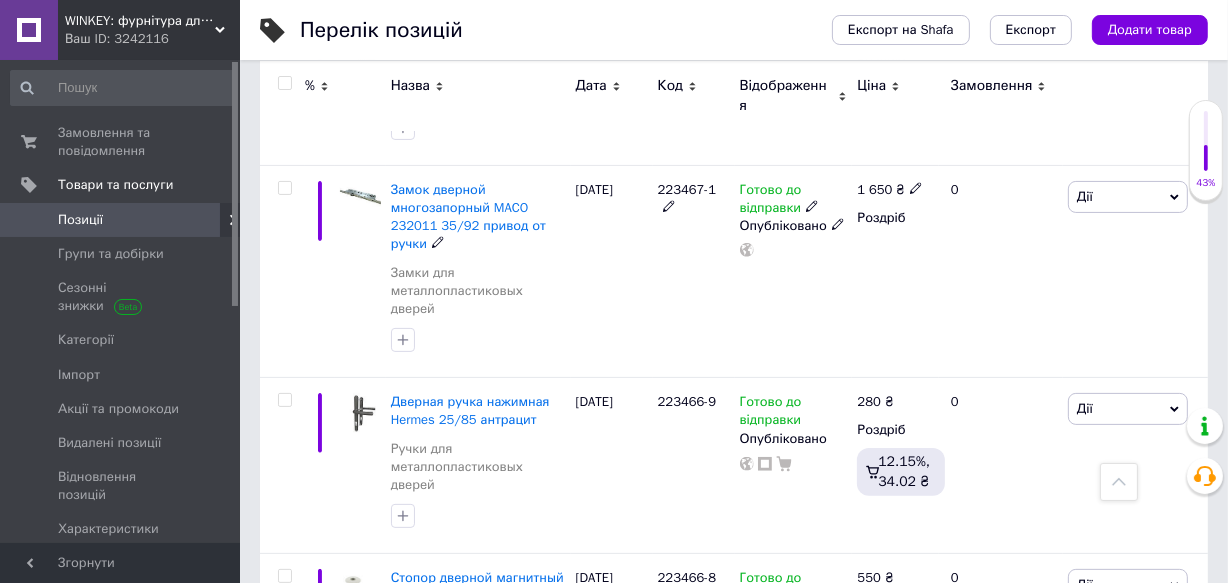 scroll, scrollTop: 363, scrollLeft: 0, axis: vertical 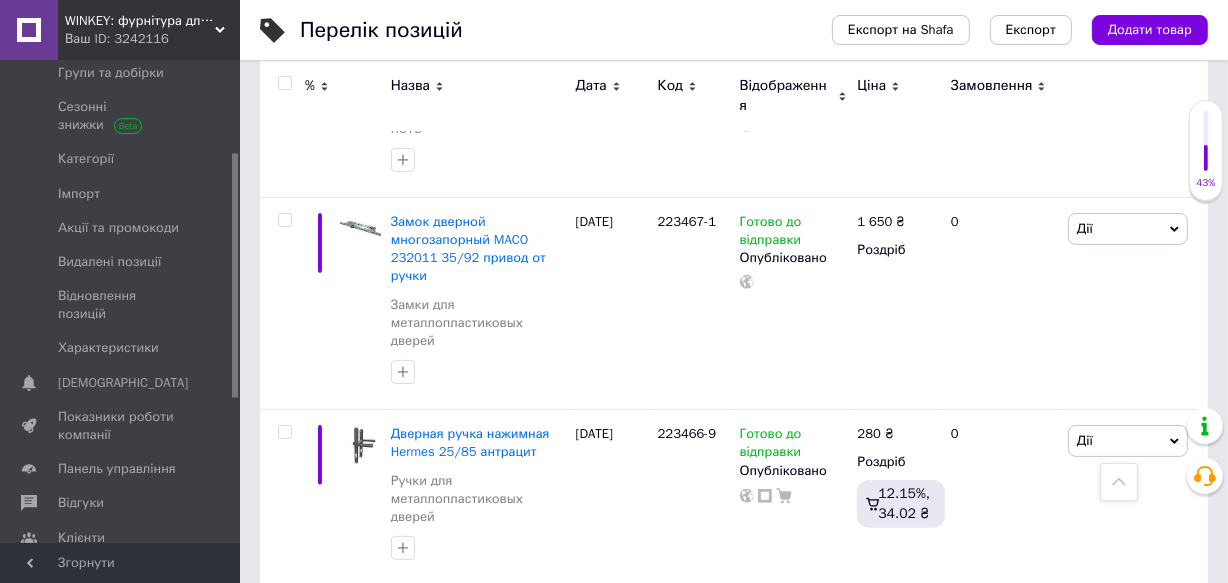 click on "Каталог ProSale" at bounding box center [106, 572] 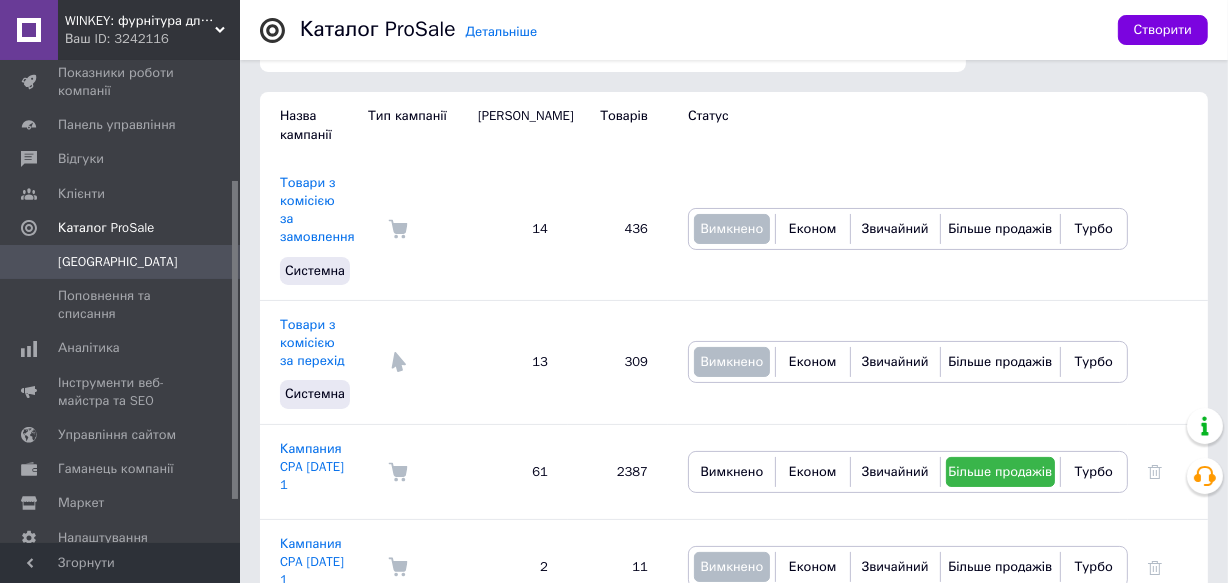 scroll, scrollTop: 272, scrollLeft: 0, axis: vertical 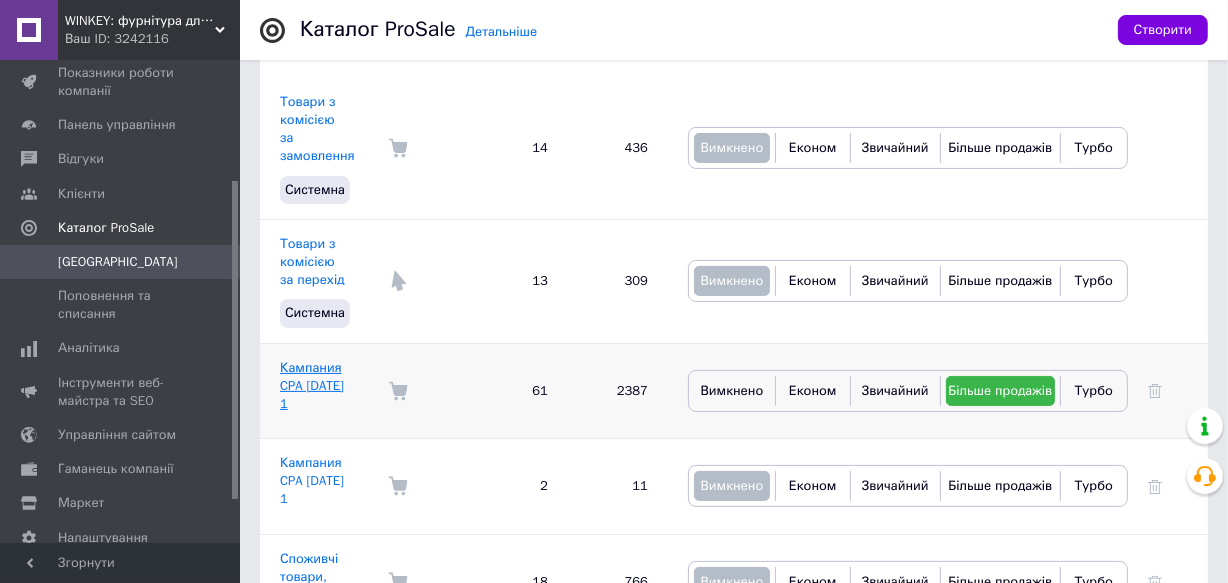 click on "Кампания CPA 25.04.2022 1" at bounding box center (312, 385) 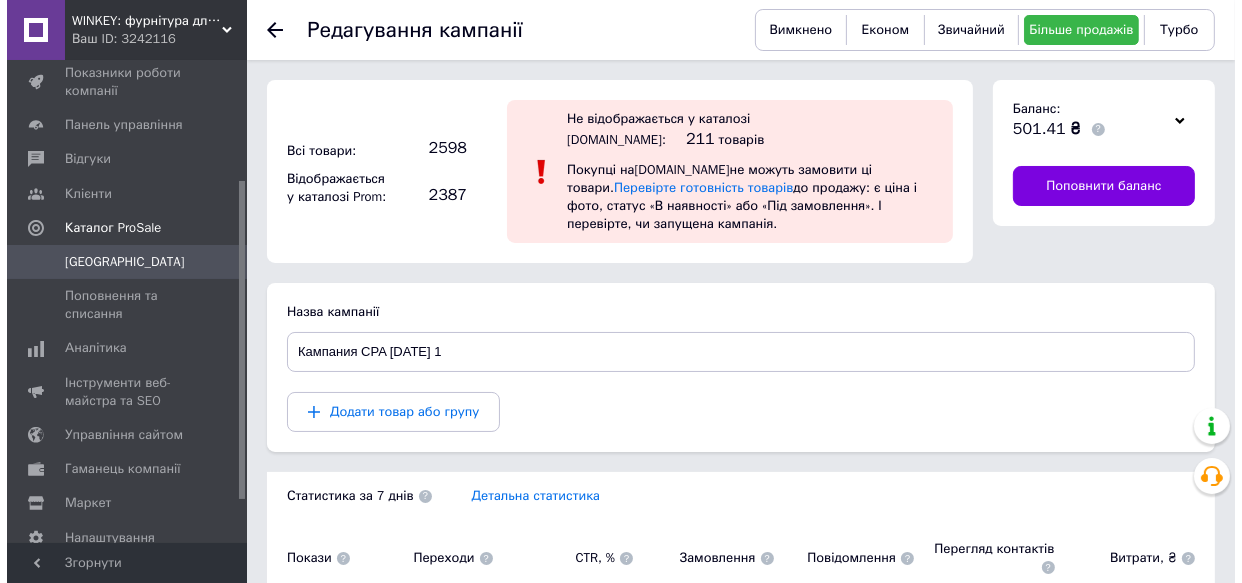 scroll, scrollTop: 90, scrollLeft: 0, axis: vertical 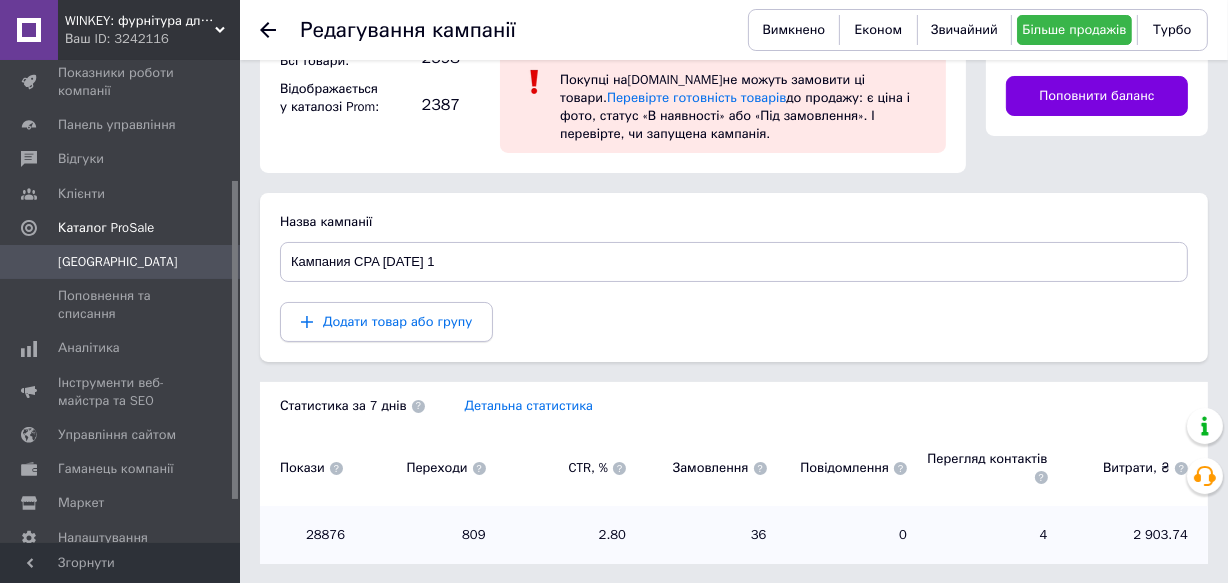 click on "Додати товар або групу" at bounding box center [397, 321] 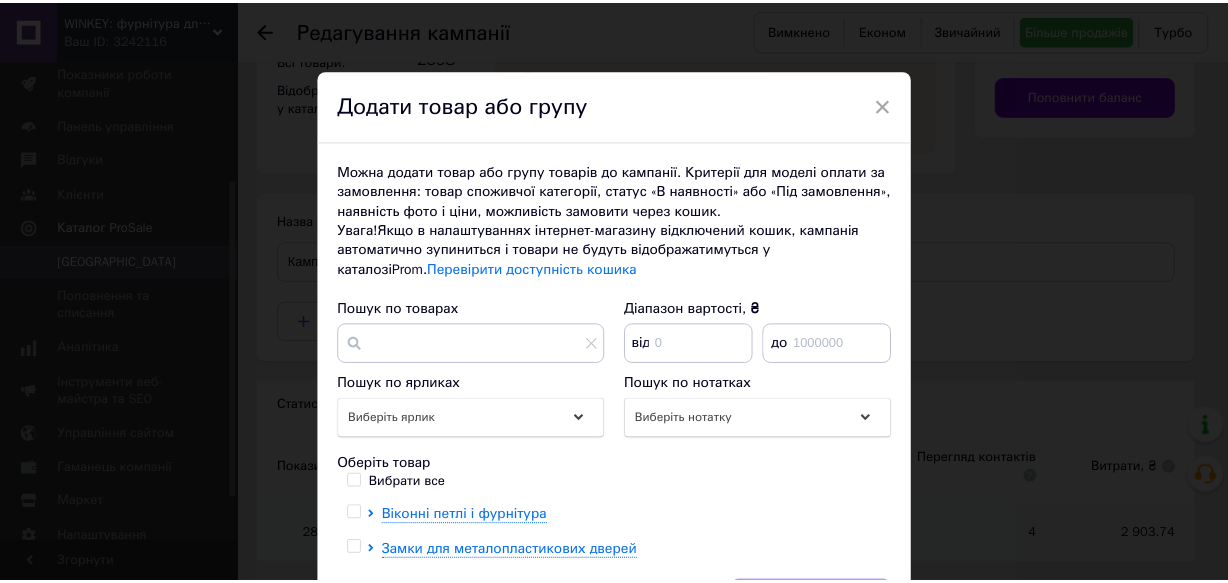 scroll, scrollTop: 90, scrollLeft: 0, axis: vertical 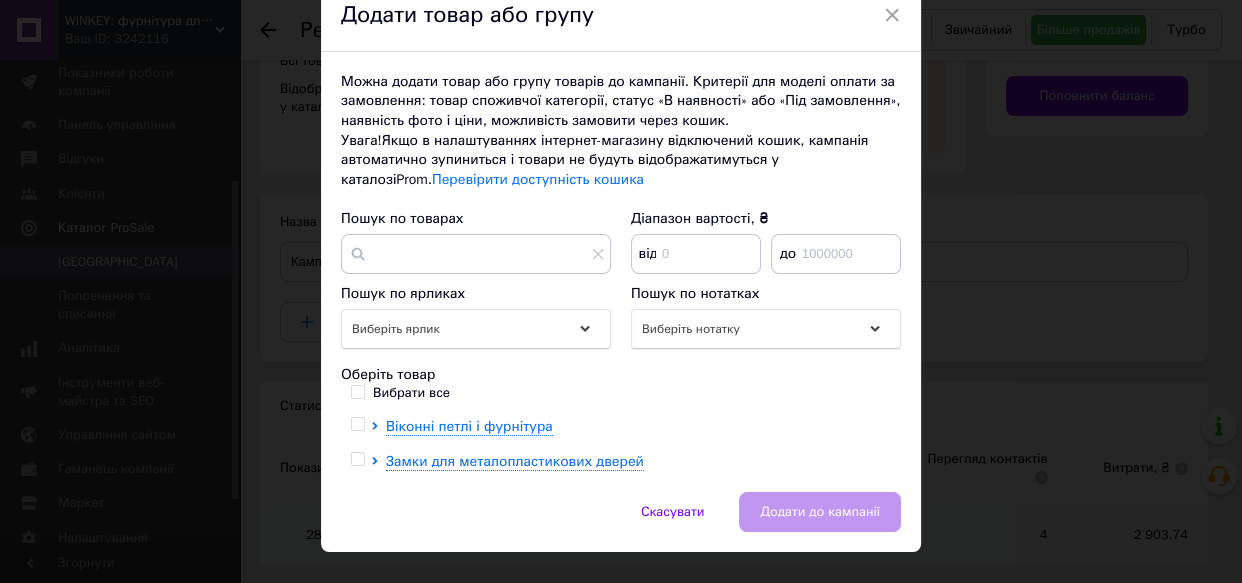 click on "Вибрати все" at bounding box center (357, 391) 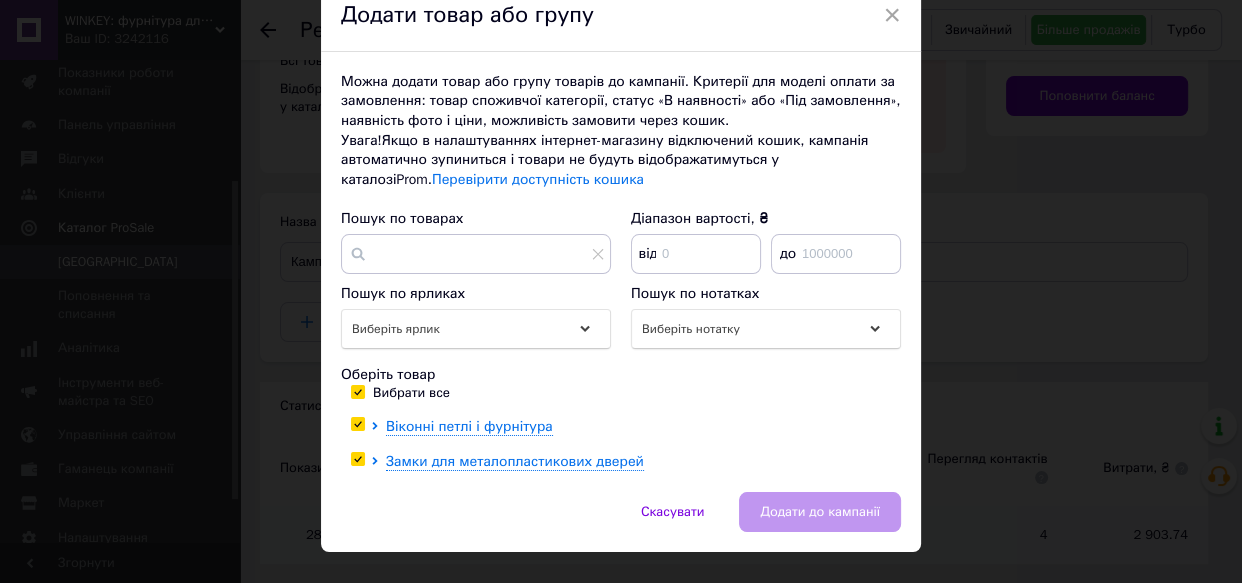 checkbox on "true" 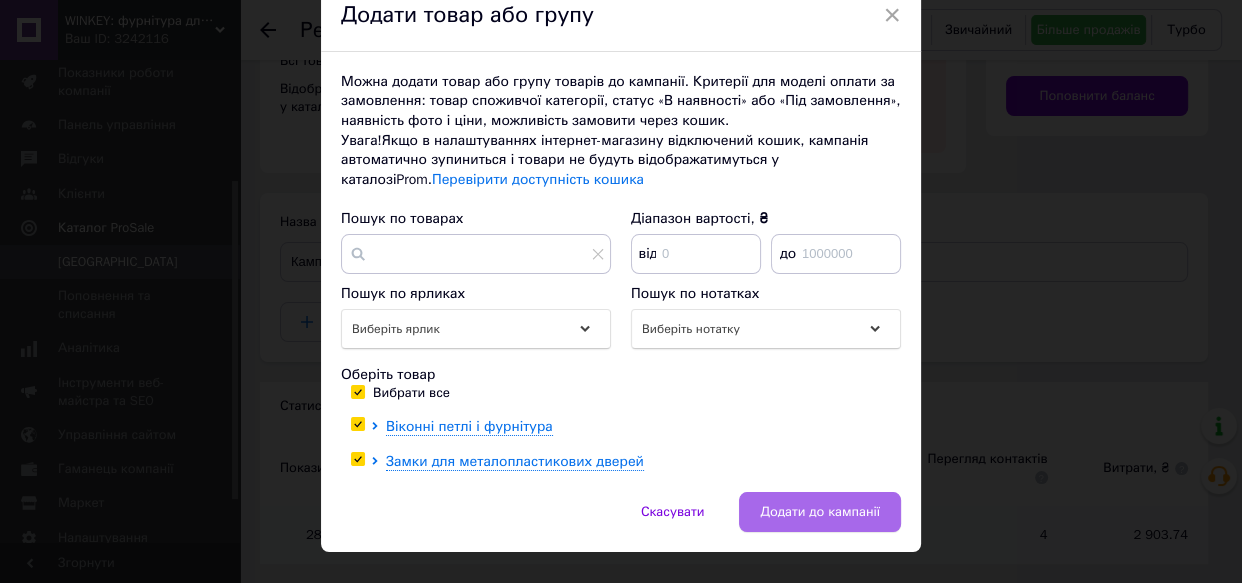 click on "Додати до кампанії" at bounding box center (820, 512) 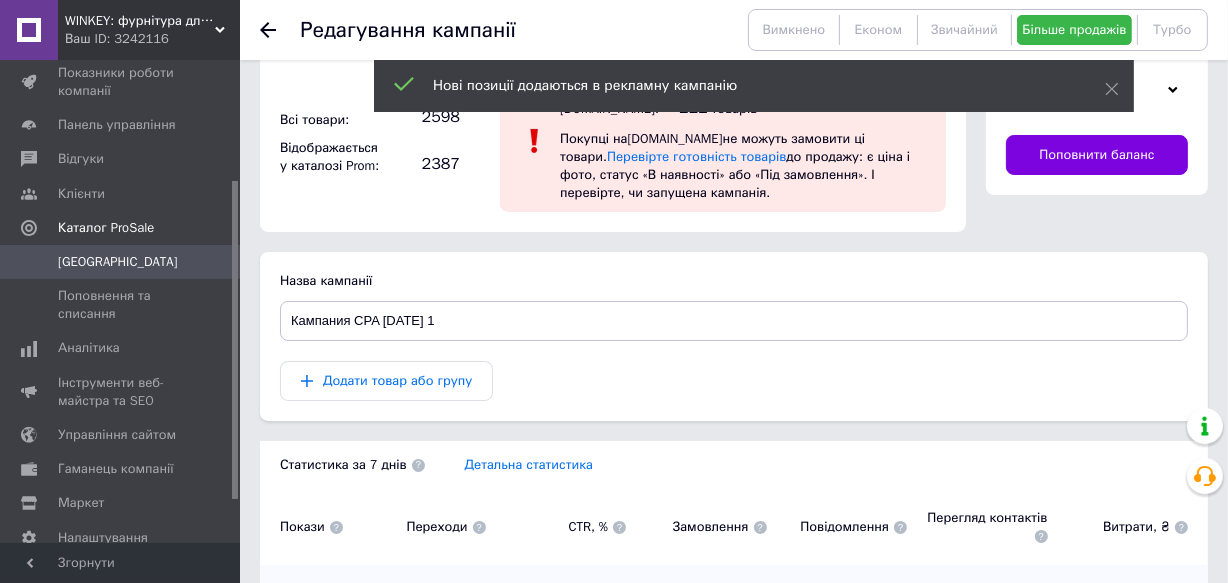scroll, scrollTop: 0, scrollLeft: 0, axis: both 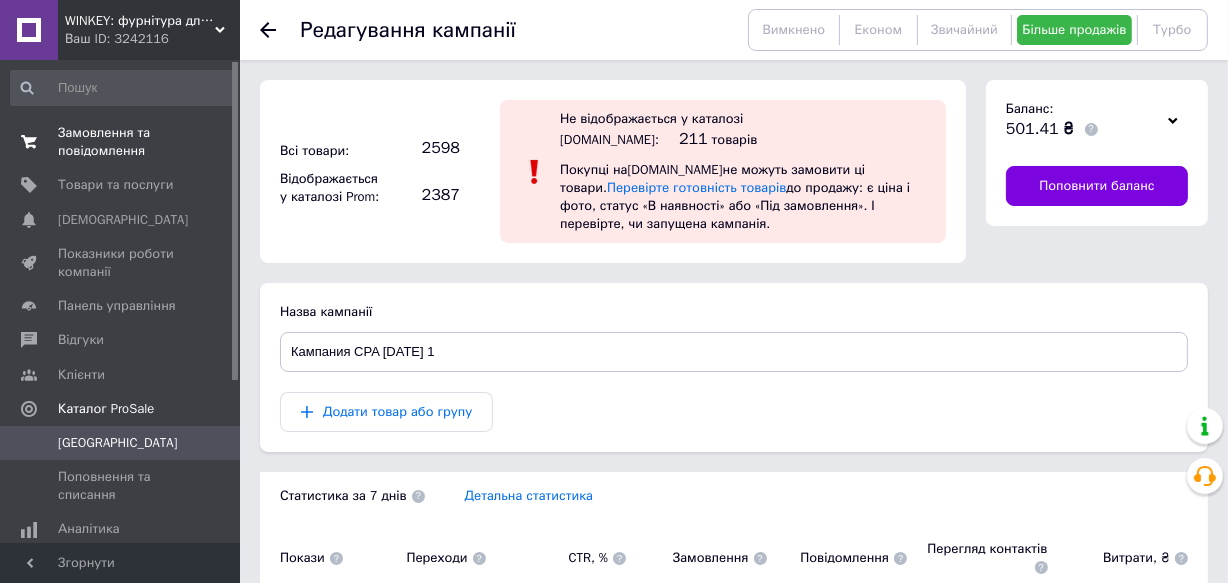 click on "Замовлення та повідомлення" at bounding box center (121, 142) 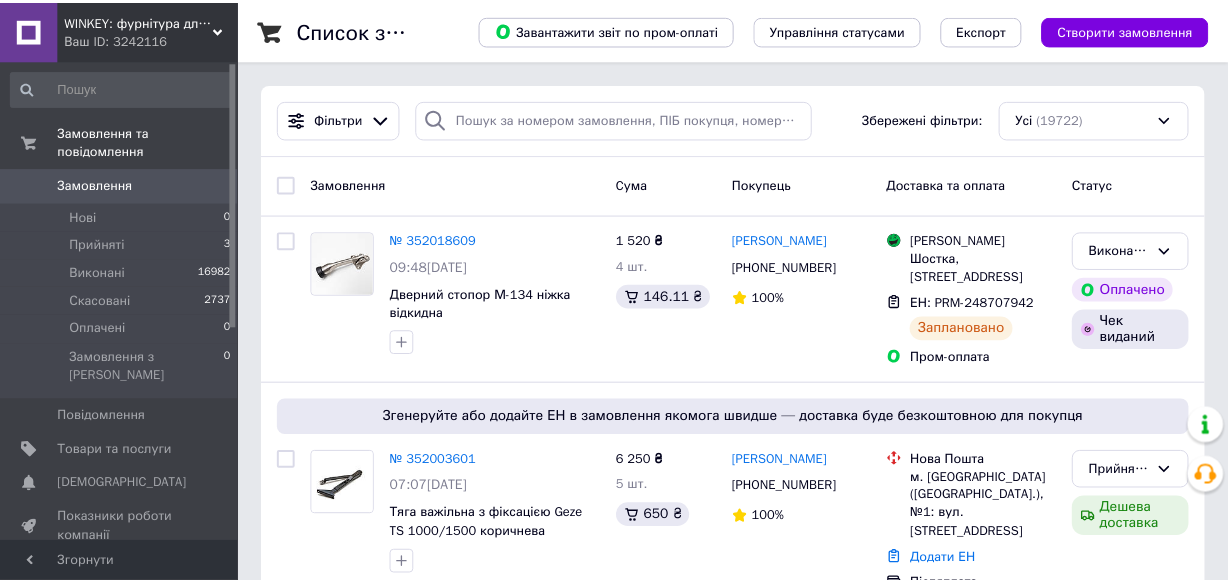 scroll, scrollTop: 0, scrollLeft: 0, axis: both 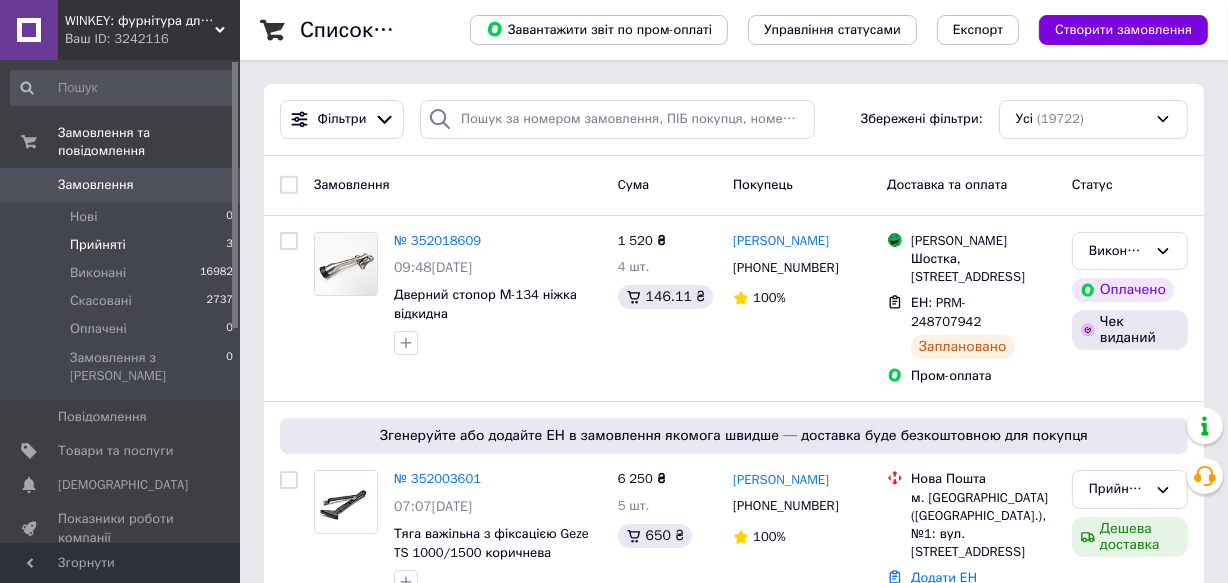 click on "Прийняті" at bounding box center (98, 245) 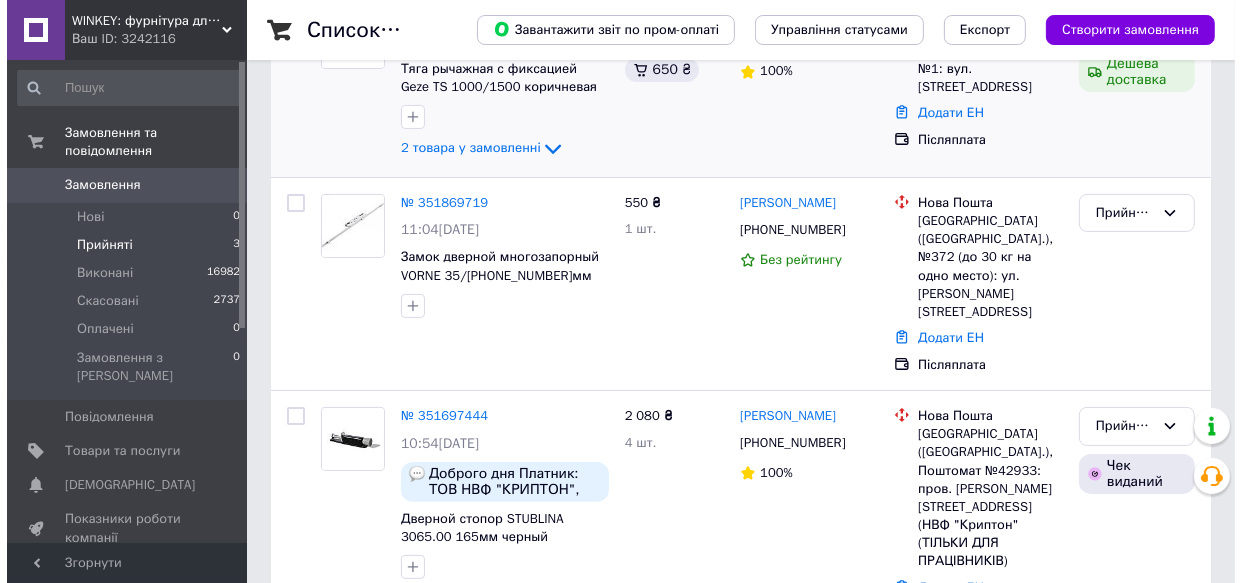 scroll, scrollTop: 357, scrollLeft: 0, axis: vertical 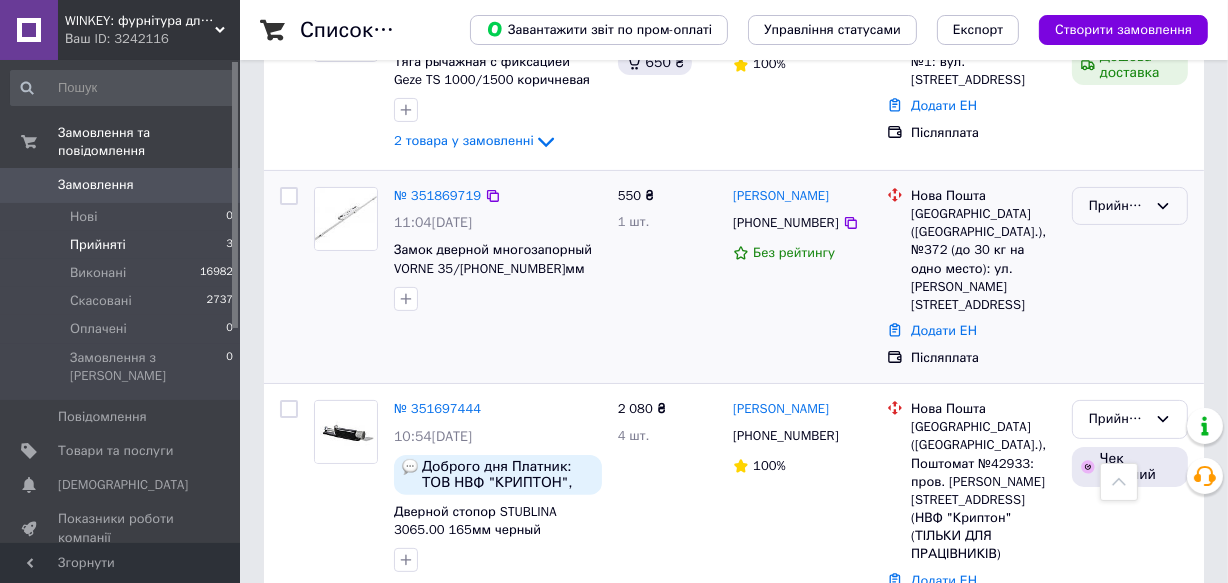 click on "Прийнято" at bounding box center (1118, 206) 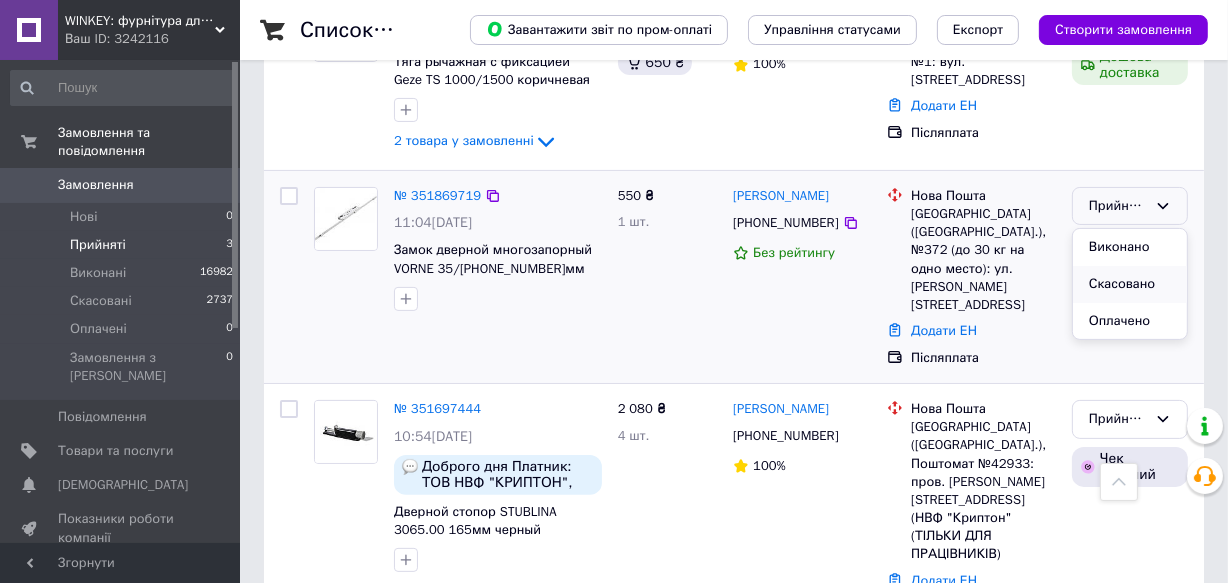 click on "Скасовано" at bounding box center [1130, 284] 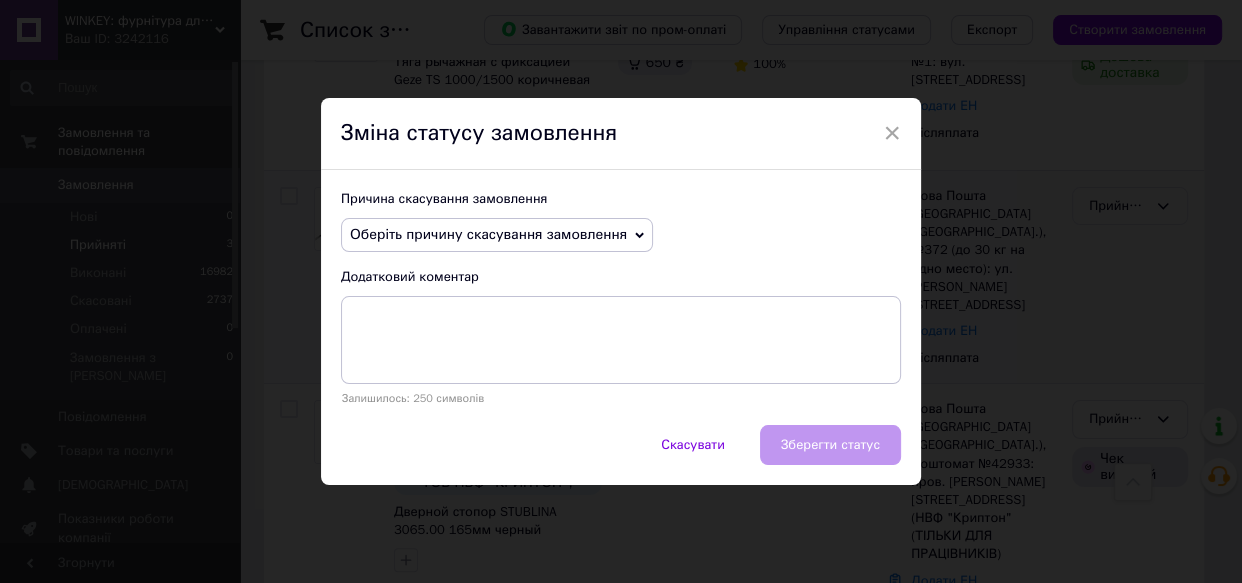 click on "Оберіть причину скасування замовлення" at bounding box center [488, 234] 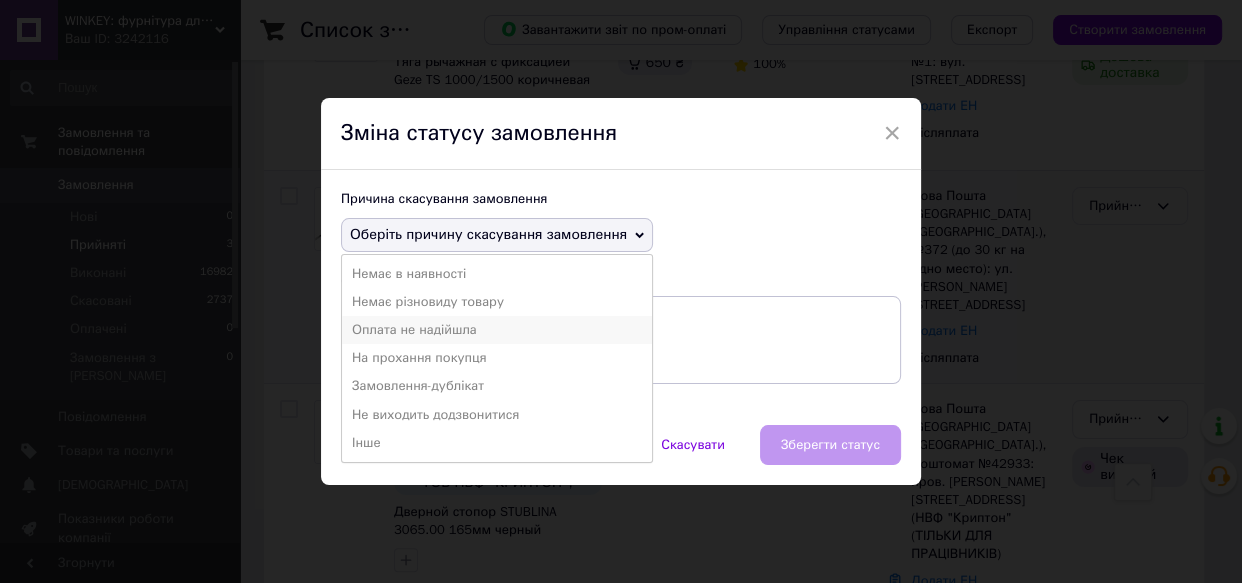 click on "Оплата не надійшла" at bounding box center (497, 330) 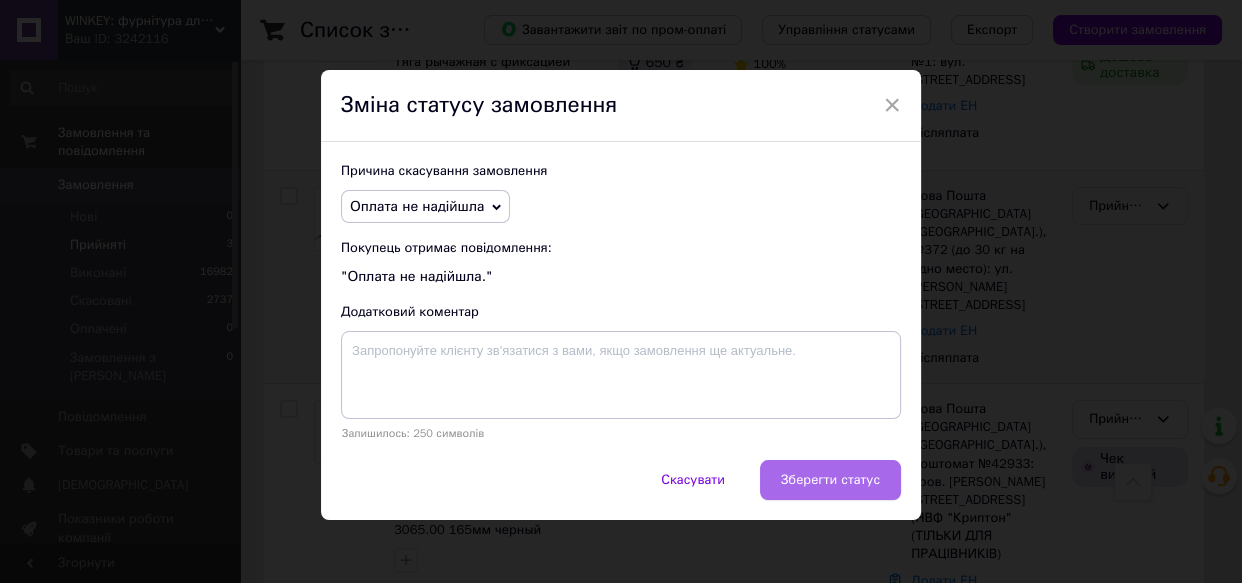 click on "Зберегти статус" at bounding box center [830, 480] 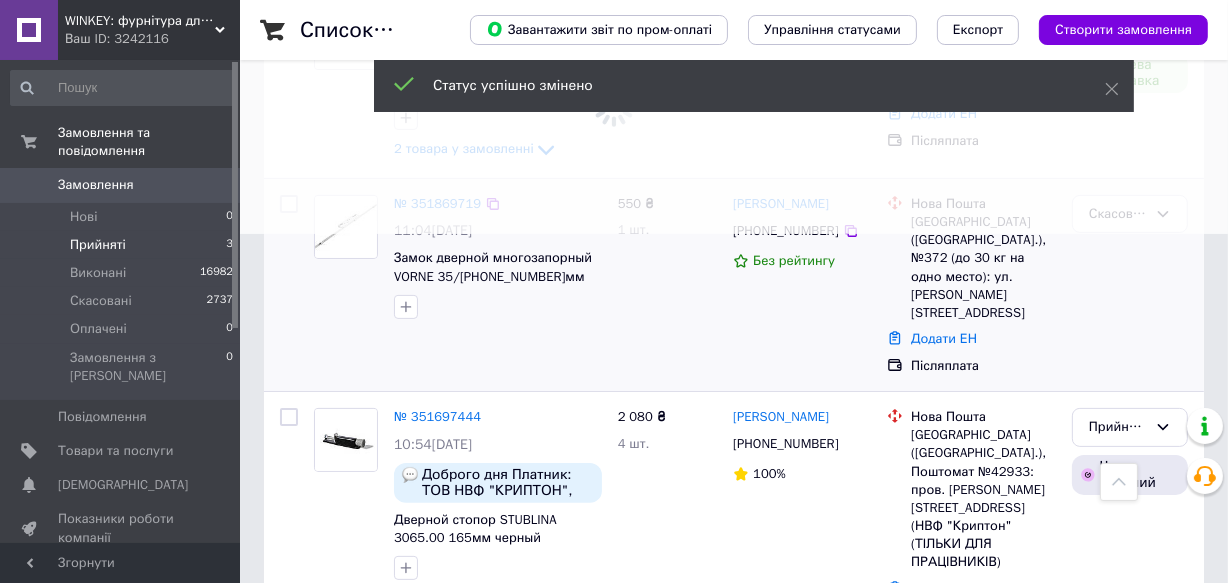scroll, scrollTop: 337, scrollLeft: 0, axis: vertical 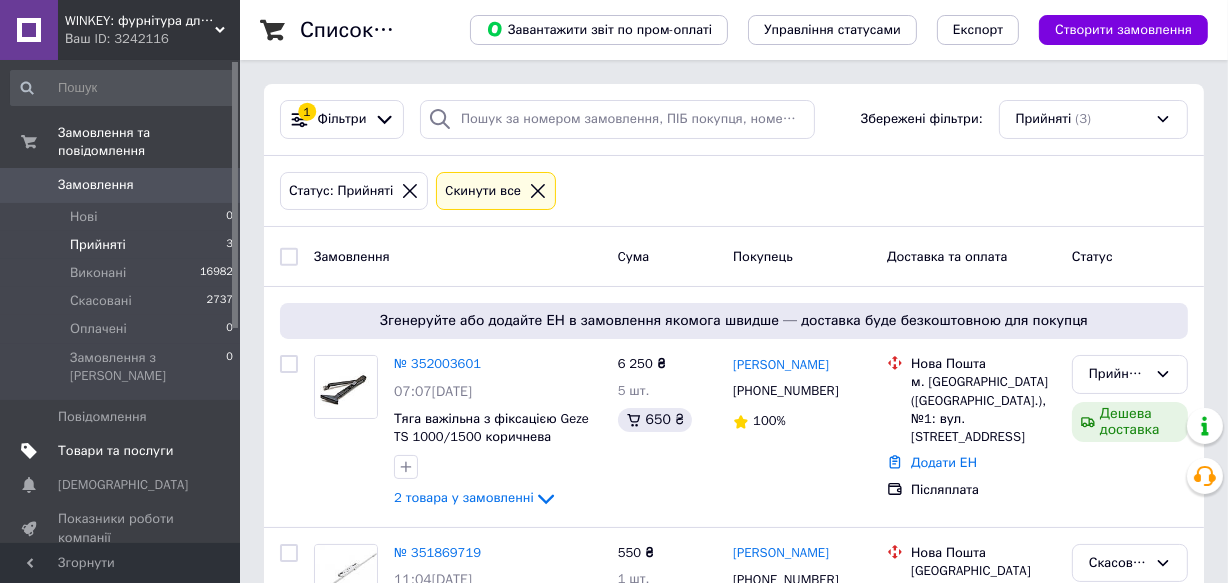 click on "Товари та послуги" at bounding box center [122, 451] 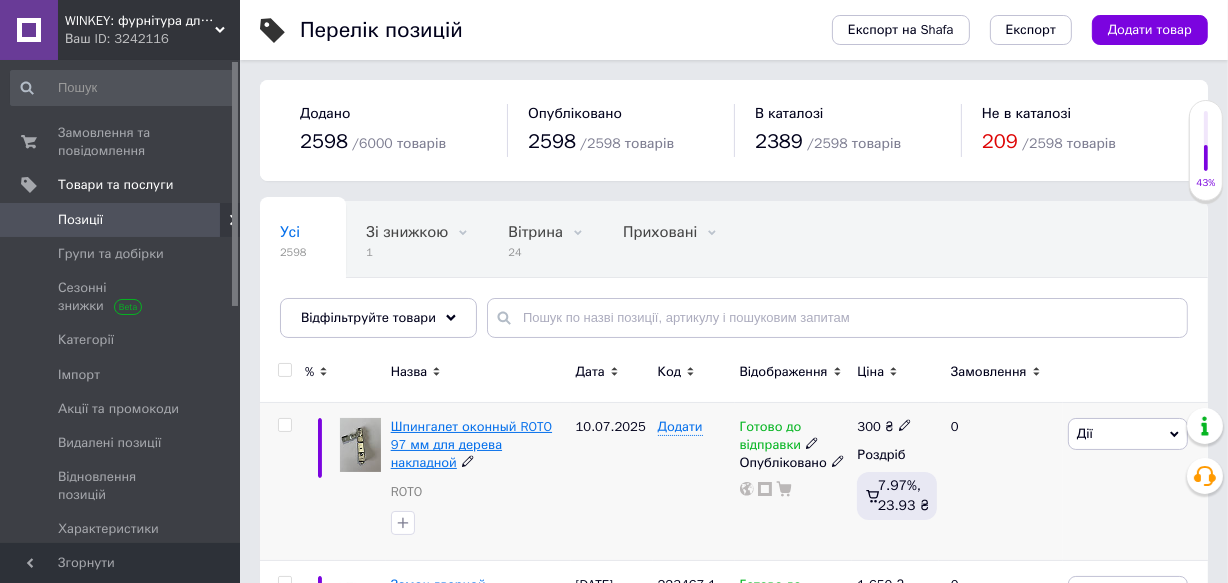 click on "Шпингалет оконный ROTO 97 мм для дерева накладной" at bounding box center [471, 444] 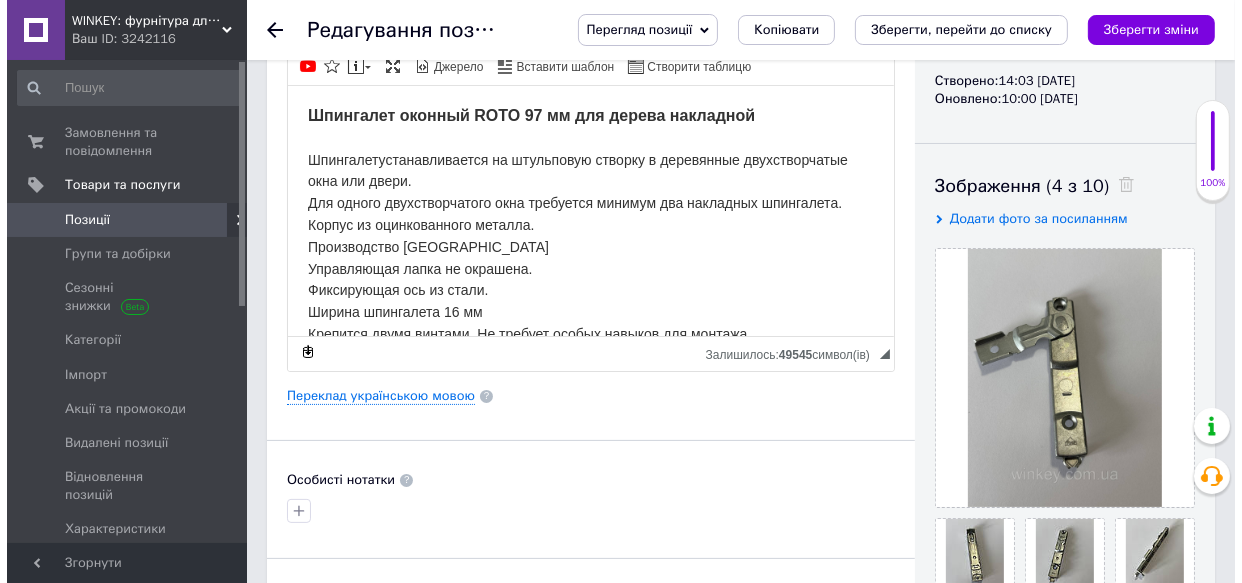 scroll, scrollTop: 272, scrollLeft: 0, axis: vertical 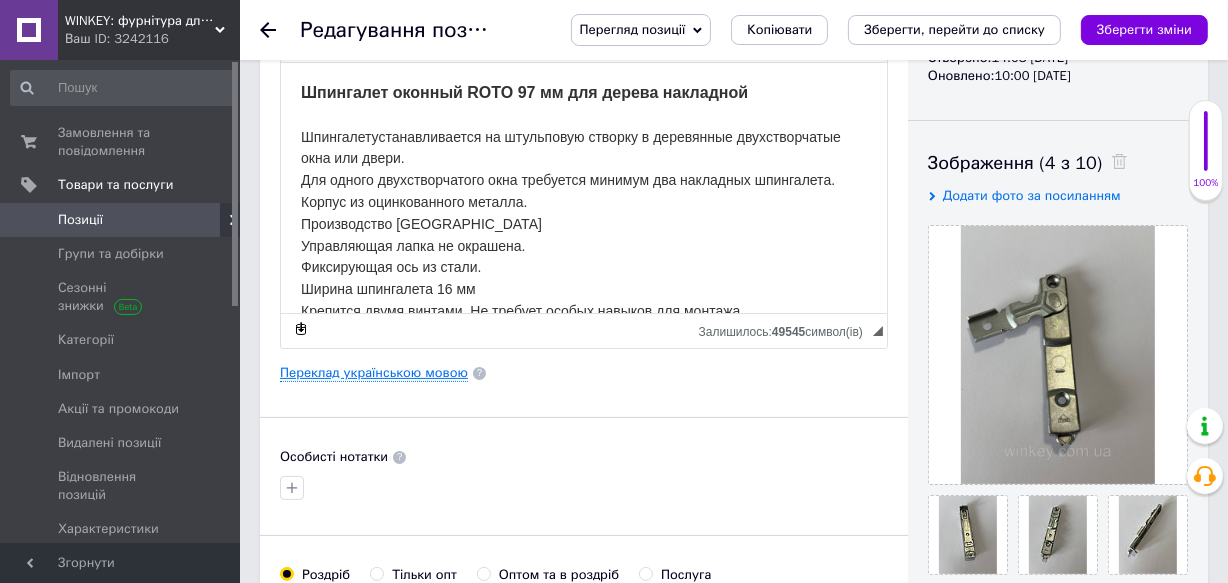 click on "Переклад українською мовою" at bounding box center [374, 373] 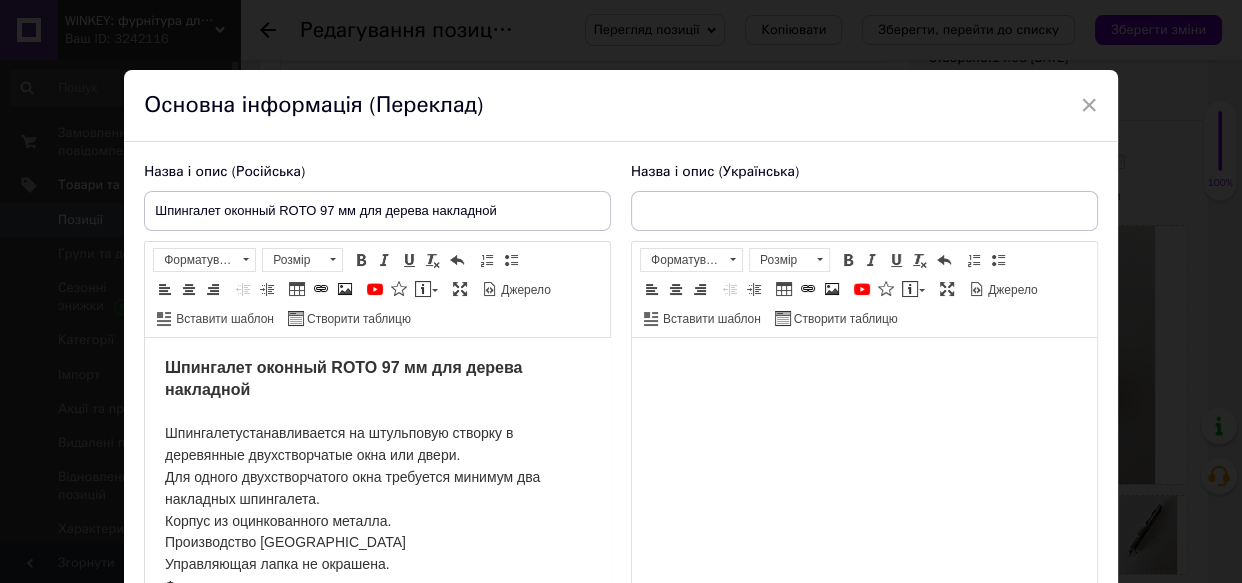 scroll, scrollTop: 0, scrollLeft: 0, axis: both 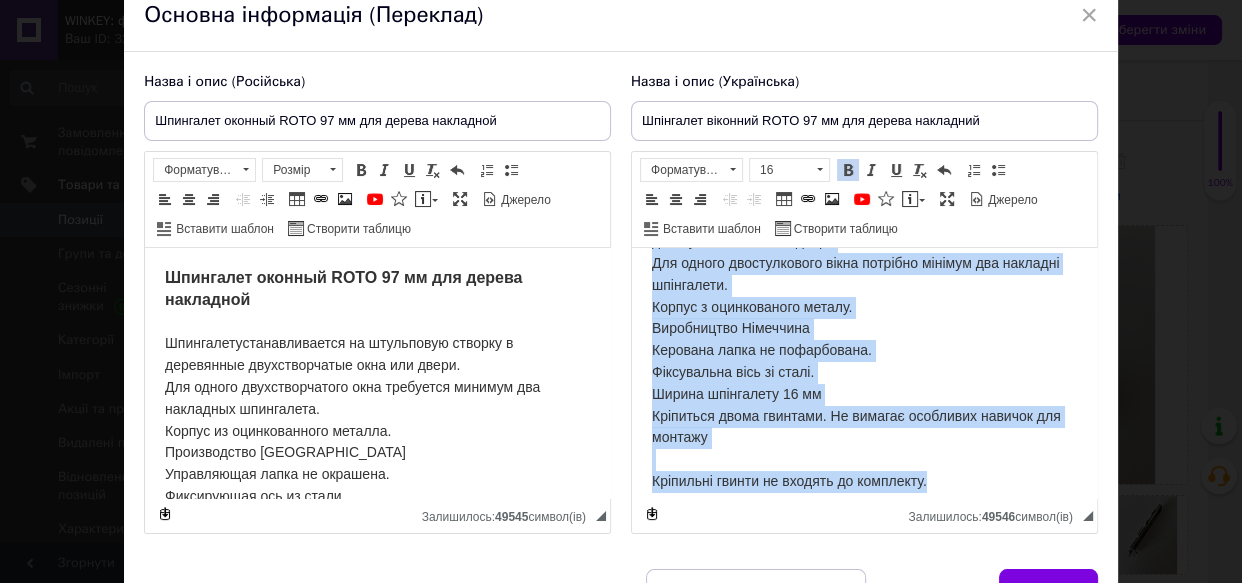 drag, startPoint x: 647, startPoint y: 277, endPoint x: 949, endPoint y: 495, distance: 372.46207 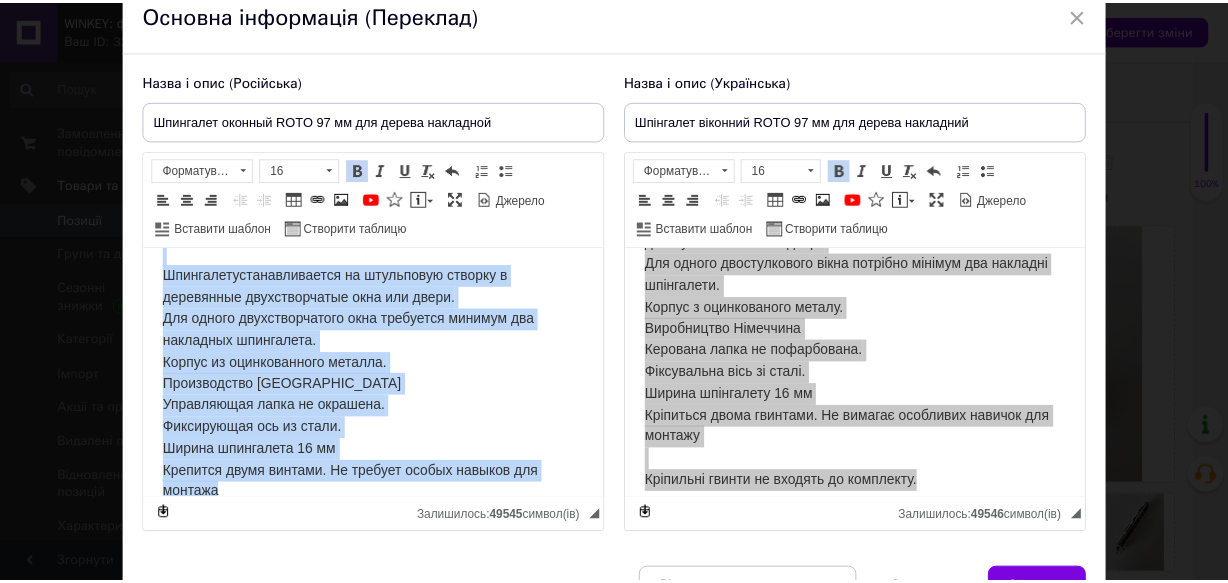 scroll, scrollTop: 124, scrollLeft: 0, axis: vertical 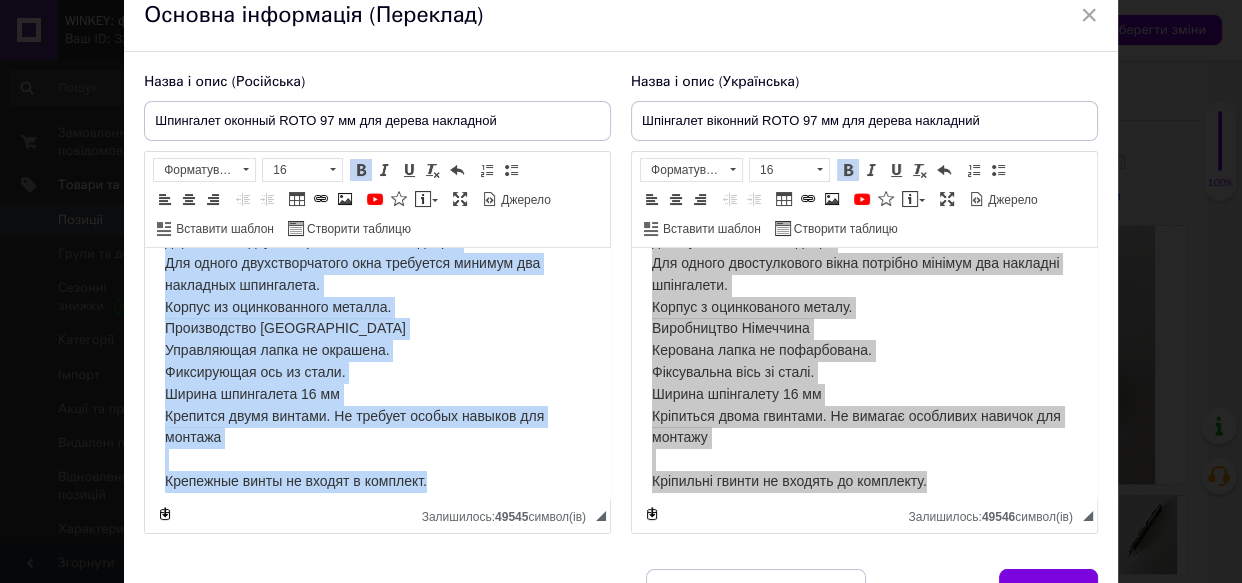 drag, startPoint x: 153, startPoint y: 276, endPoint x: 427, endPoint y: 491, distance: 348.28293 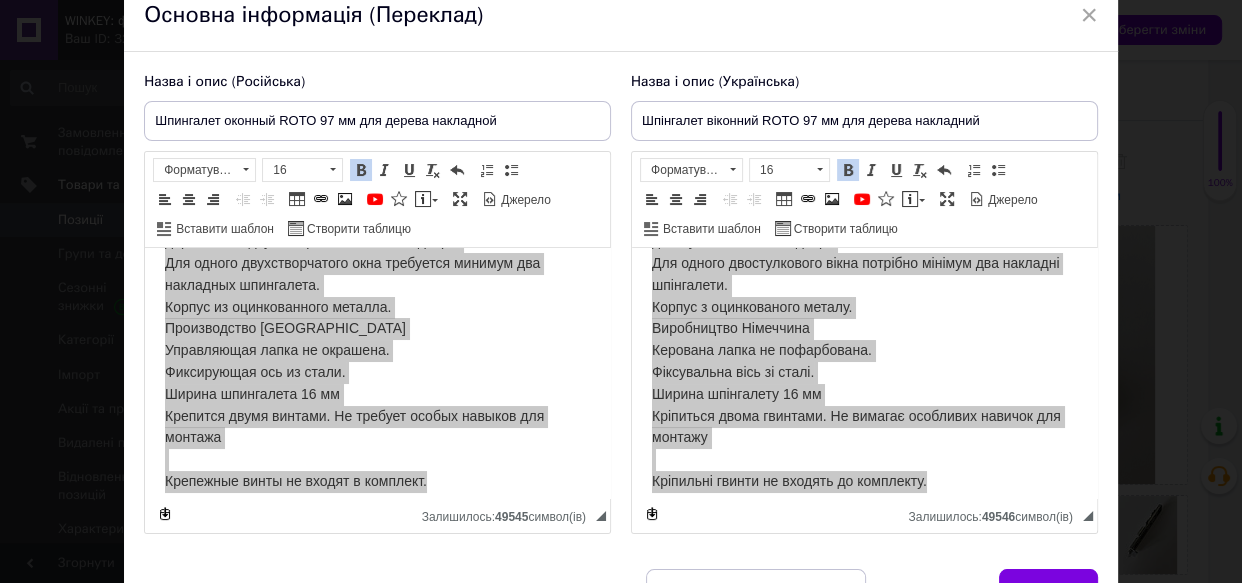 drag, startPoint x: 1089, startPoint y: 12, endPoint x: 540, endPoint y: 2, distance: 549.09106 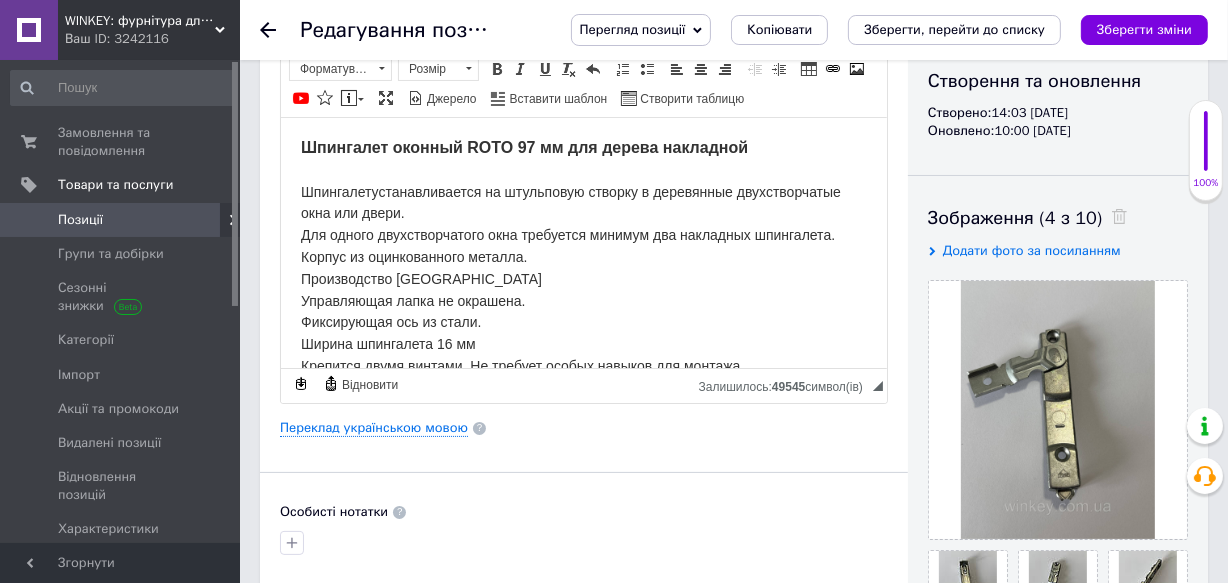 scroll, scrollTop: 90, scrollLeft: 0, axis: vertical 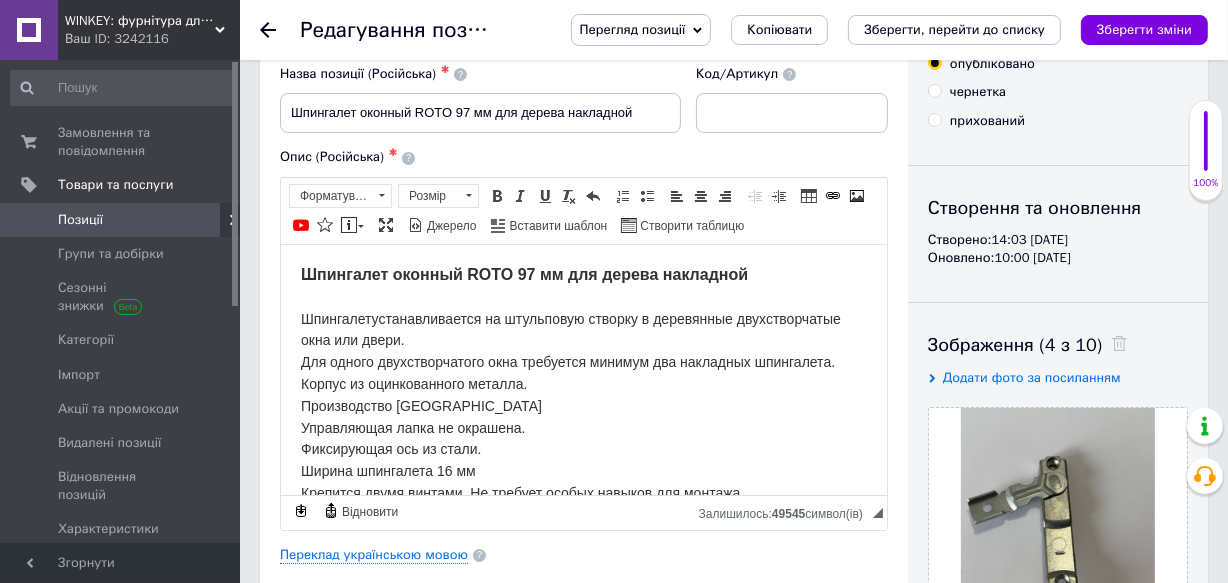click on "Позиції" at bounding box center (80, 220) 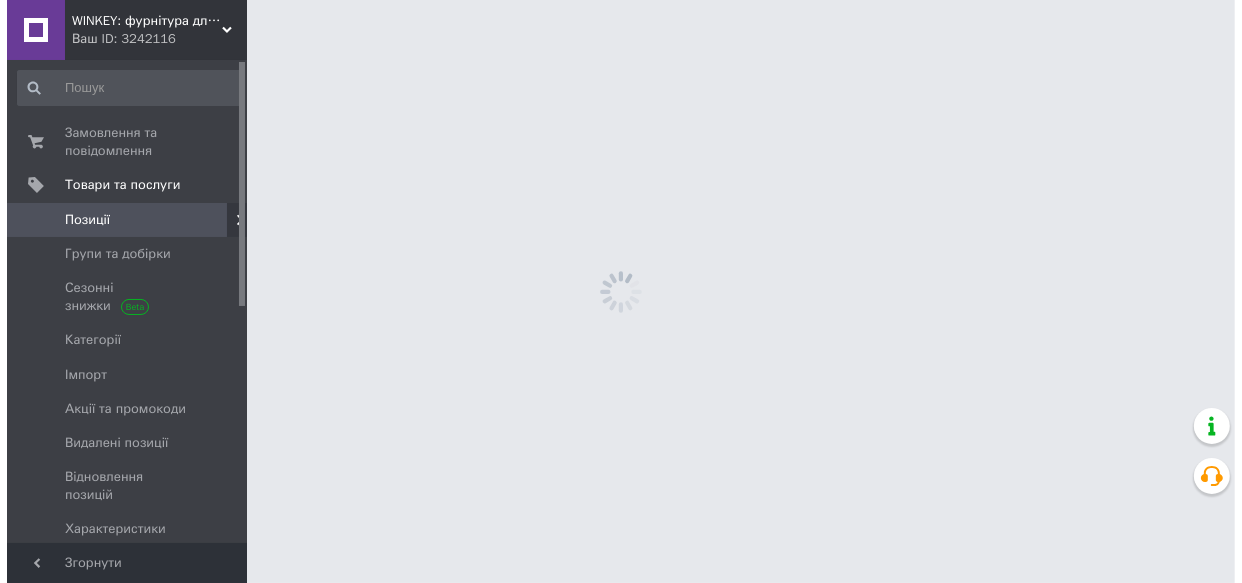 scroll, scrollTop: 0, scrollLeft: 0, axis: both 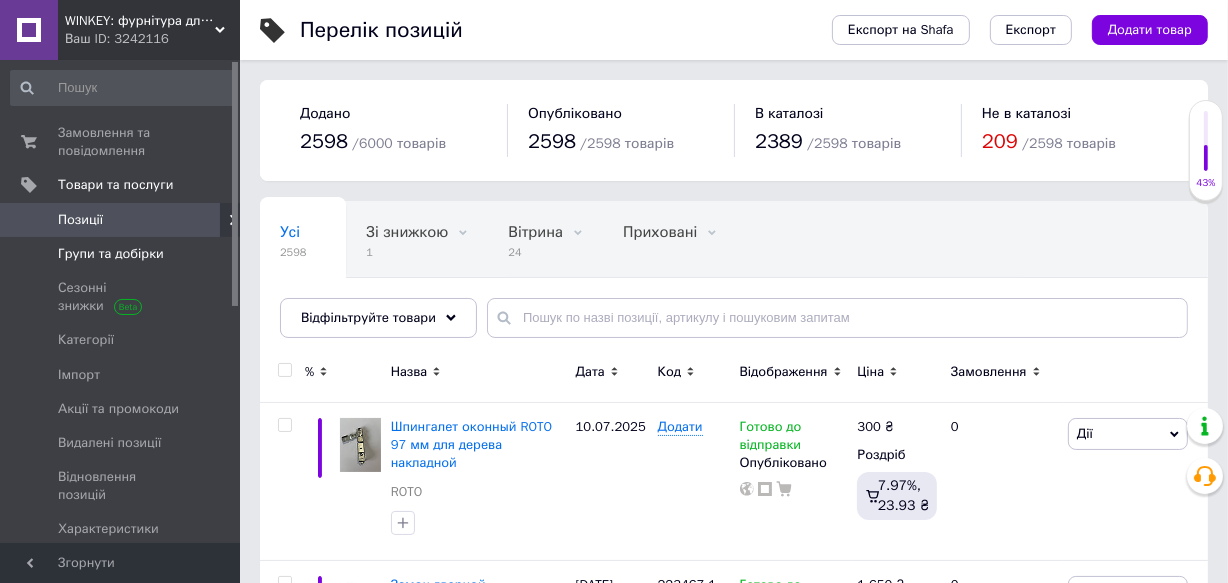 click on "Групи та добірки" at bounding box center [111, 254] 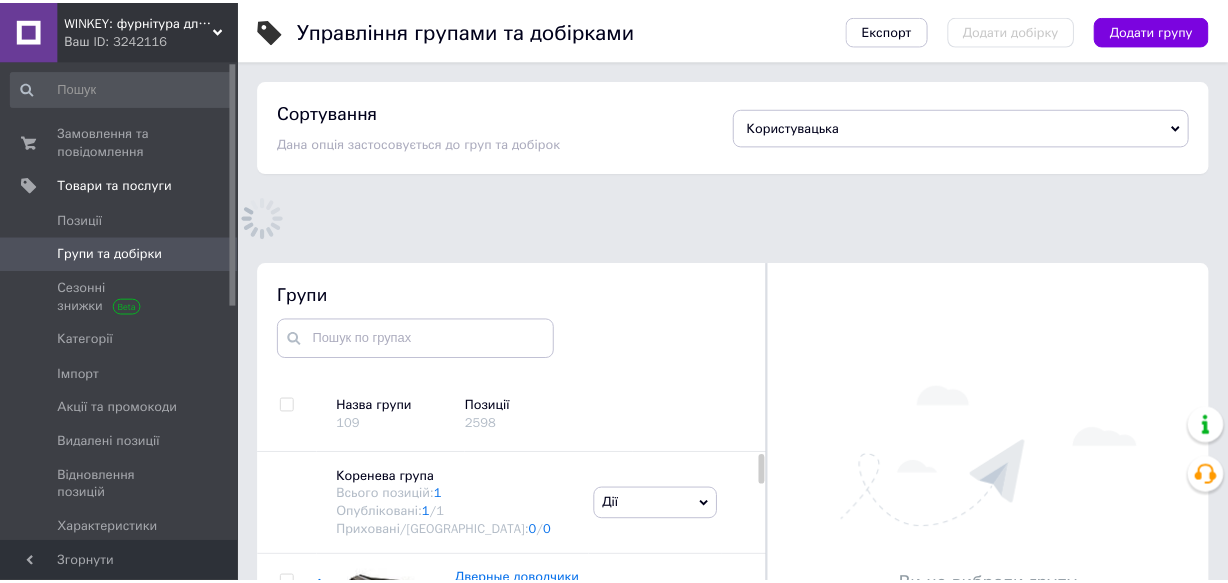 scroll, scrollTop: 131, scrollLeft: 0, axis: vertical 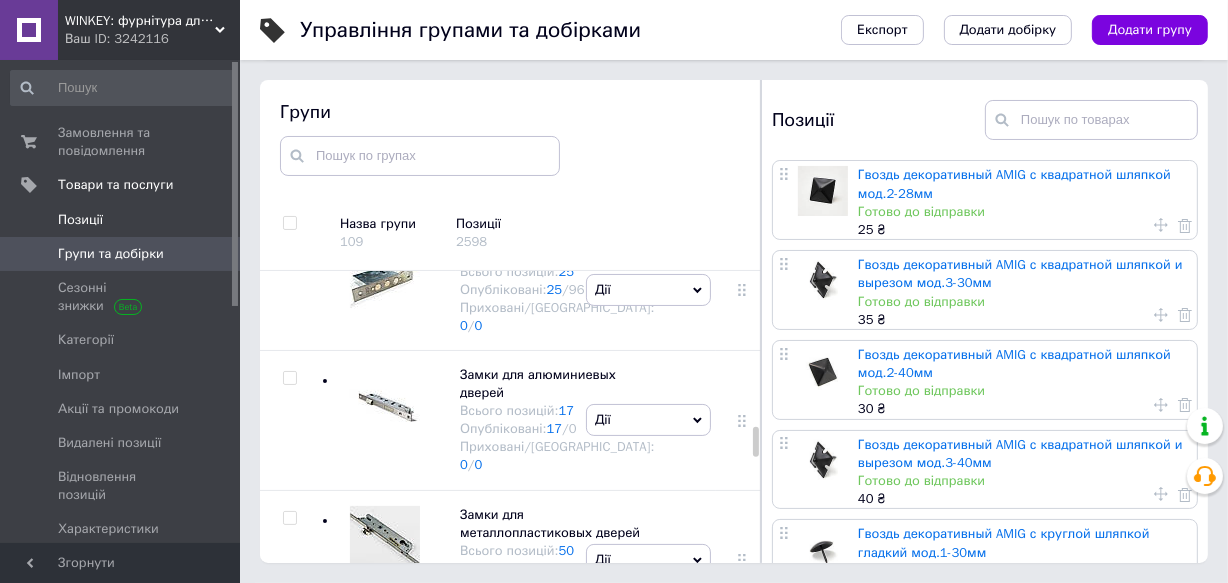 click on "Позиції" at bounding box center [80, 220] 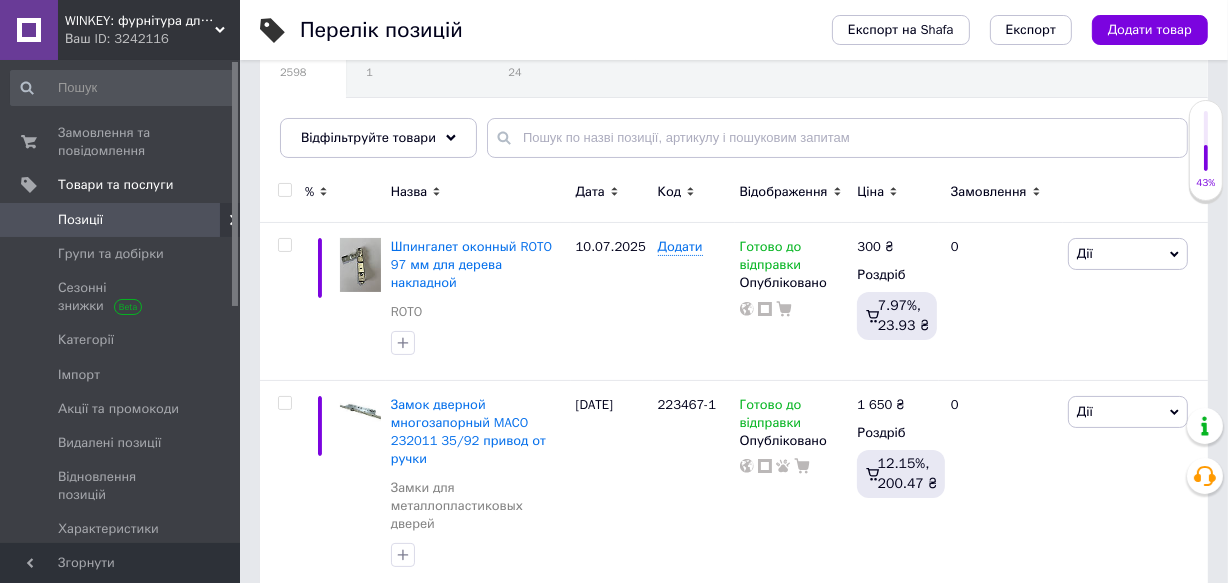 scroll, scrollTop: 181, scrollLeft: 0, axis: vertical 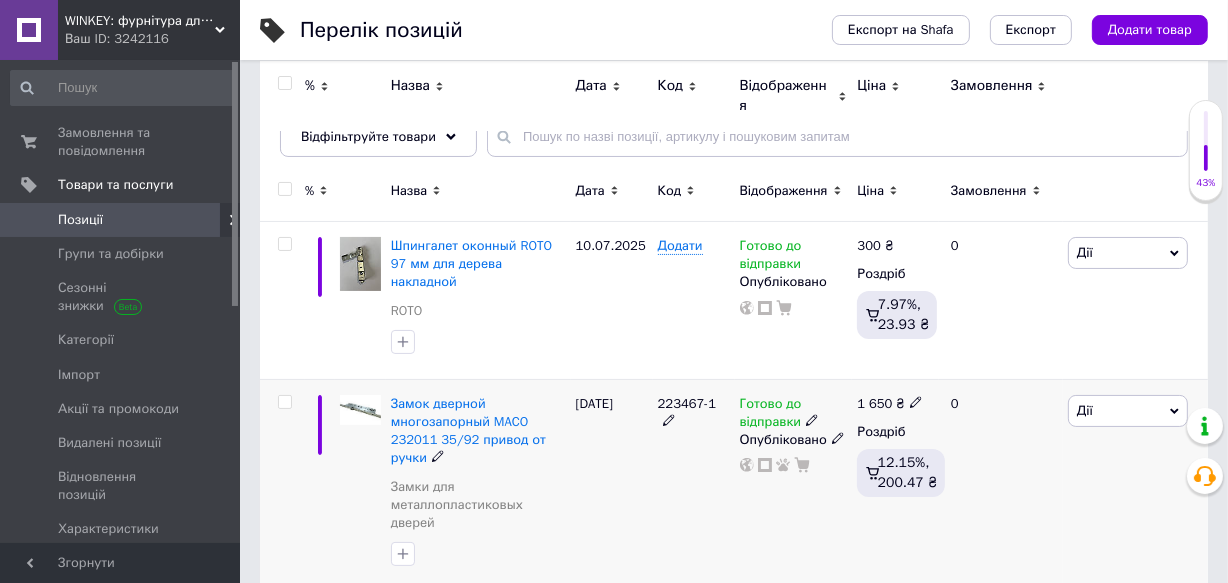 drag, startPoint x: 650, startPoint y: 386, endPoint x: 710, endPoint y: 390, distance: 60.133186 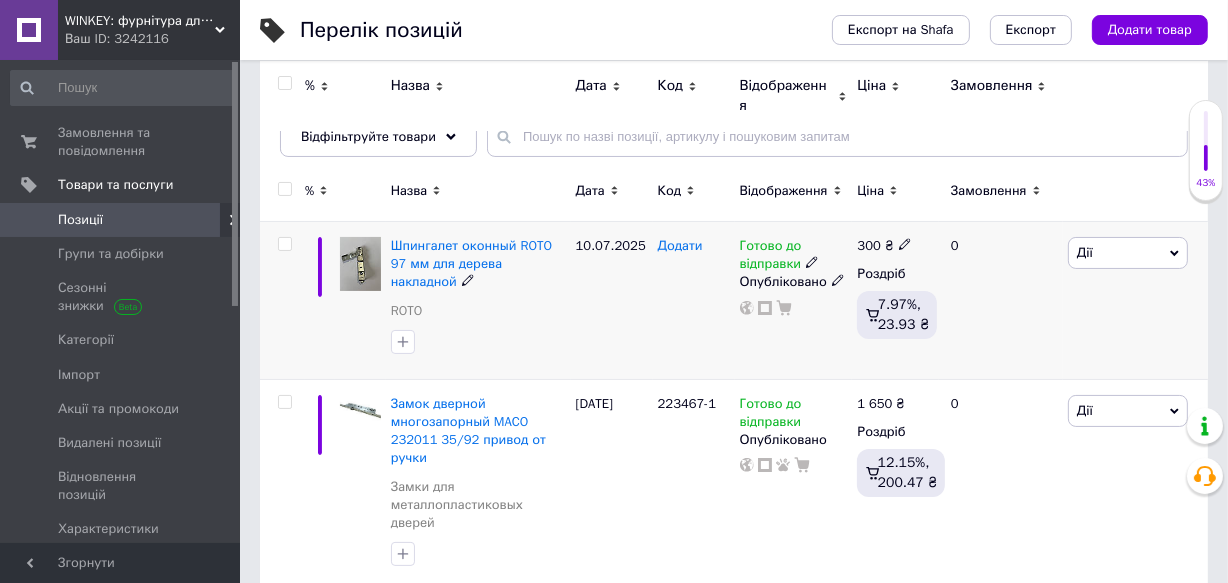 click on "Додати" at bounding box center [680, 246] 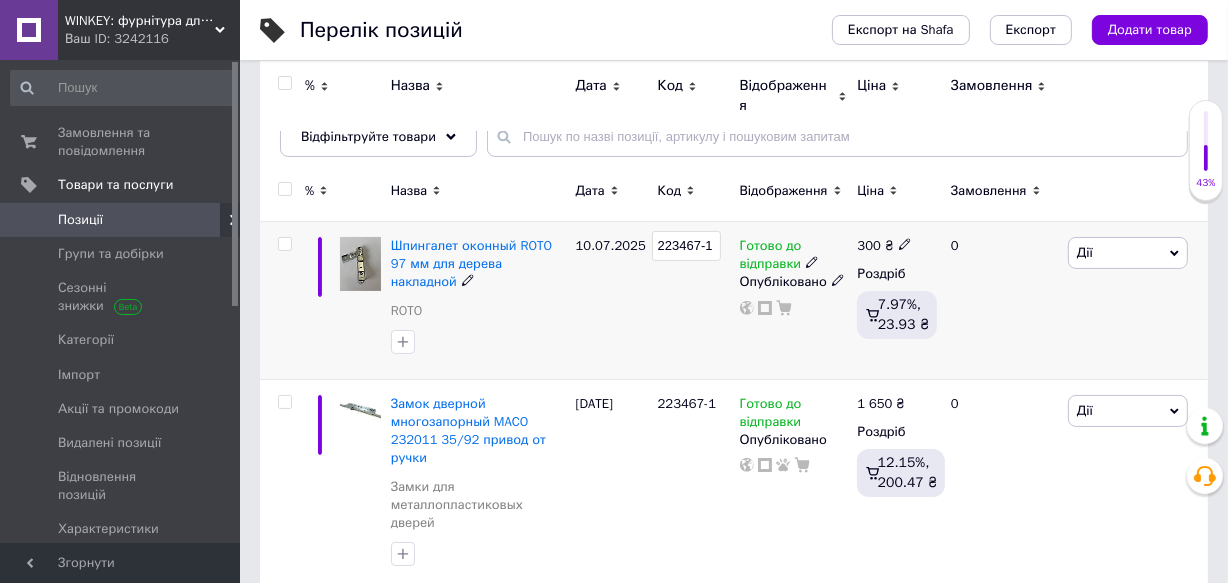 scroll, scrollTop: 0, scrollLeft: 30, axis: horizontal 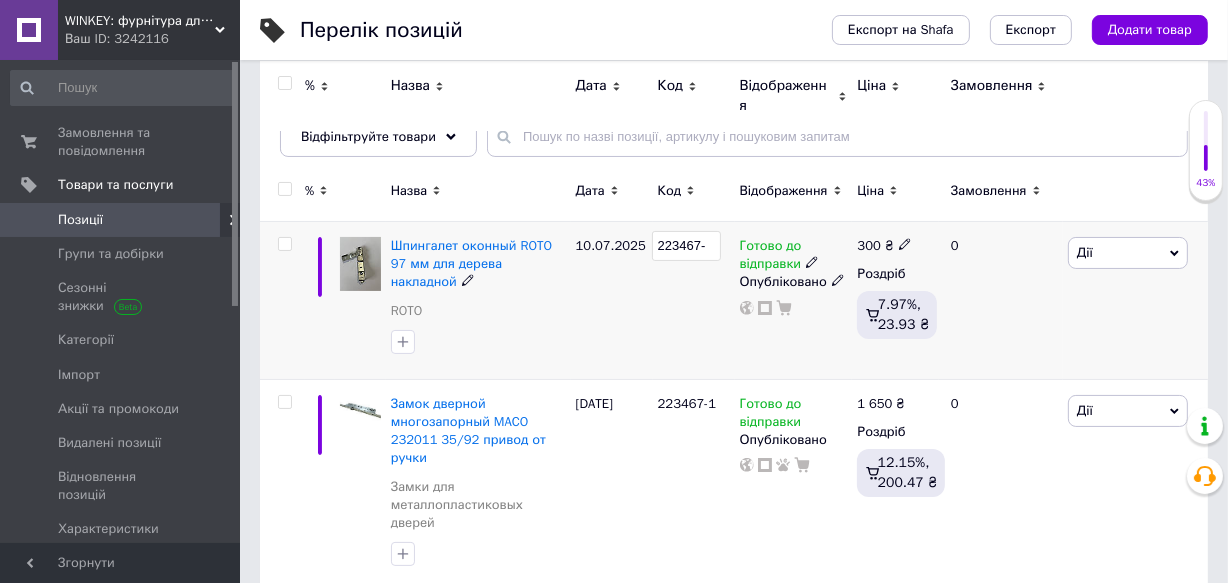 type on "223467-2" 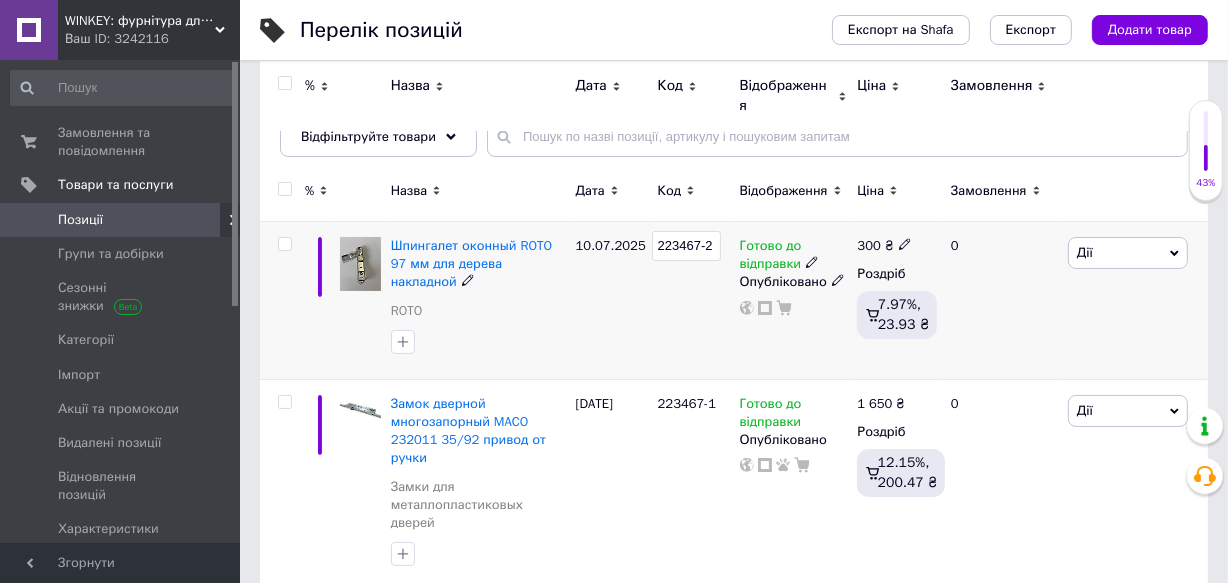 scroll, scrollTop: 0, scrollLeft: 30, axis: horizontal 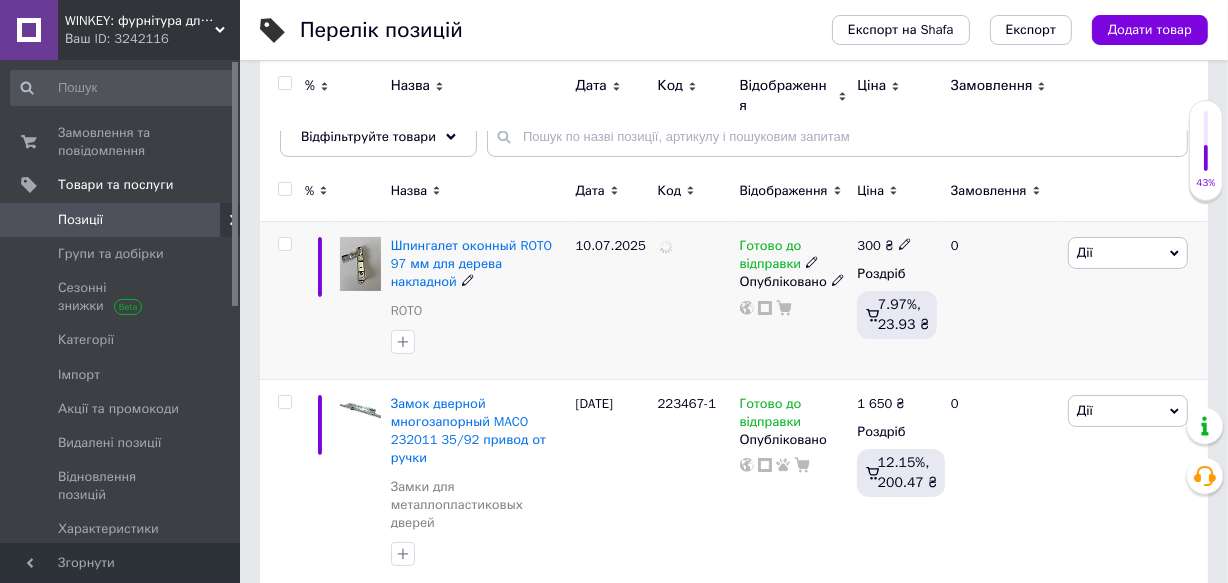 click at bounding box center (694, 301) 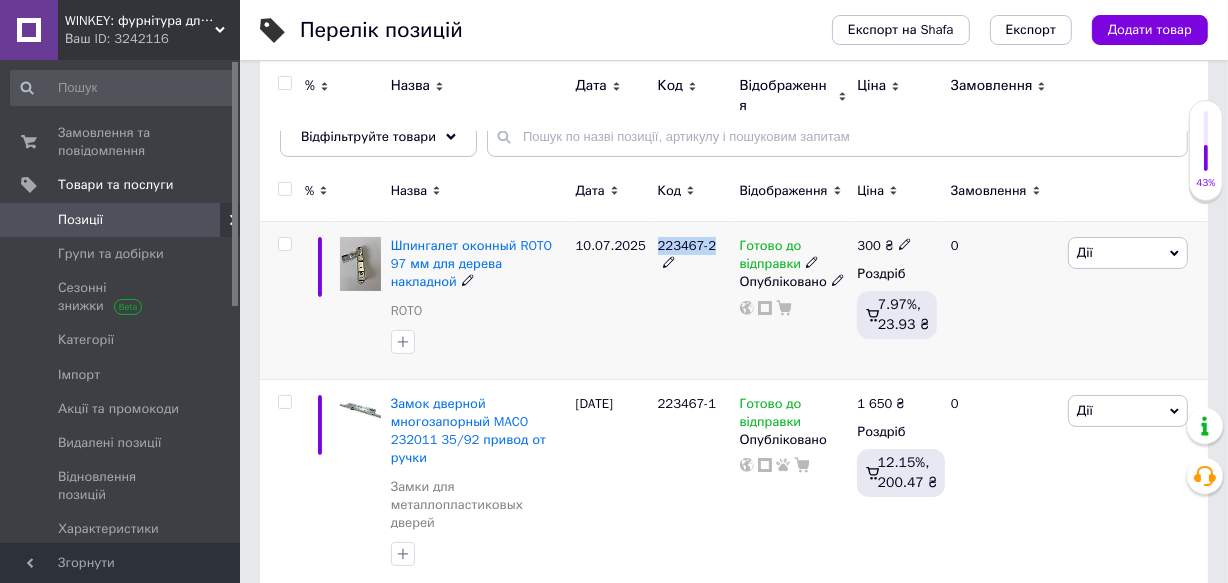 drag, startPoint x: 658, startPoint y: 247, endPoint x: 712, endPoint y: 236, distance: 55.108982 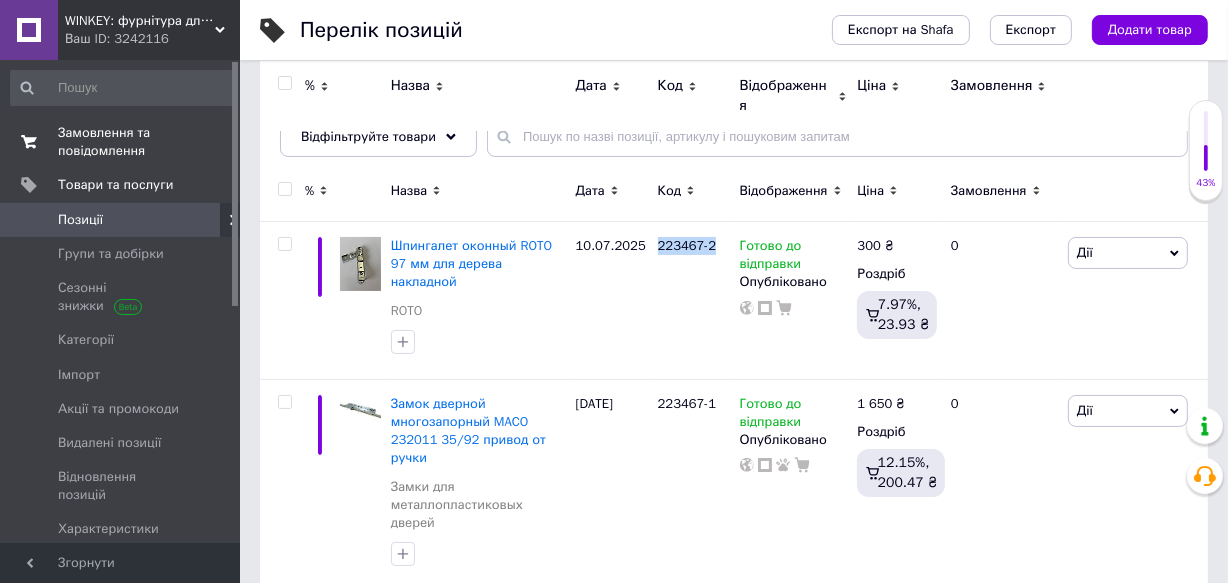 click on "Замовлення та повідомлення" at bounding box center (121, 142) 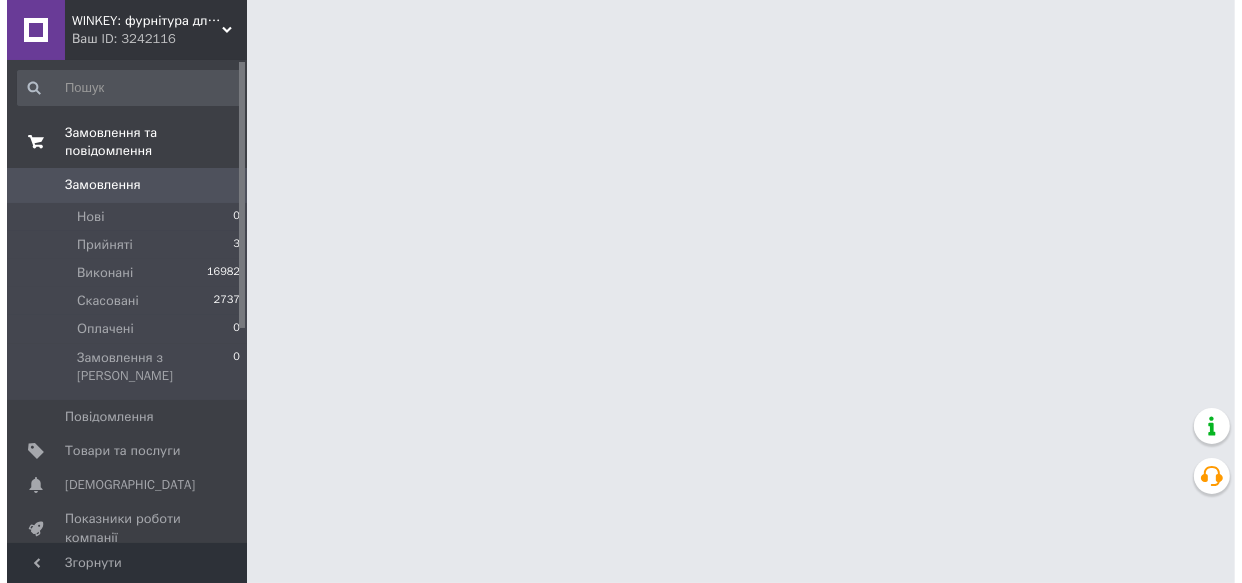 scroll, scrollTop: 0, scrollLeft: 0, axis: both 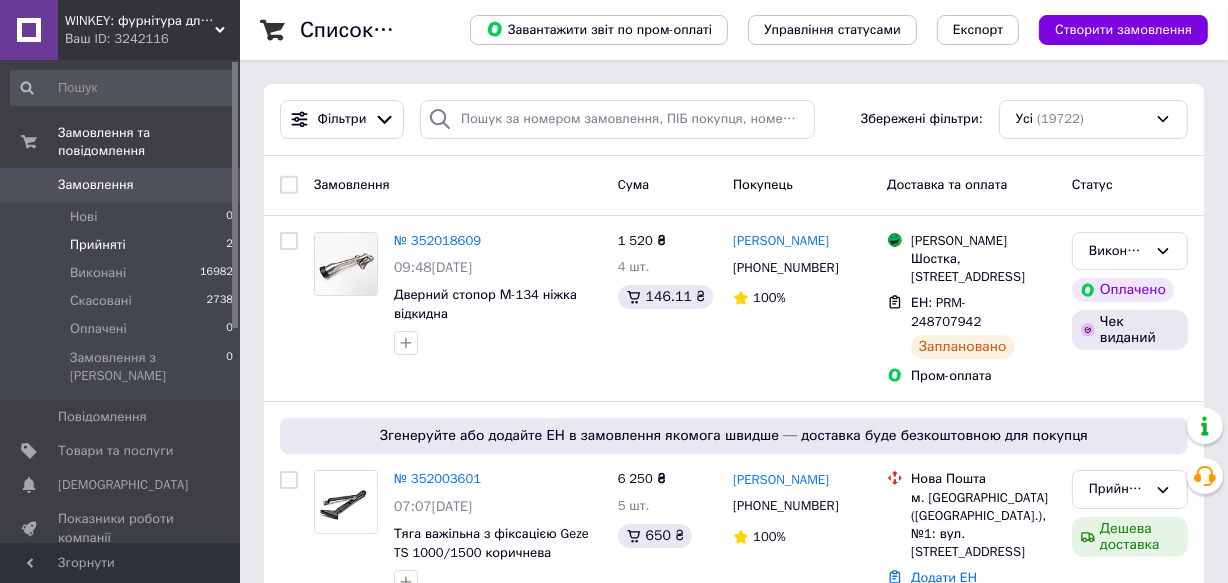 click on "Прийняті 2" at bounding box center (122, 245) 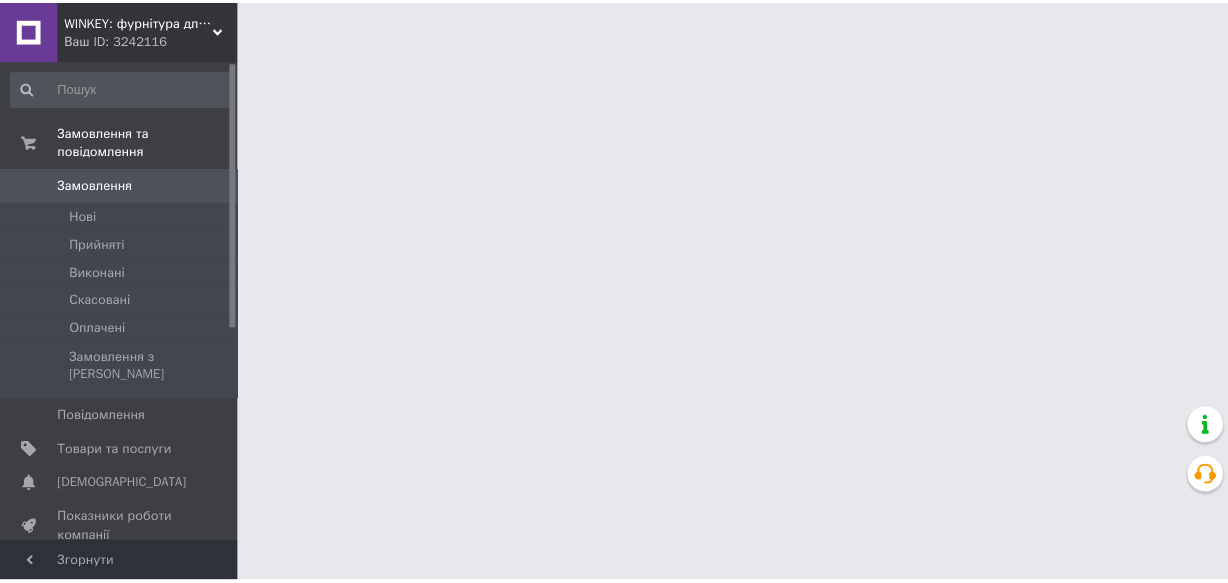 scroll, scrollTop: 0, scrollLeft: 0, axis: both 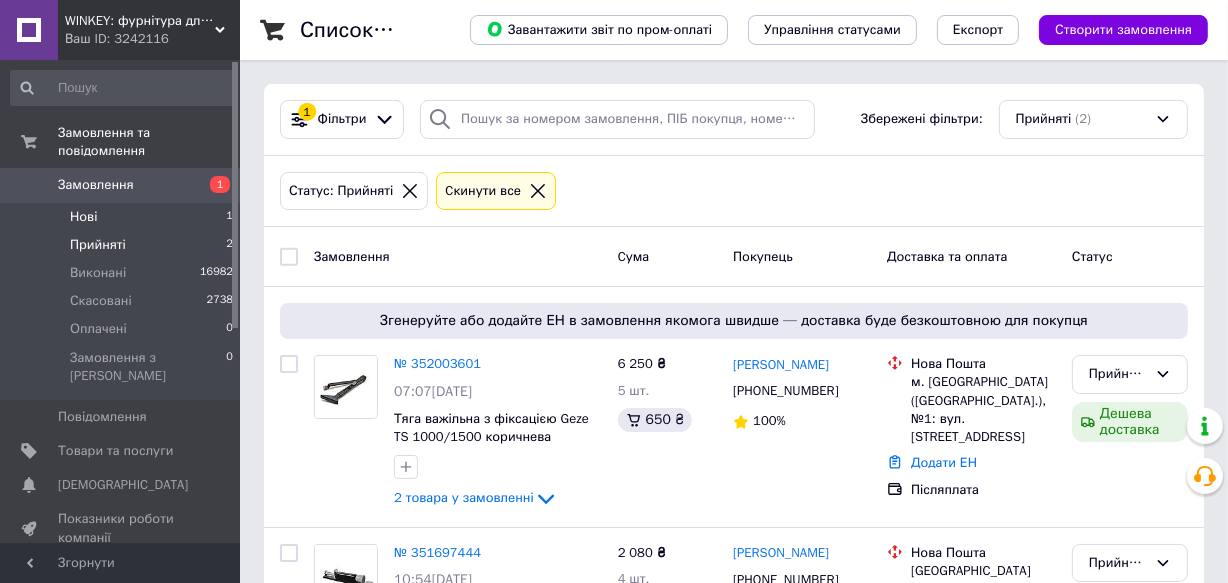 click on "Нові 1" at bounding box center (122, 217) 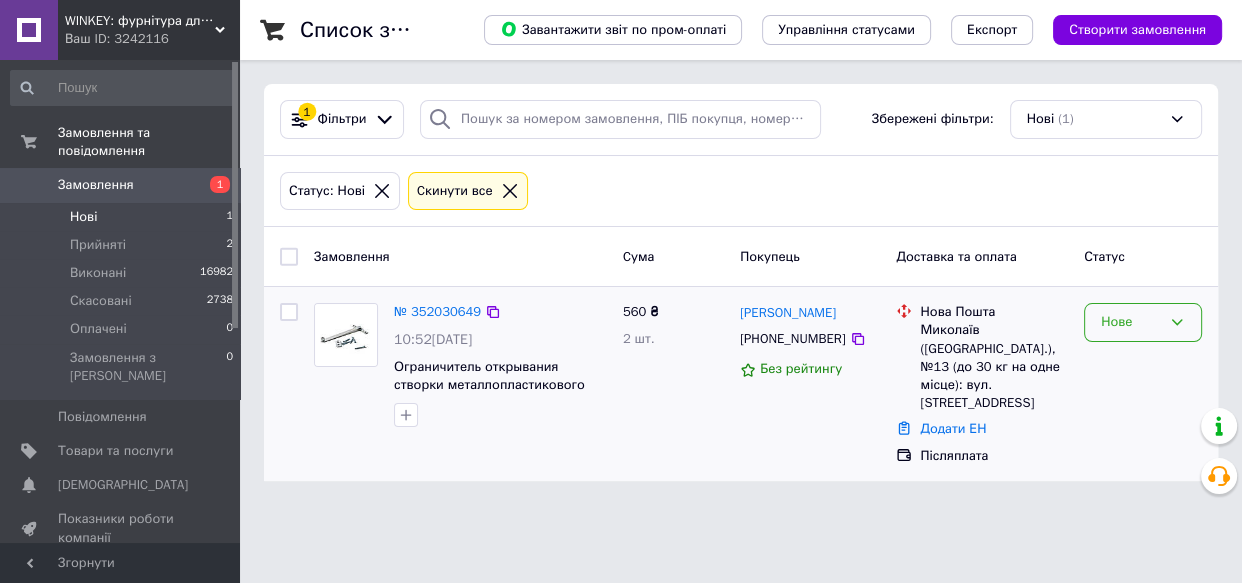 click 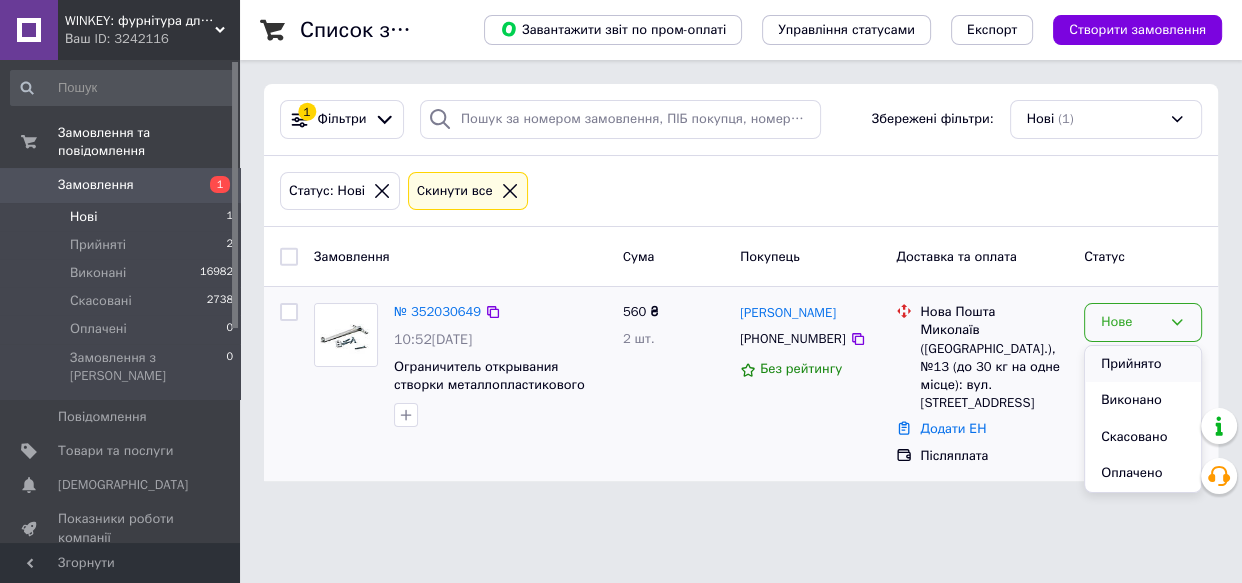 click on "Прийнято" at bounding box center [1143, 364] 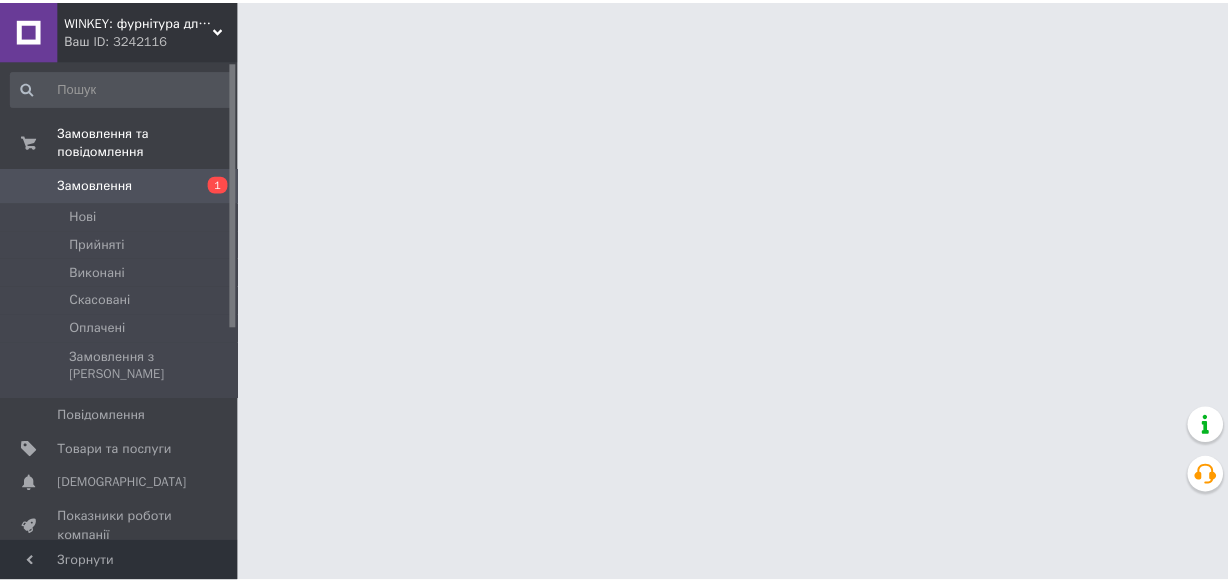 scroll, scrollTop: 0, scrollLeft: 0, axis: both 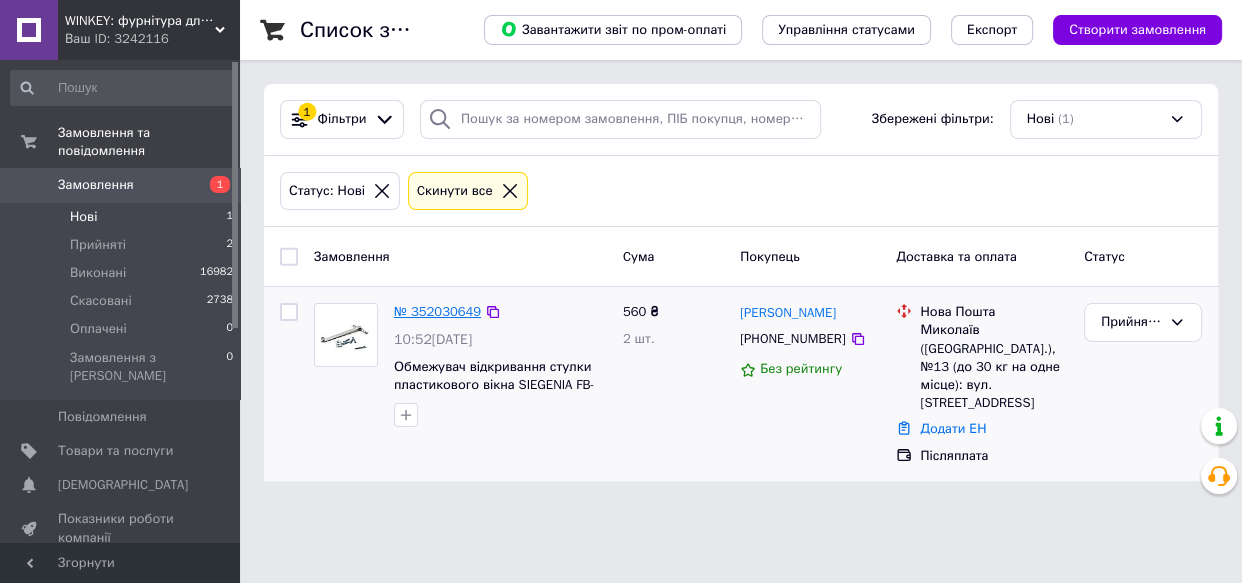 click on "№ 352030649" at bounding box center [437, 311] 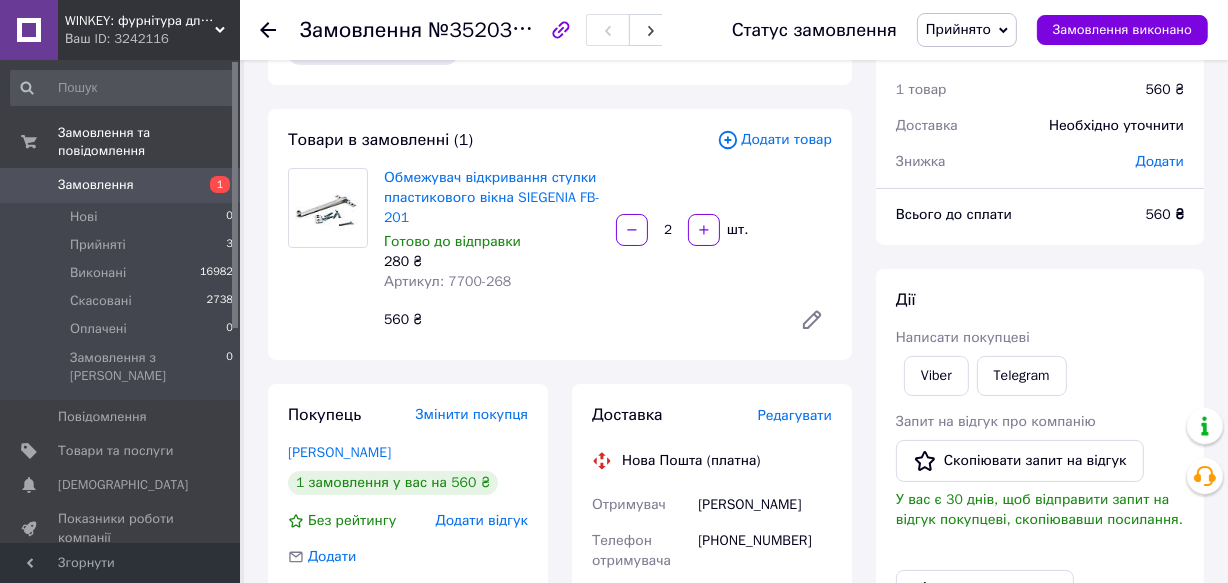 scroll, scrollTop: 0, scrollLeft: 0, axis: both 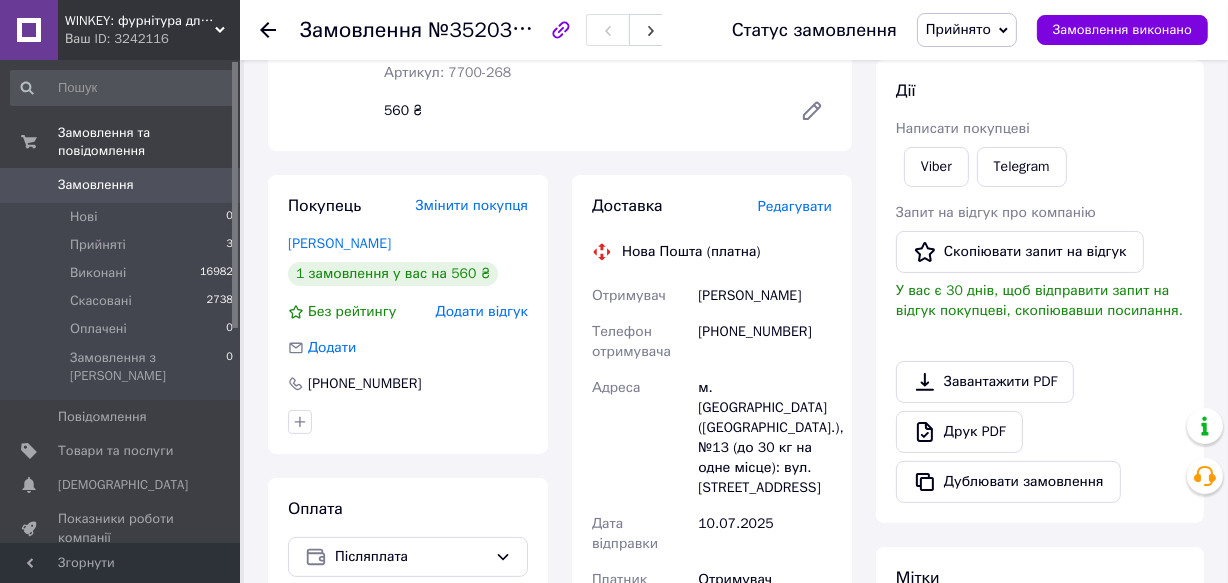 click on "Редагувати" at bounding box center (795, 206) 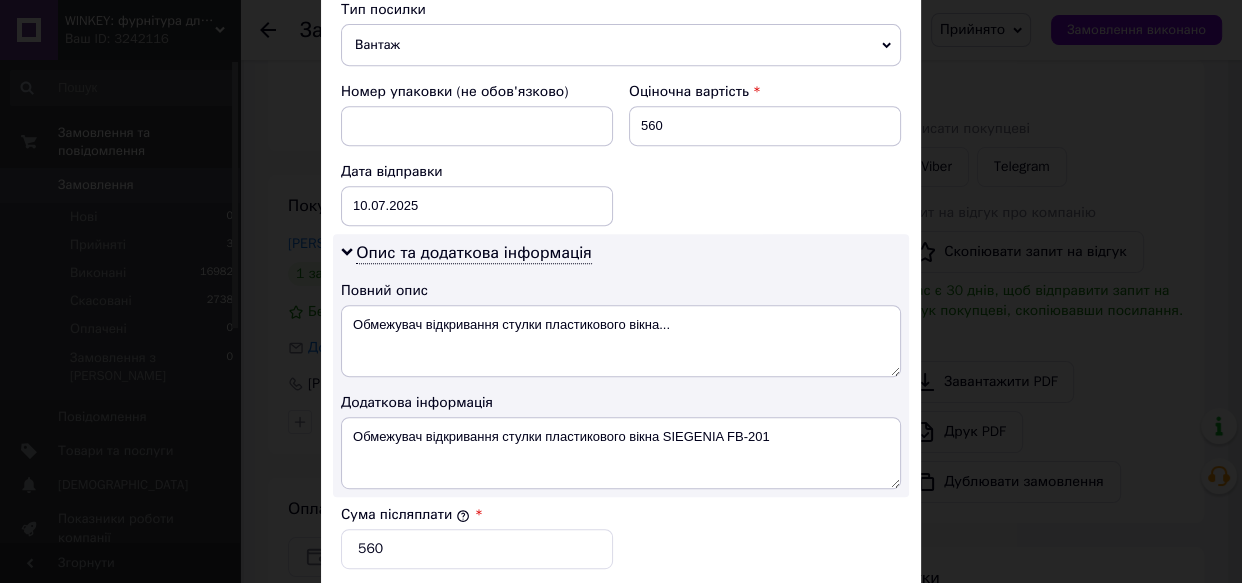 scroll, scrollTop: 818, scrollLeft: 0, axis: vertical 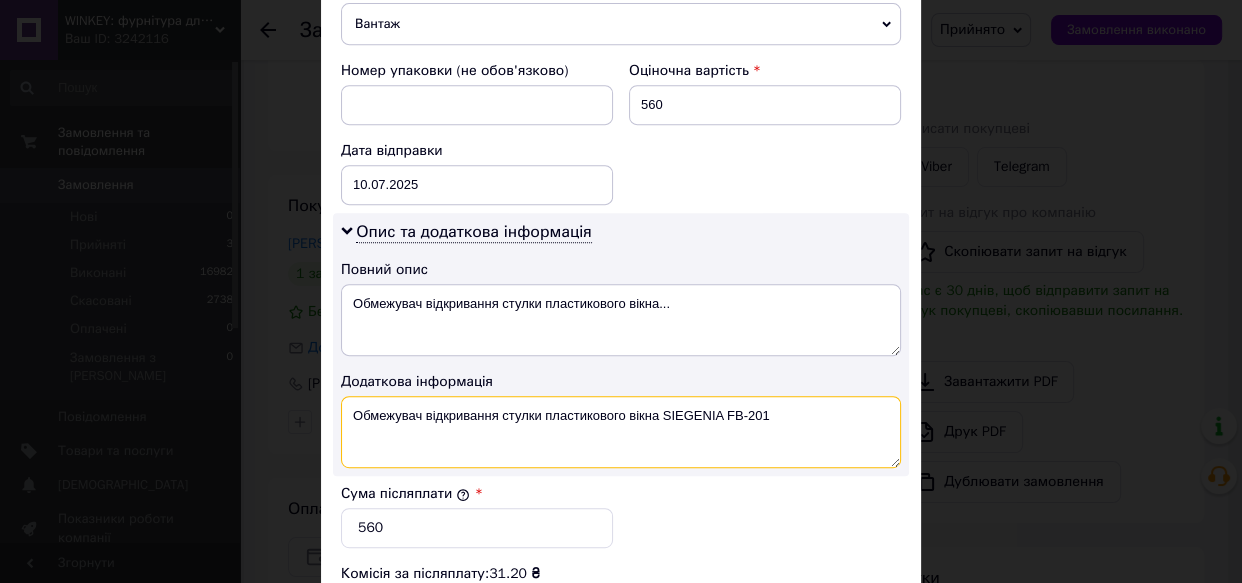 click on "Обмежувач відкривання стулки пластикового вікна SIEGENIA FB-201" at bounding box center [621, 432] 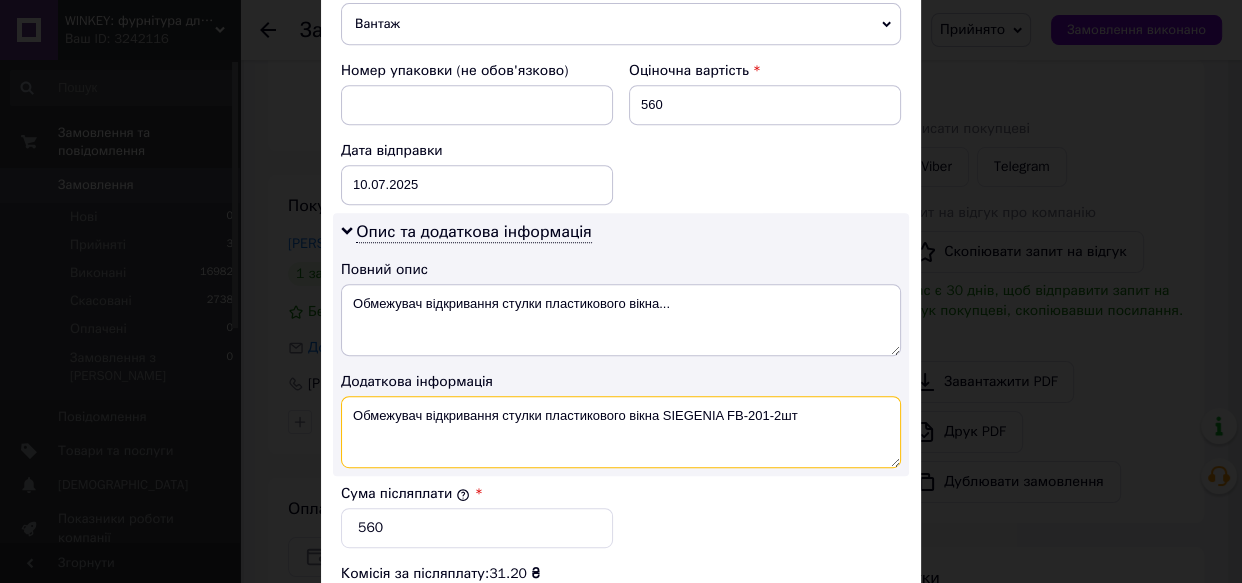 drag, startPoint x: 656, startPoint y: 409, endPoint x: 423, endPoint y: 412, distance: 233.01932 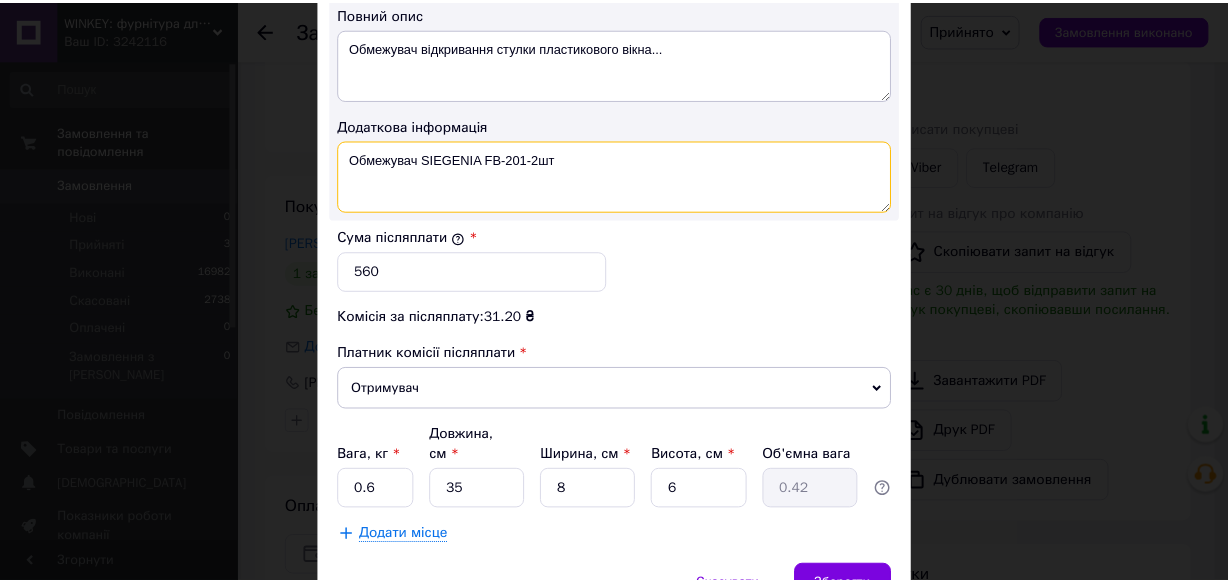 scroll, scrollTop: 1090, scrollLeft: 0, axis: vertical 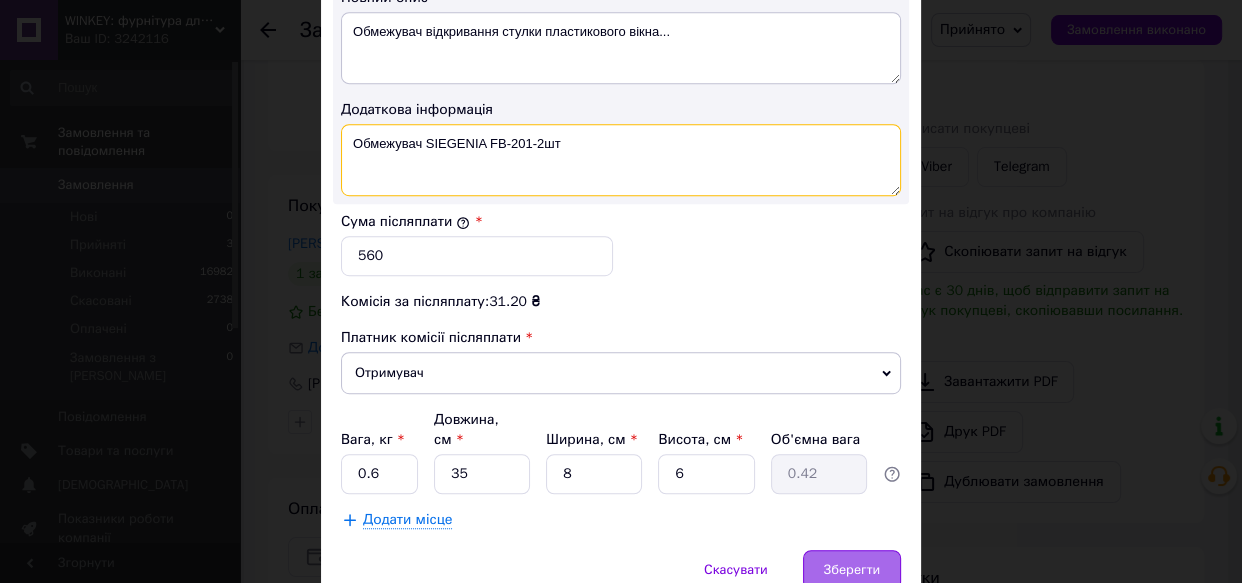 type on "Обмежувач SIEGENIA FB-201-2шт" 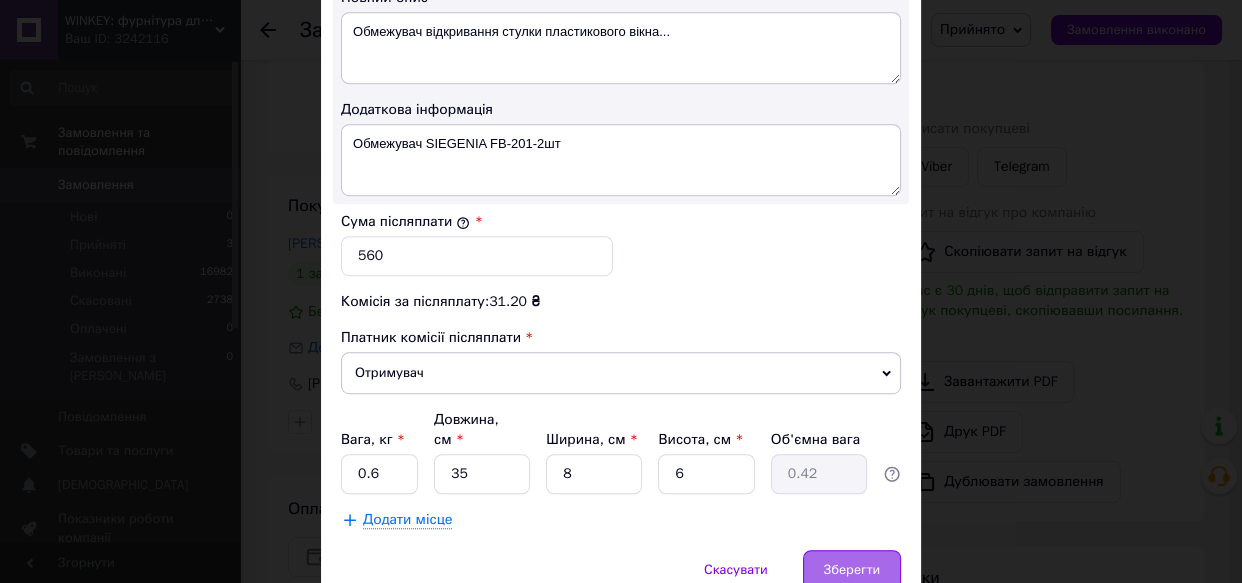 click on "Зберегти" at bounding box center [852, 570] 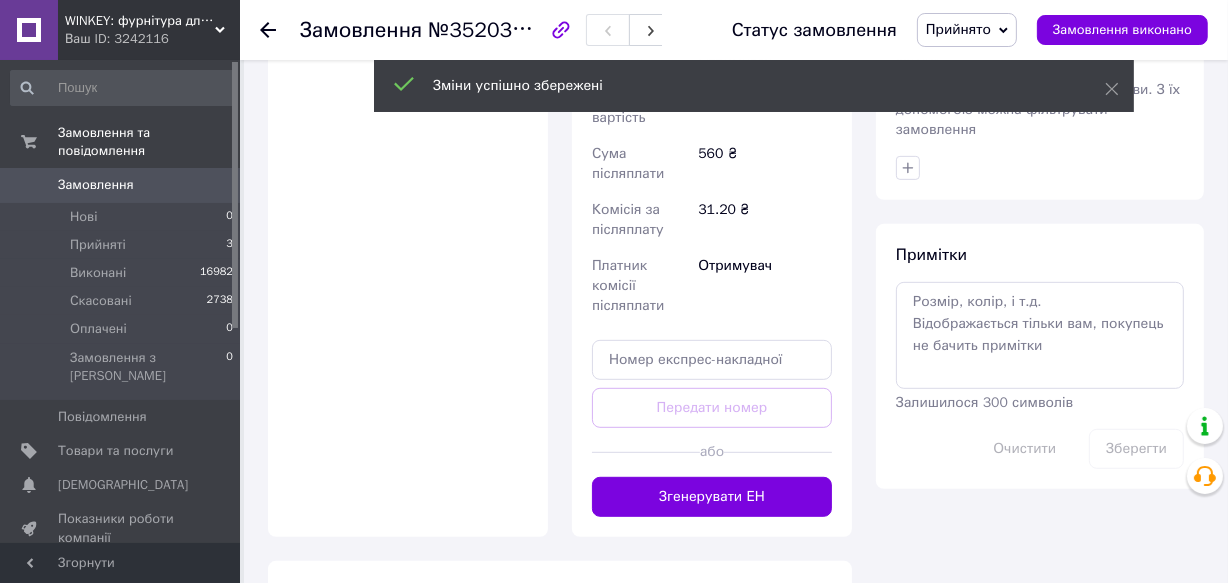 scroll, scrollTop: 818, scrollLeft: 0, axis: vertical 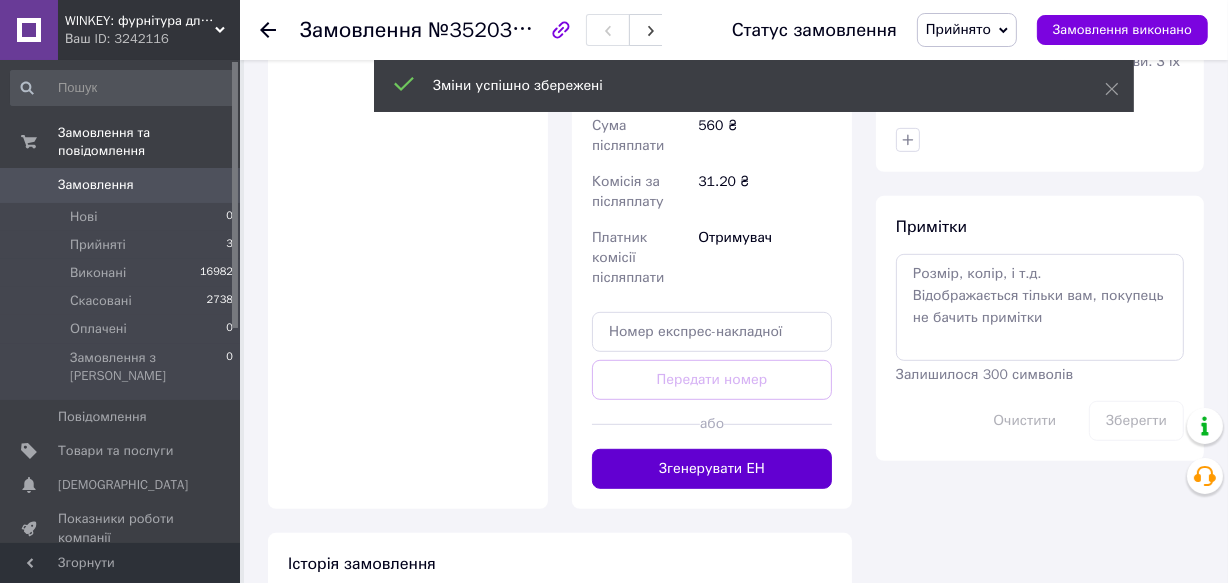 click on "Згенерувати ЕН" at bounding box center [712, 469] 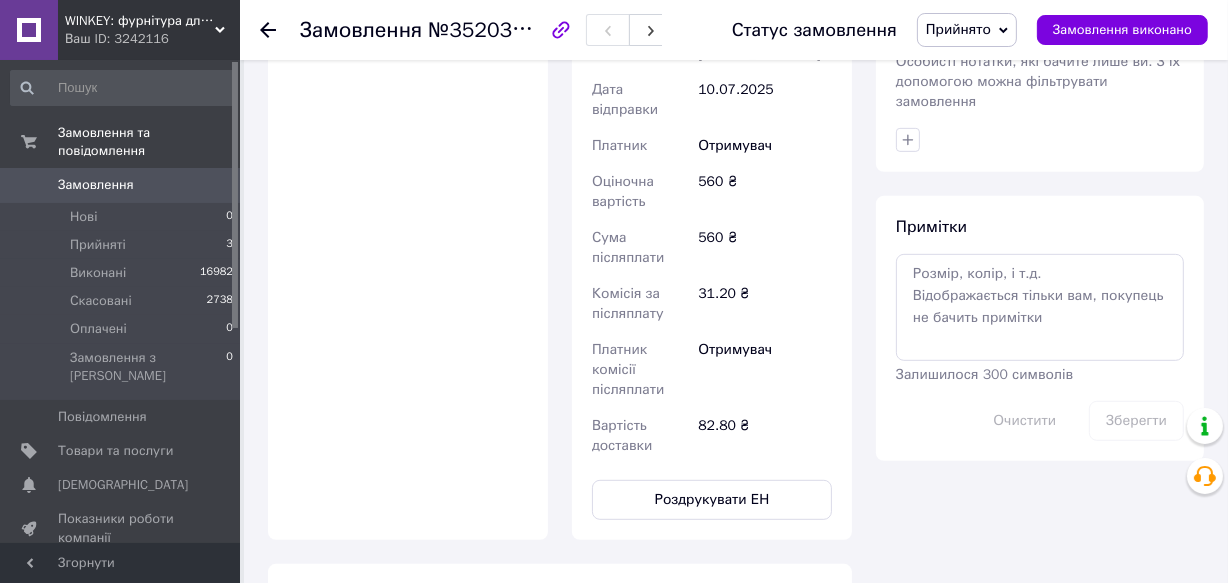 click on "Роздрукувати ЕН" at bounding box center [712, 500] 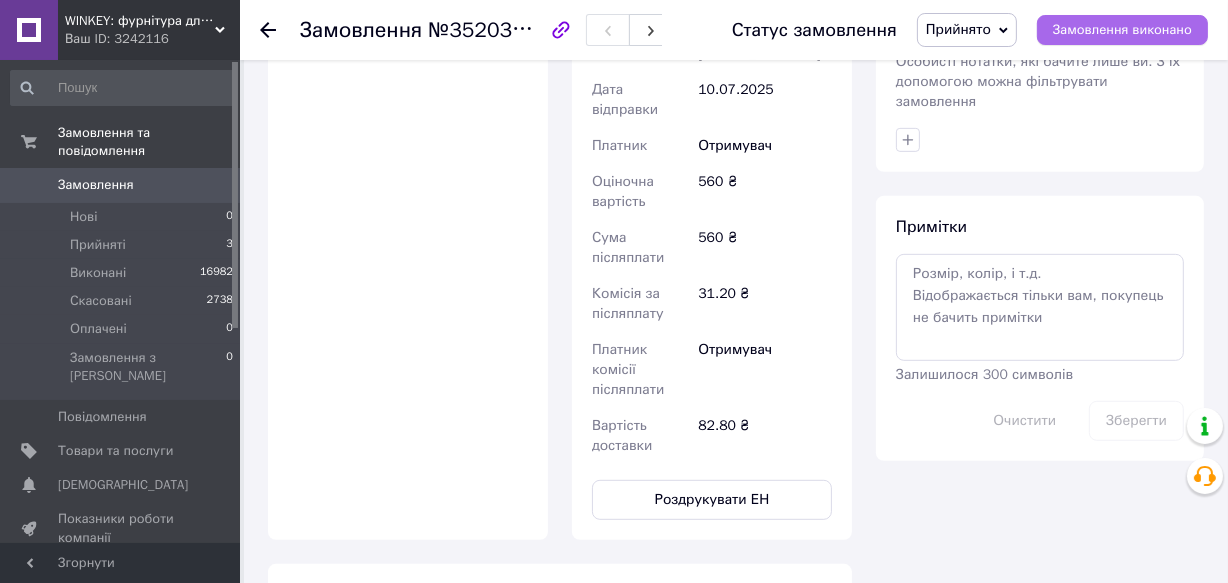 click on "Замовлення виконано" at bounding box center [1122, 30] 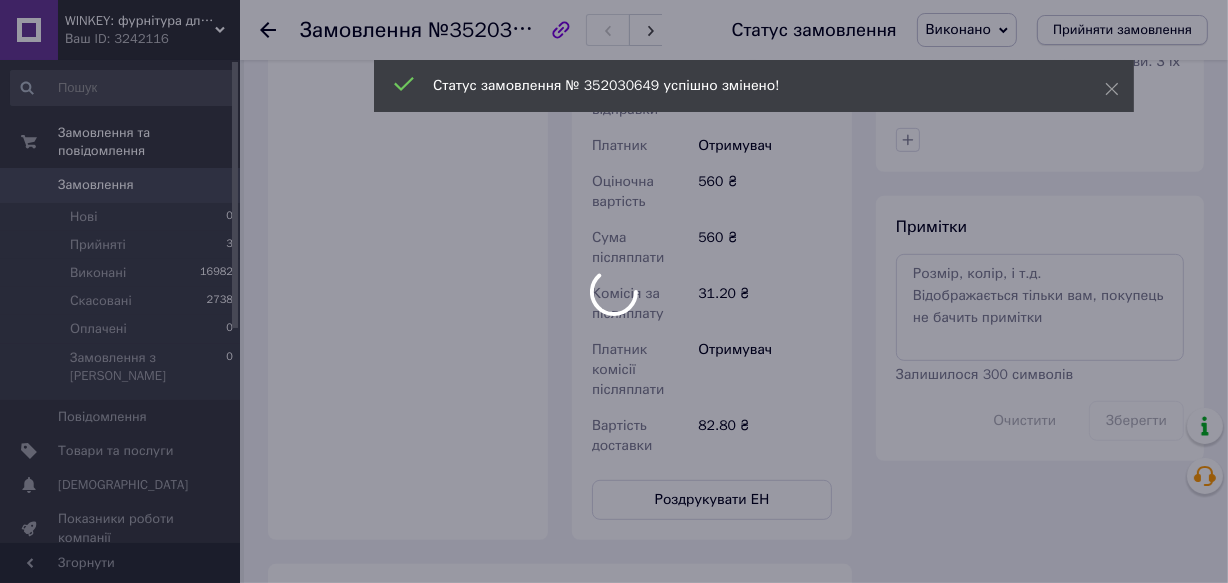 scroll, scrollTop: 782, scrollLeft: 0, axis: vertical 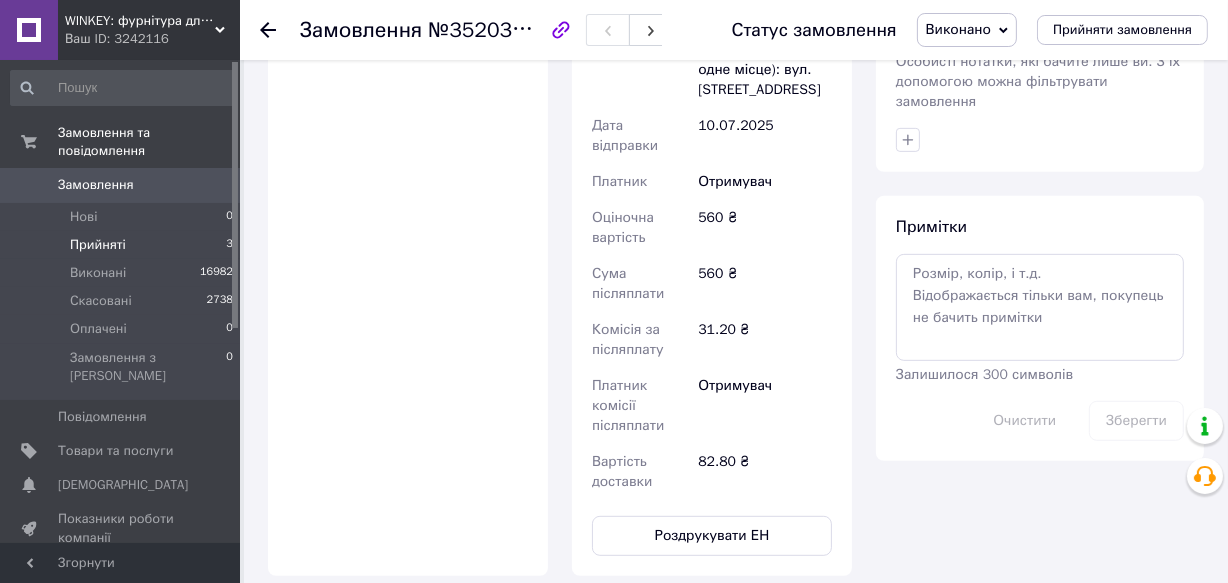 click on "Прийняті" at bounding box center [98, 245] 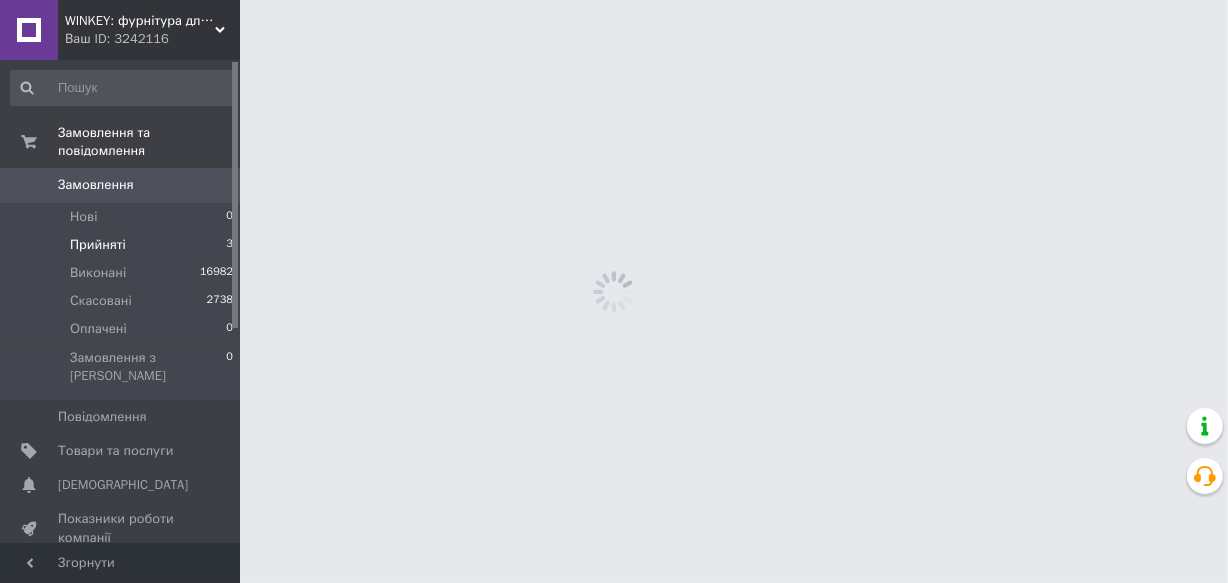 scroll, scrollTop: 0, scrollLeft: 0, axis: both 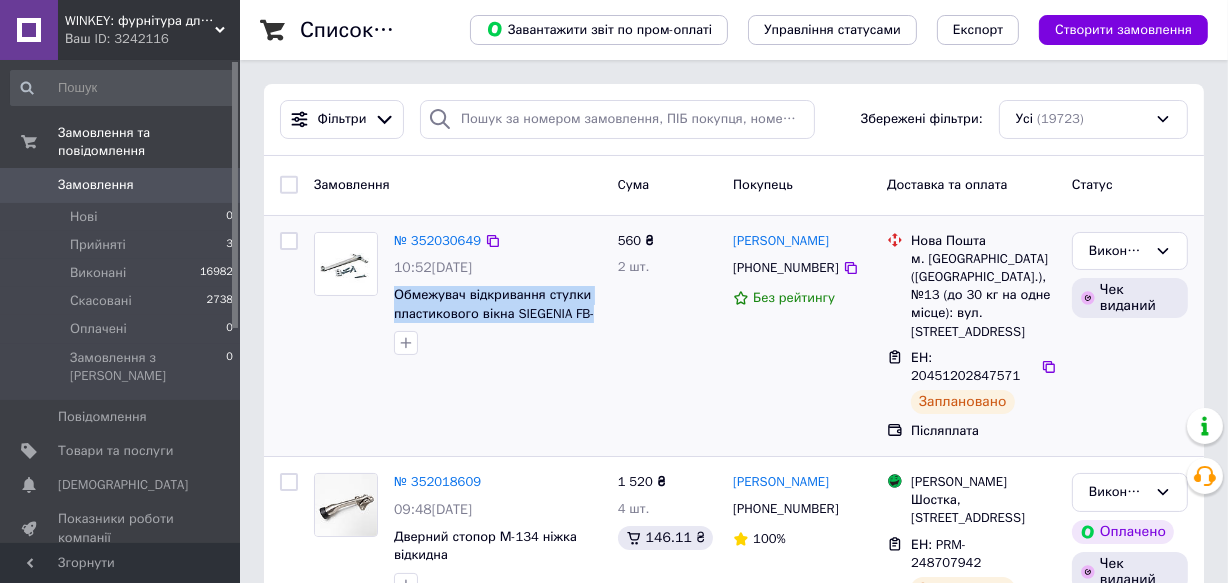 drag, startPoint x: 390, startPoint y: 294, endPoint x: 590, endPoint y: 310, distance: 200.63898 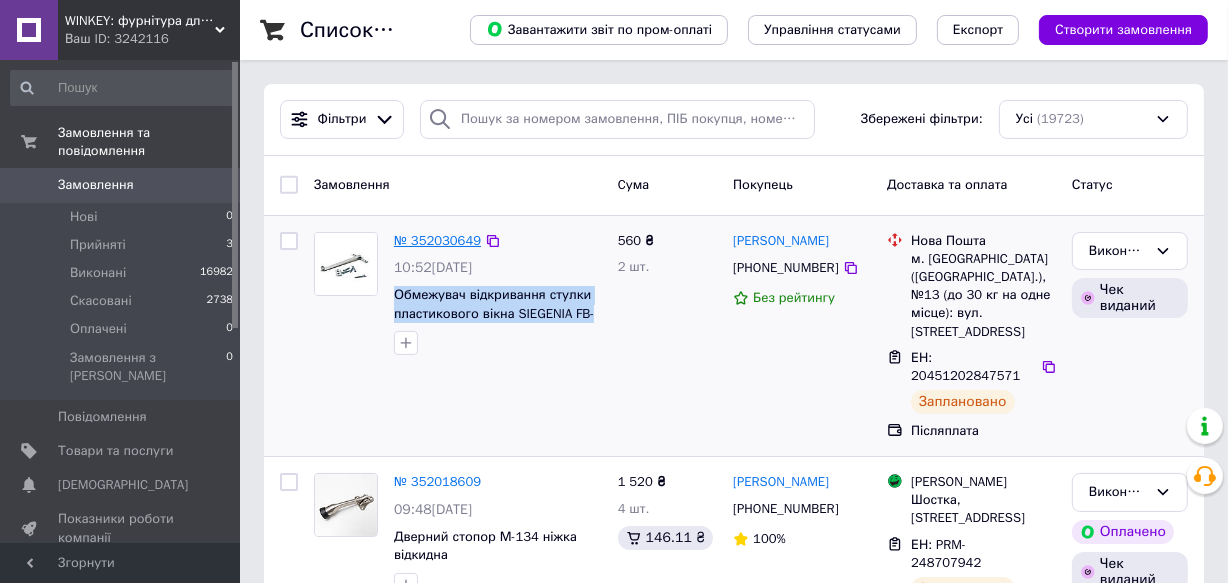 click on "№ 352030649" at bounding box center (437, 240) 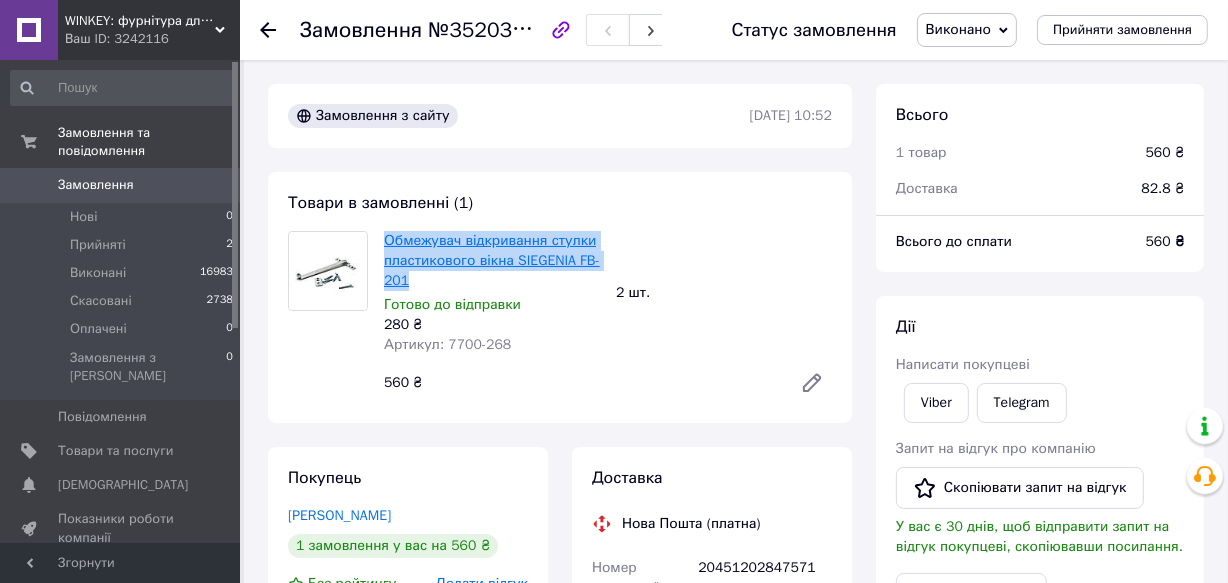 drag, startPoint x: 416, startPoint y: 280, endPoint x: 383, endPoint y: 249, distance: 45.276924 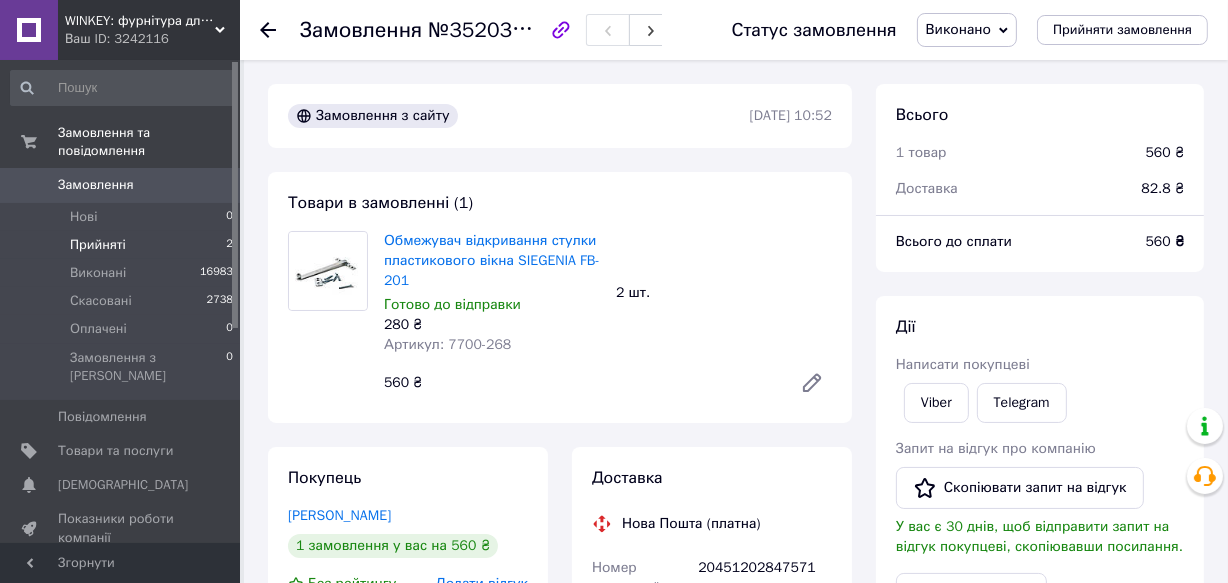 click on "Прийняті" at bounding box center [98, 245] 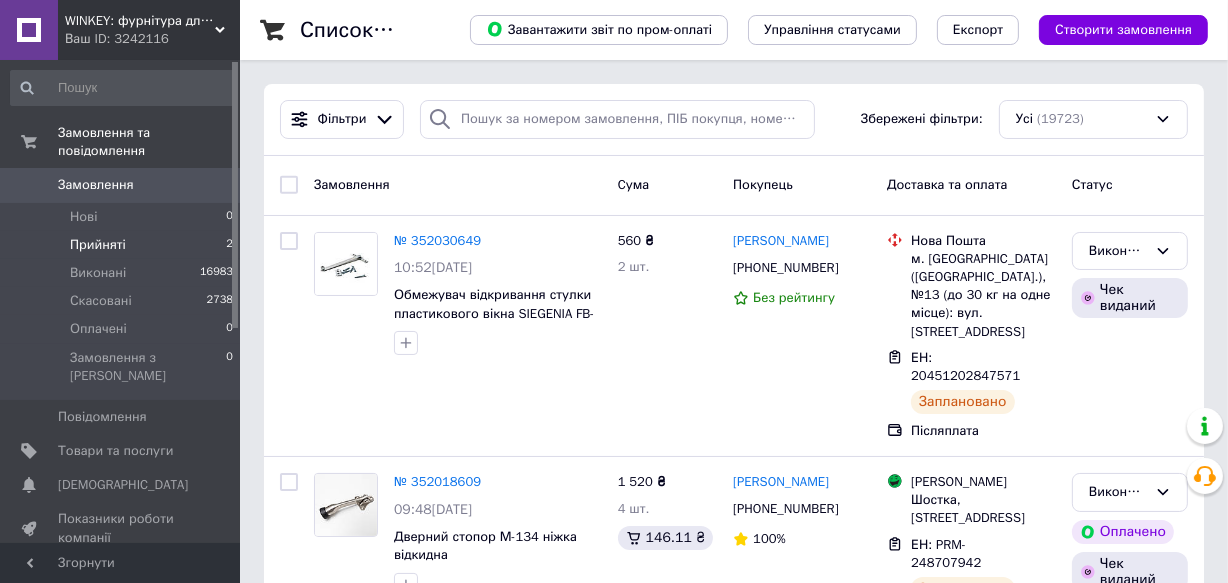click on "Прийняті 2" at bounding box center [122, 245] 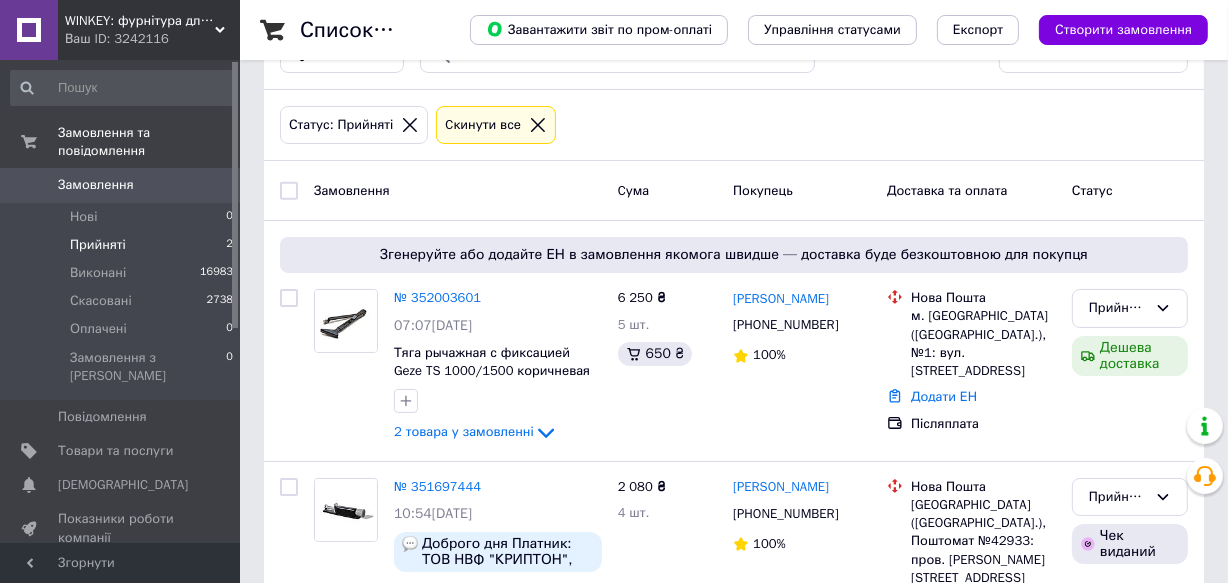 scroll, scrollTop: 180, scrollLeft: 0, axis: vertical 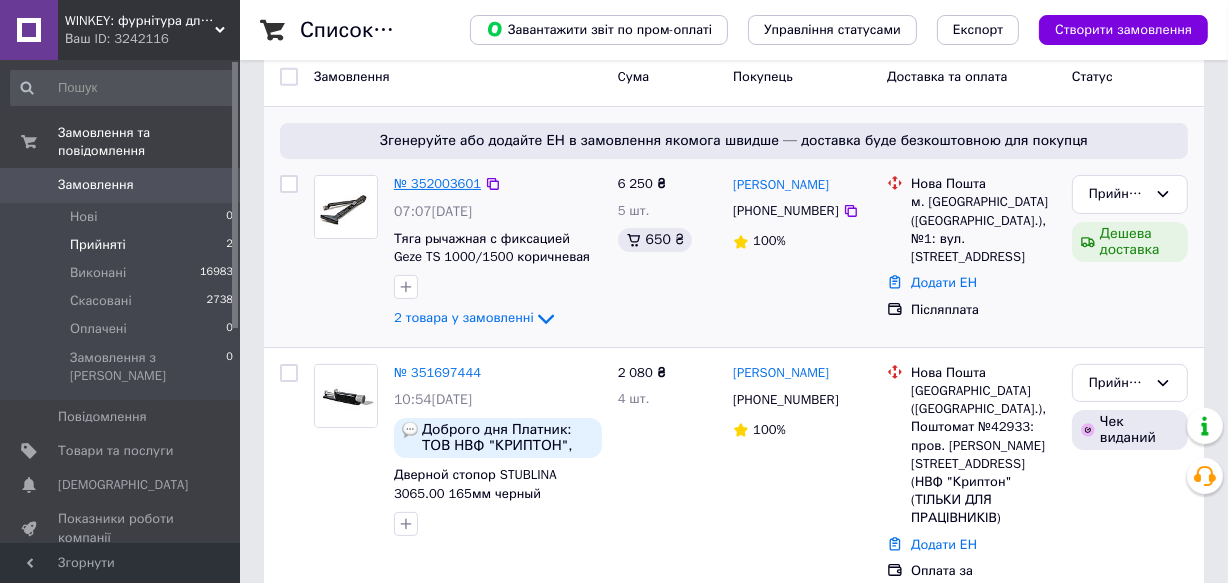 click on "№ 352003601" at bounding box center [437, 183] 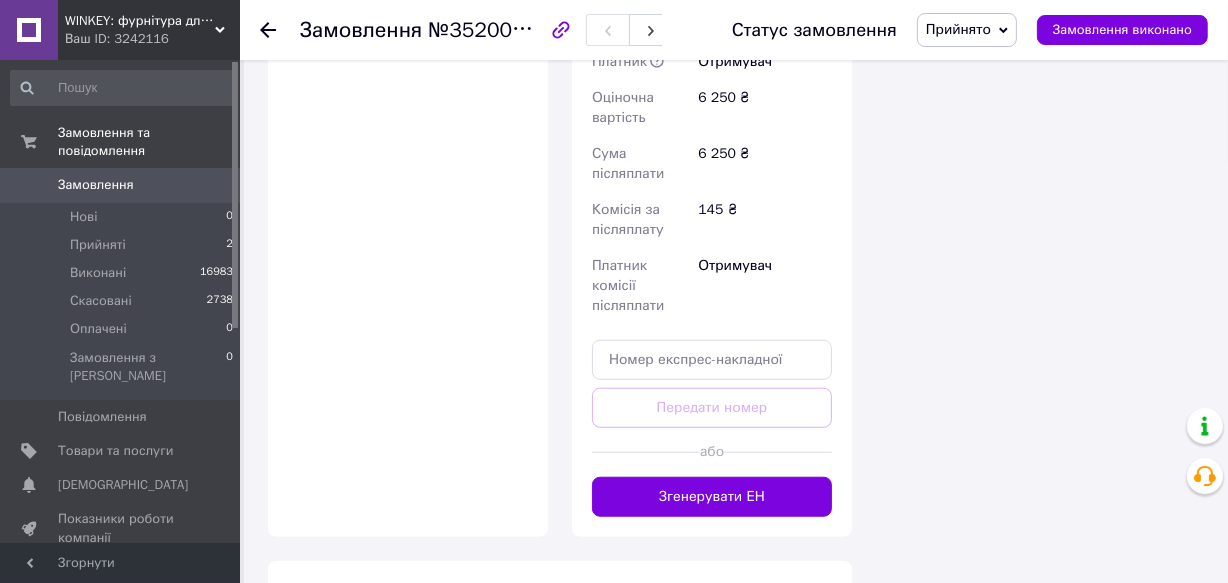 scroll, scrollTop: 1362, scrollLeft: 0, axis: vertical 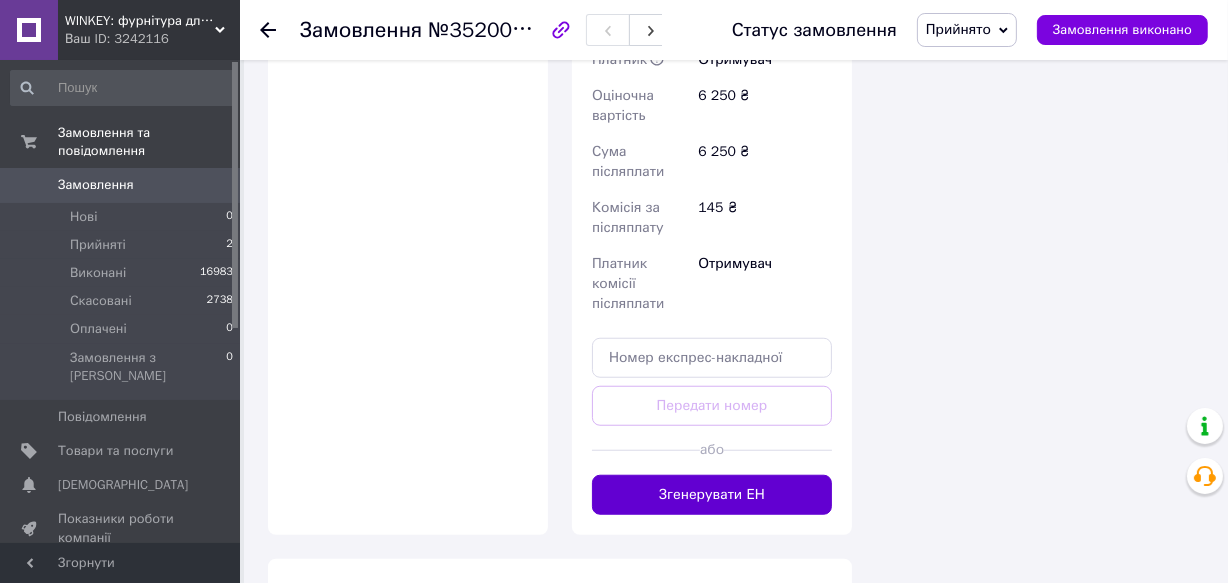 click on "Згенерувати ЕН" at bounding box center [712, 495] 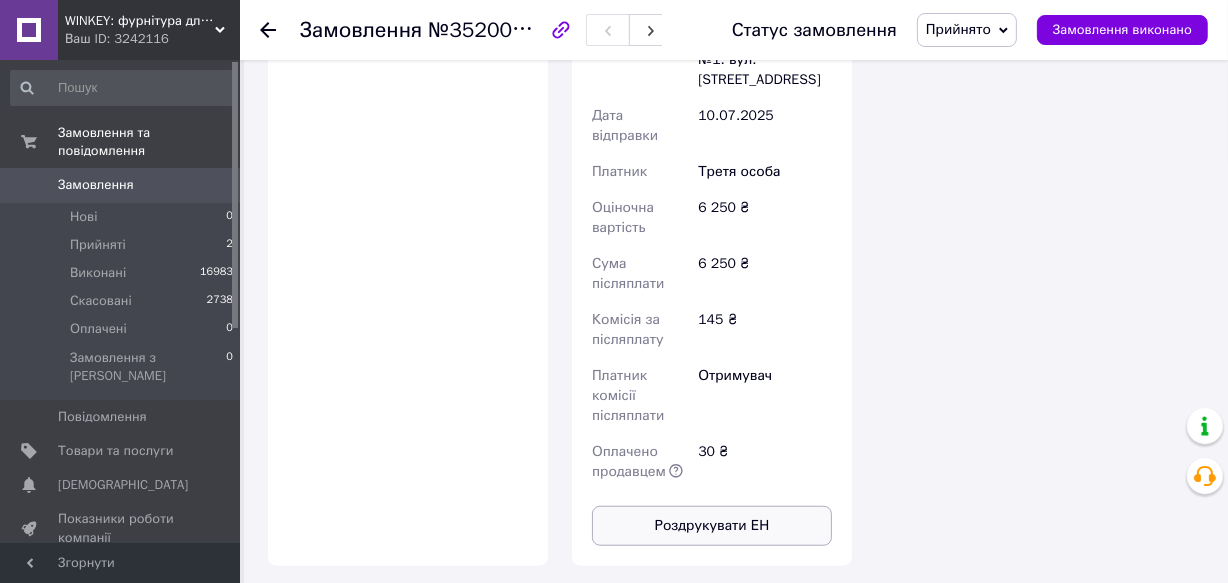 click on "Роздрукувати ЕН" at bounding box center (712, 526) 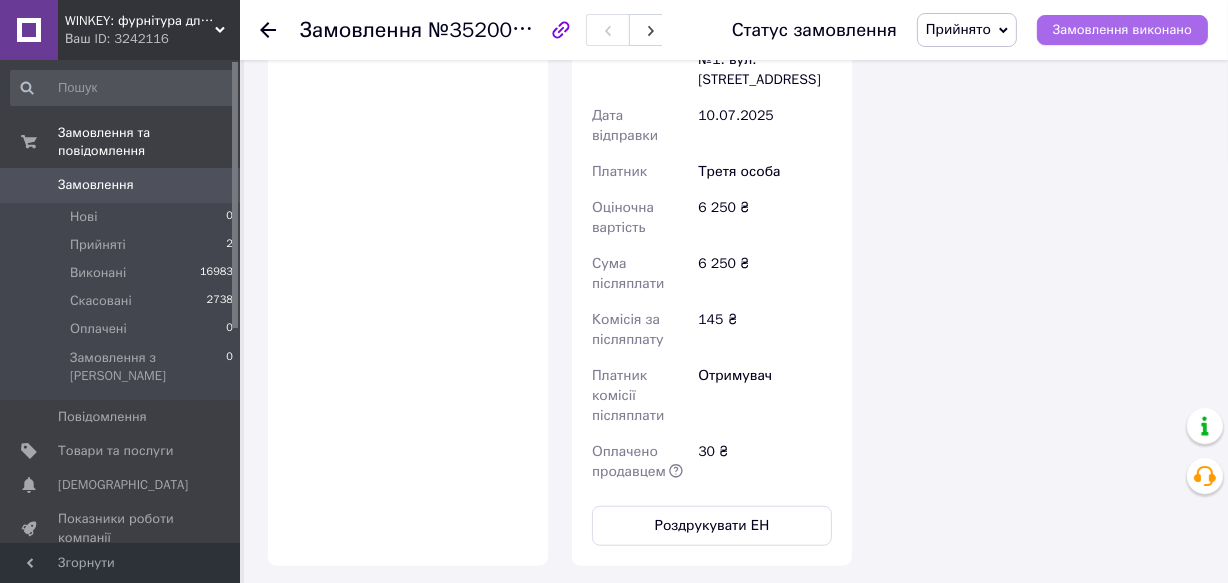 click on "Замовлення виконано" at bounding box center (1122, 30) 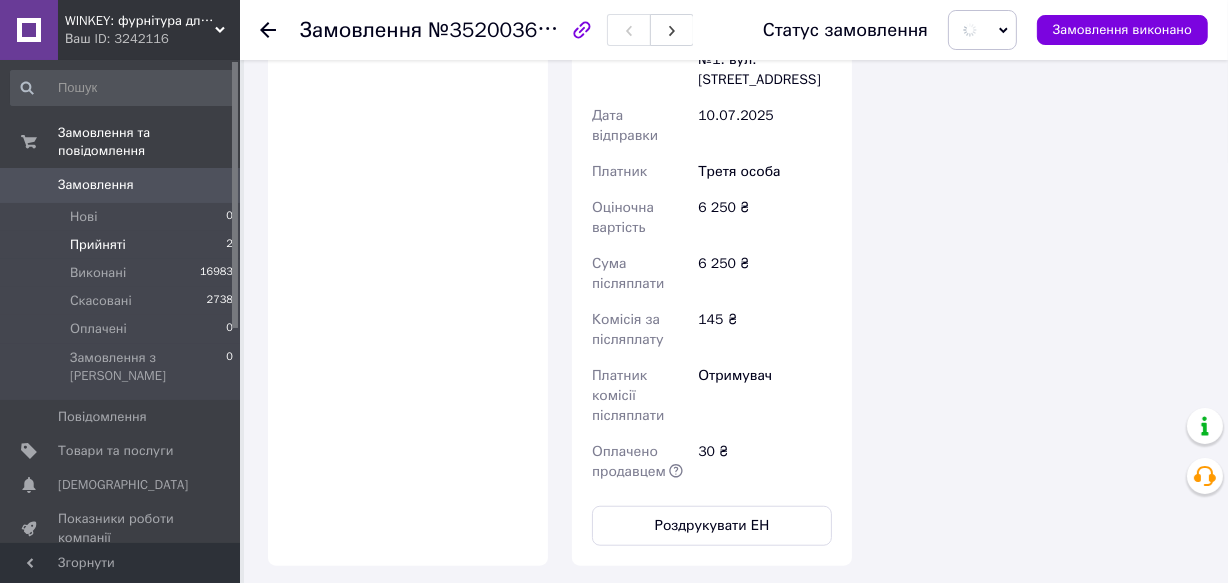 click on "Прийняті" at bounding box center [98, 245] 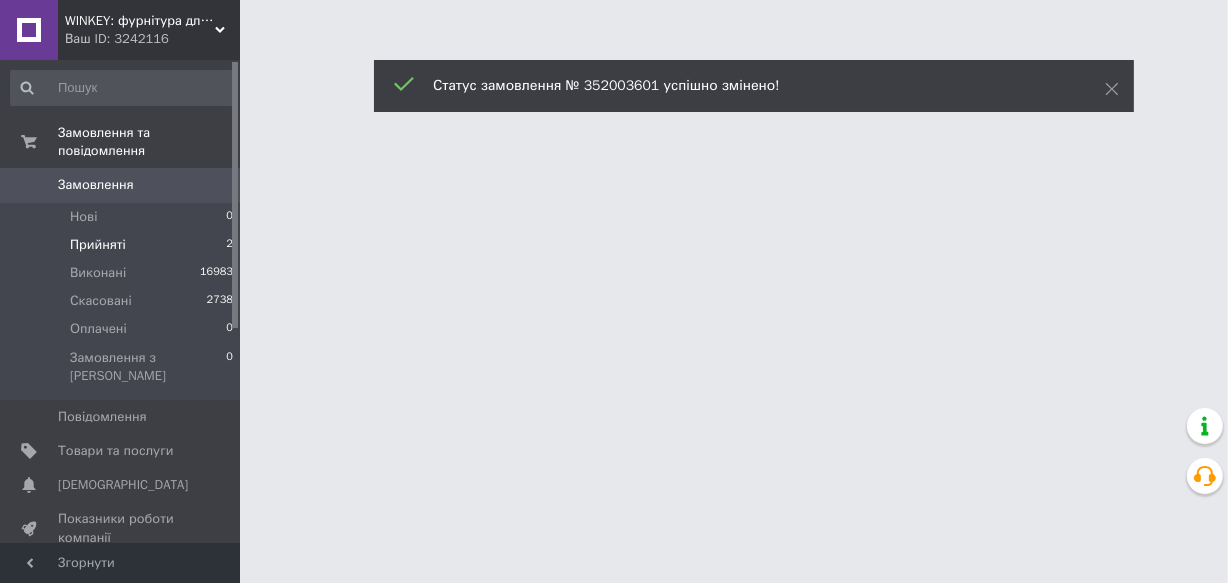 scroll, scrollTop: 0, scrollLeft: 0, axis: both 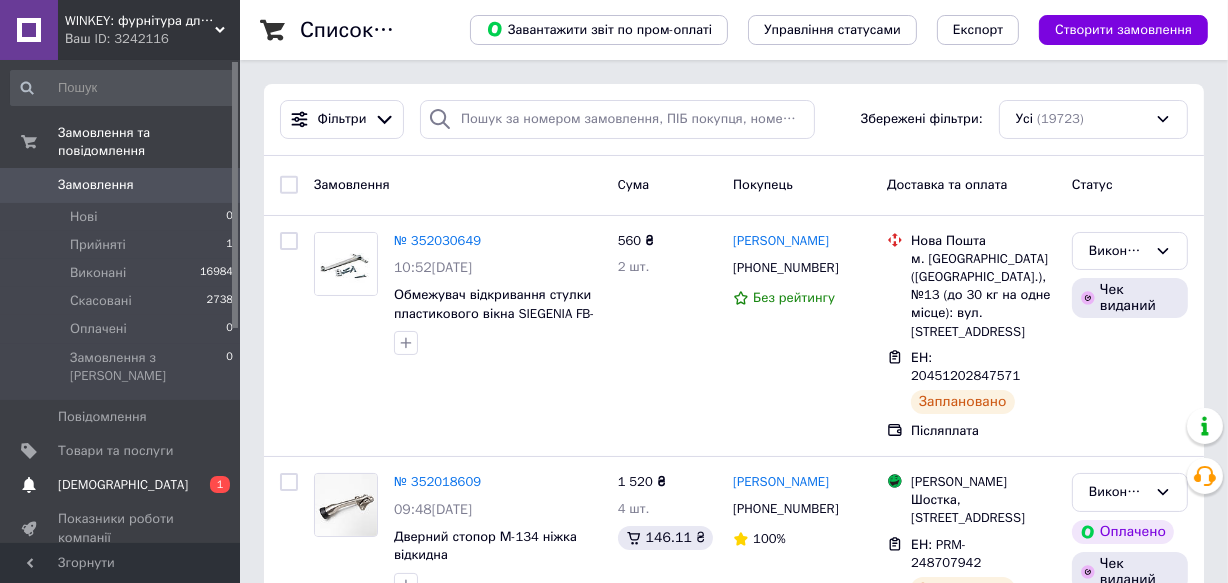 click on "[DEMOGRAPHIC_DATA]" at bounding box center [123, 485] 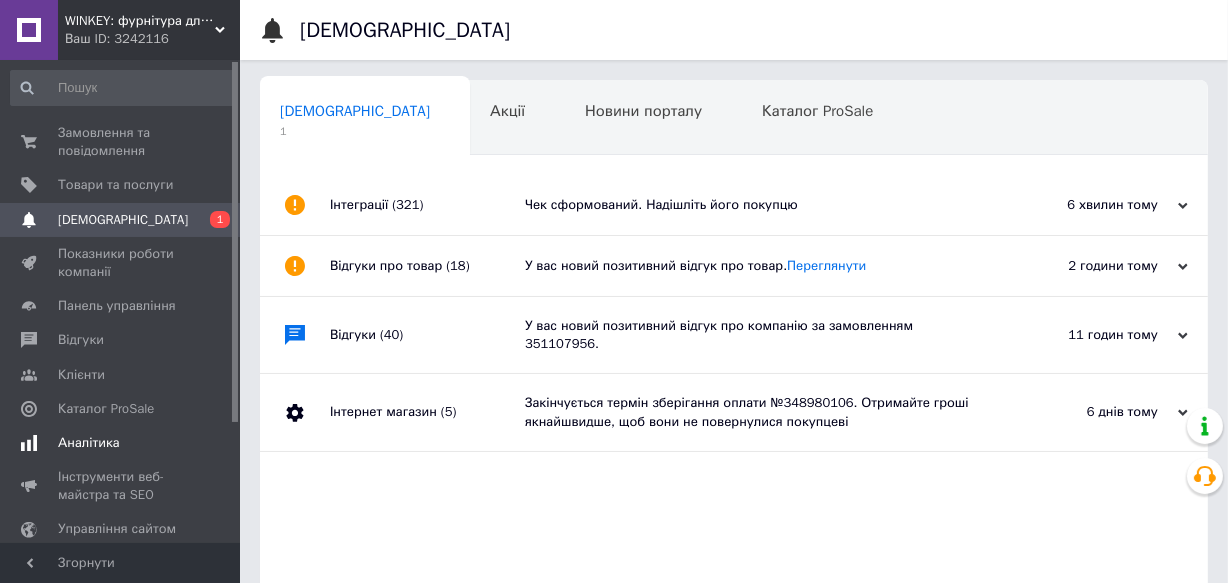 scroll, scrollTop: 0, scrollLeft: 2, axis: horizontal 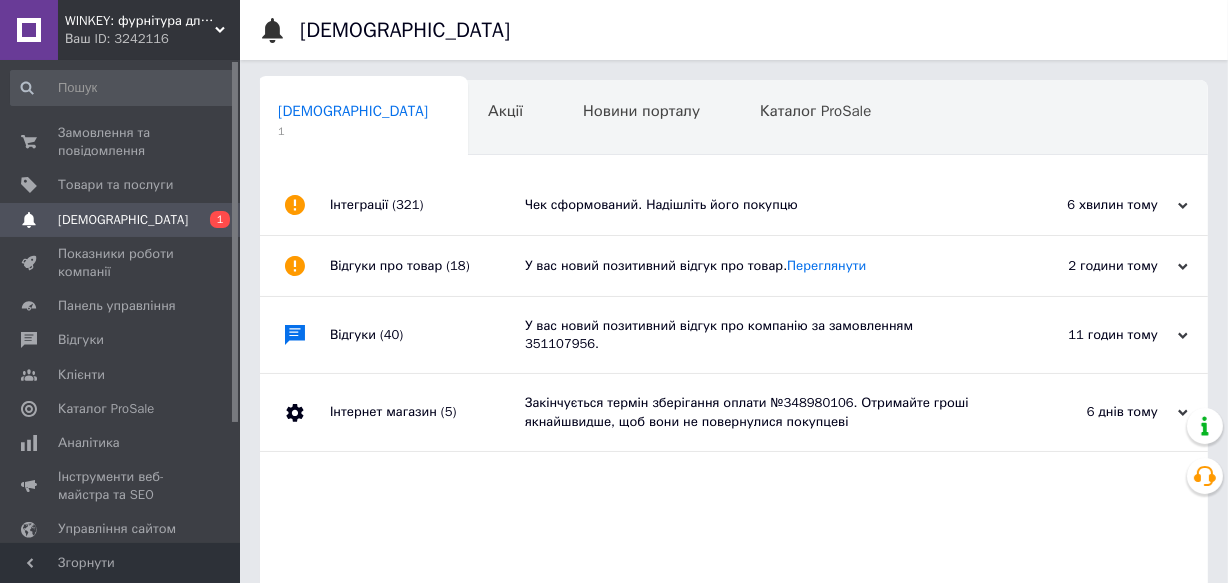 click on "Чек сформований. Надішліть його покупцю" at bounding box center [756, 205] 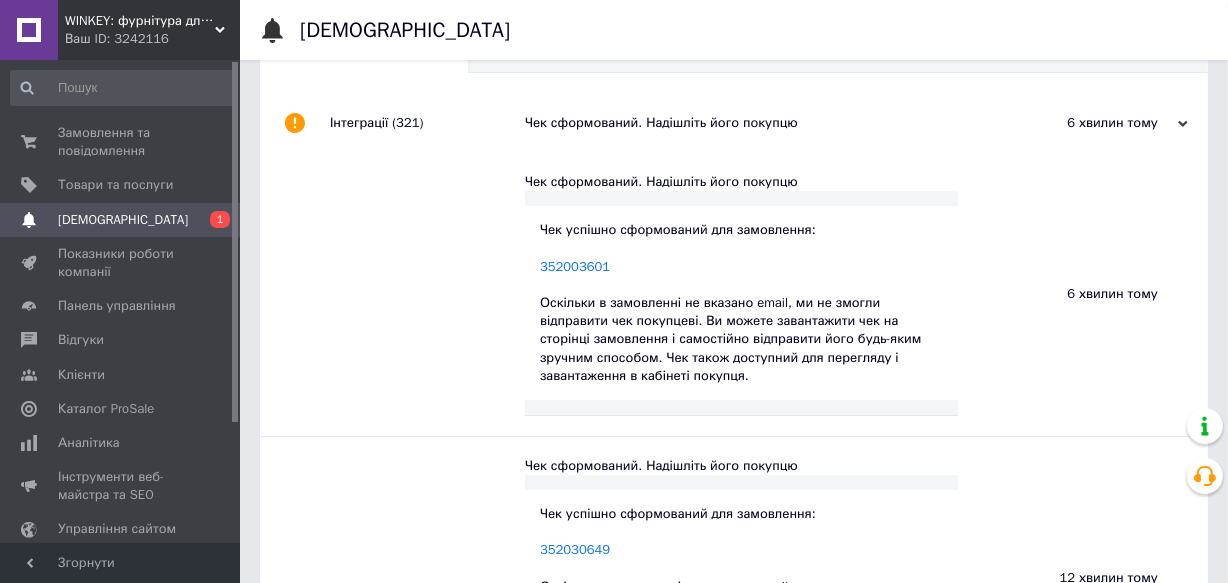 scroll, scrollTop: 0, scrollLeft: 0, axis: both 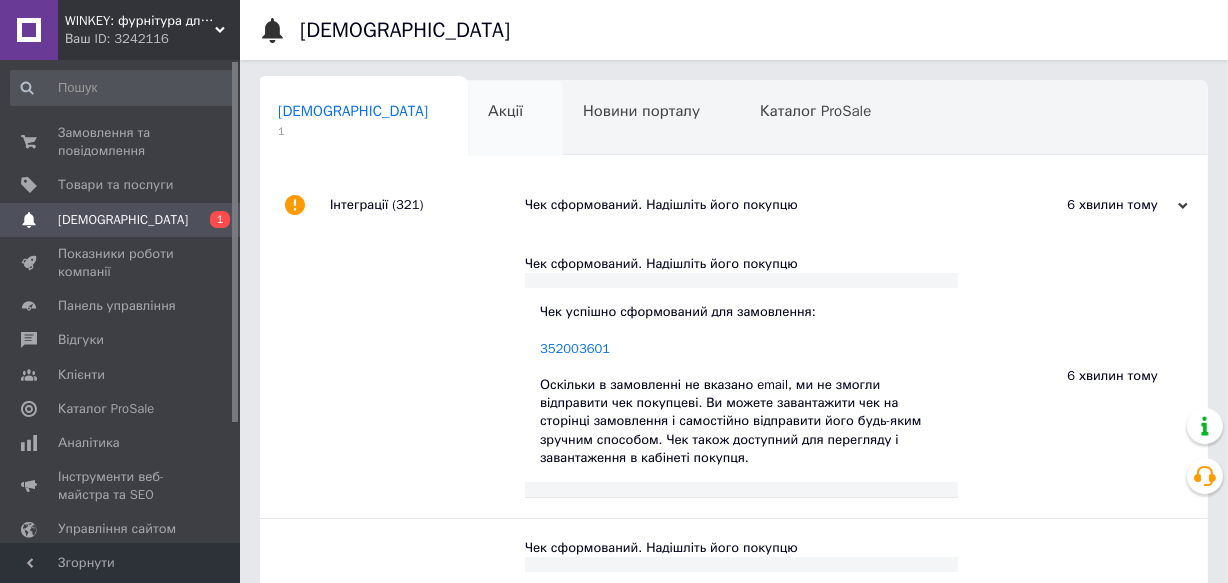click on "Акції 0" at bounding box center [515, 119] 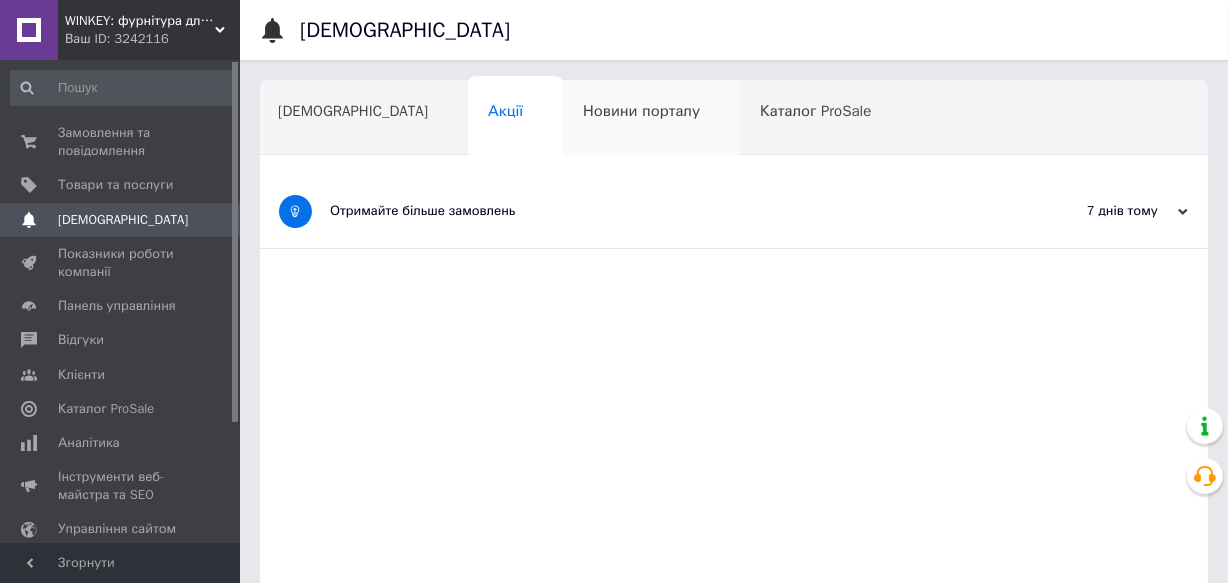 click on "Новини порталу" at bounding box center [641, 111] 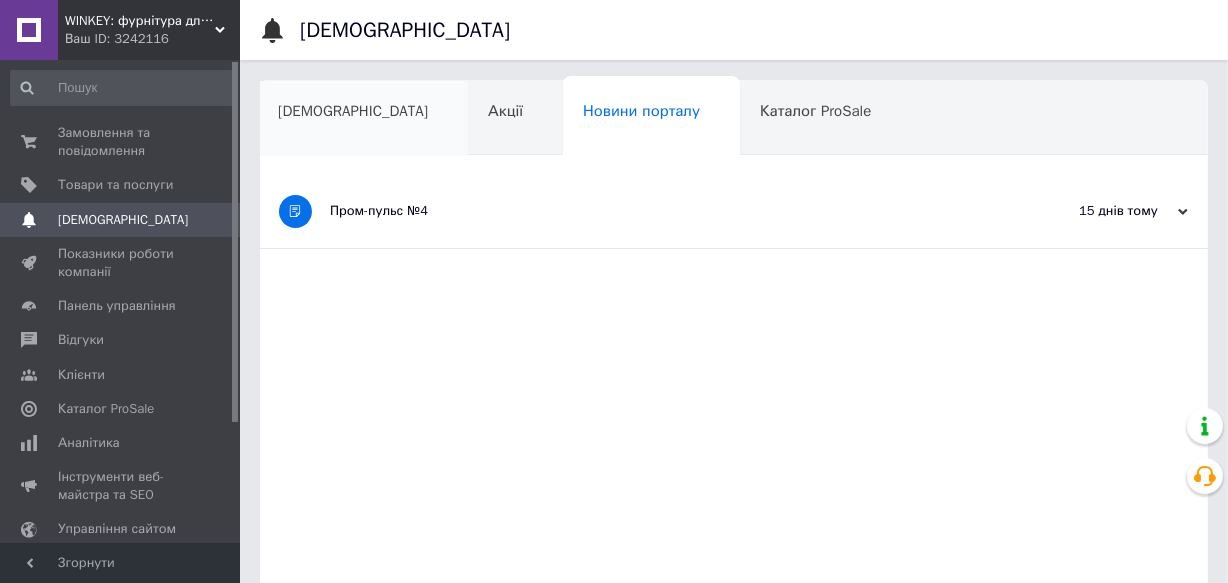 click on "[DEMOGRAPHIC_DATA]" at bounding box center (353, 111) 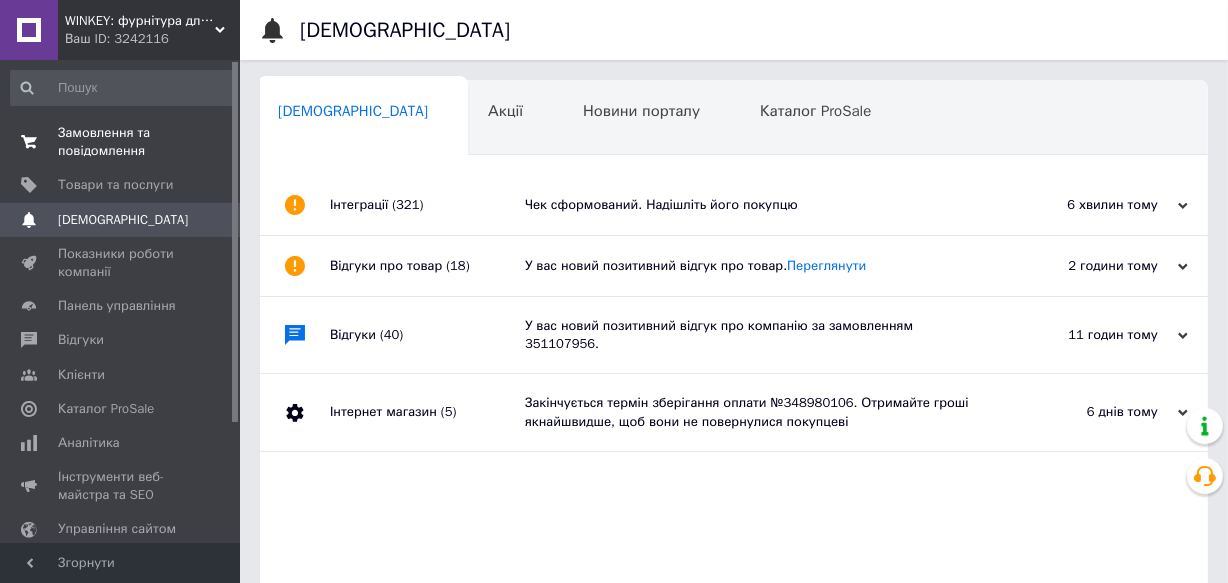 click on "Замовлення та повідомлення" at bounding box center [121, 142] 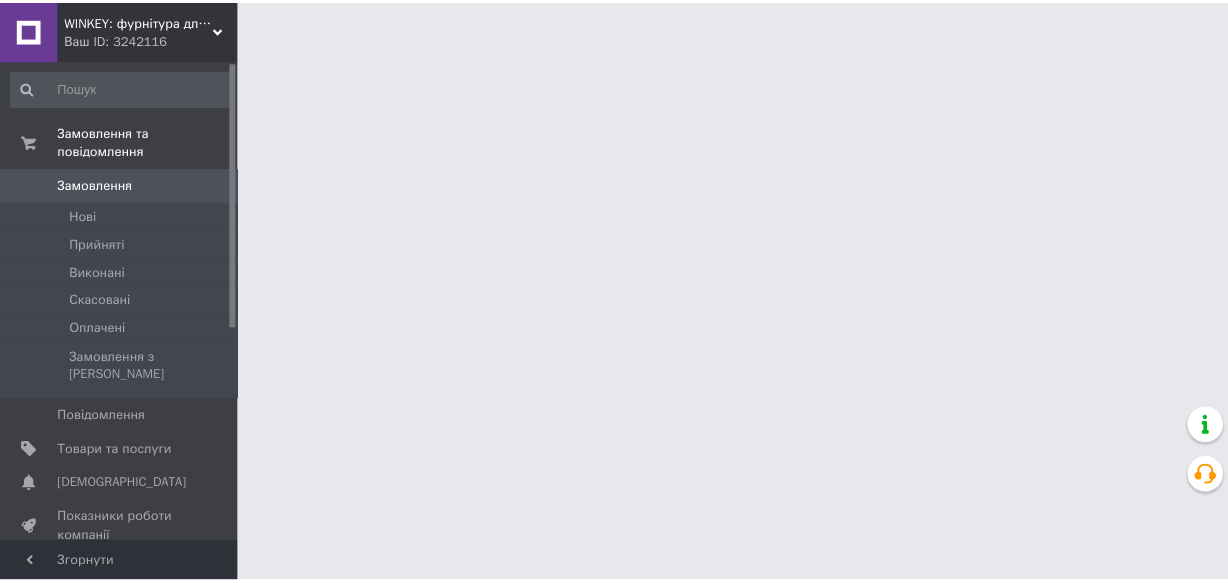 scroll, scrollTop: 0, scrollLeft: 0, axis: both 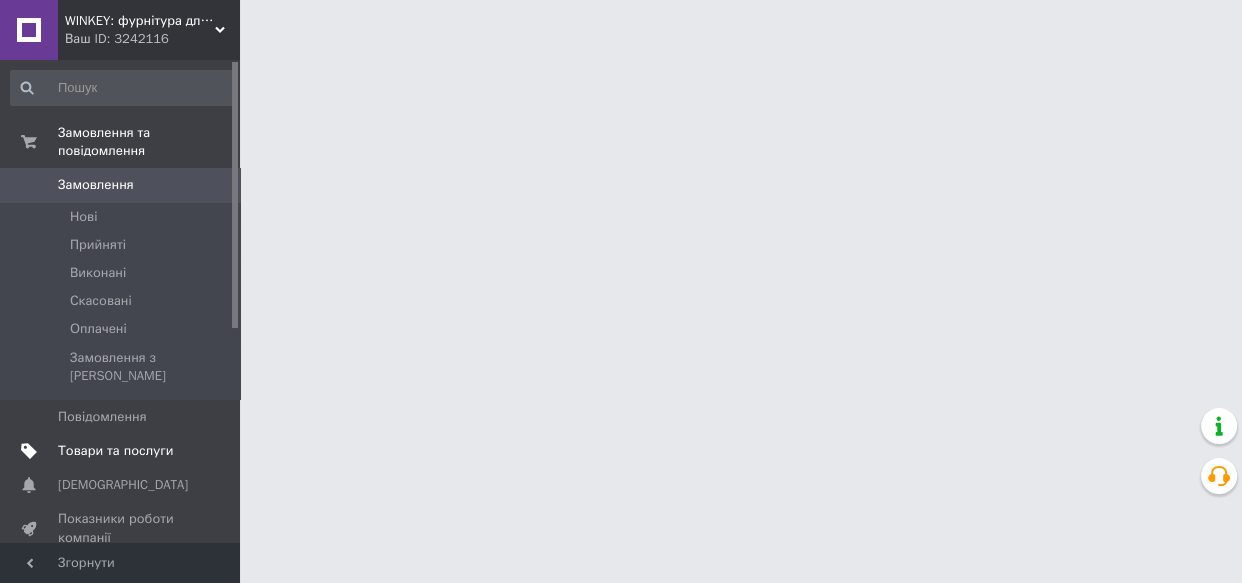 click on "Товари та послуги" at bounding box center (115, 451) 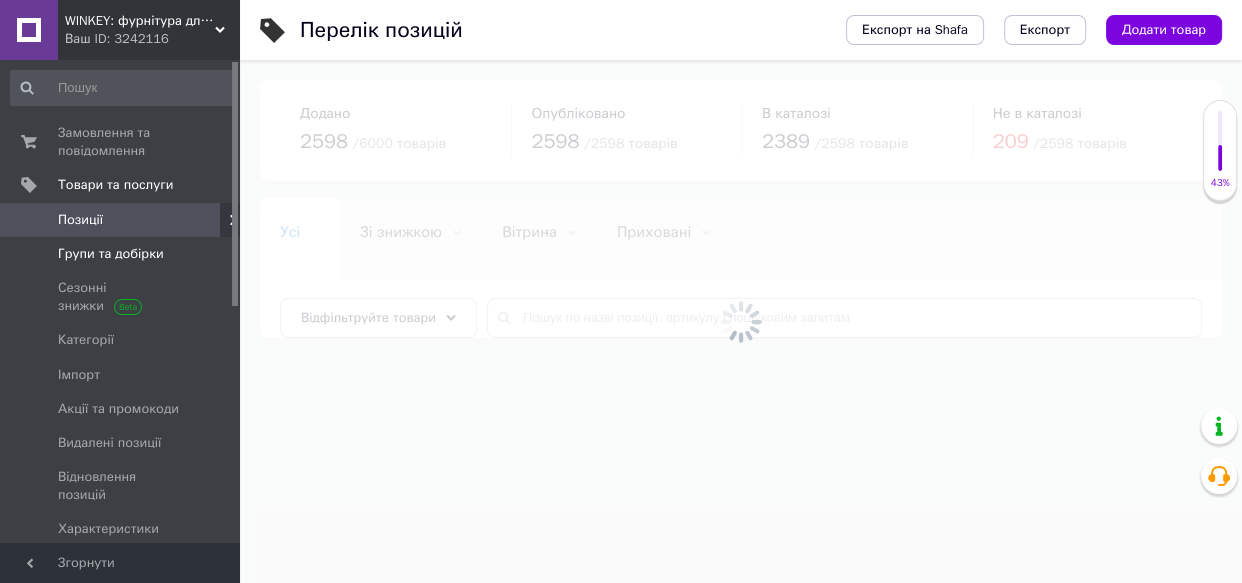 click on "Групи та добірки" at bounding box center (111, 254) 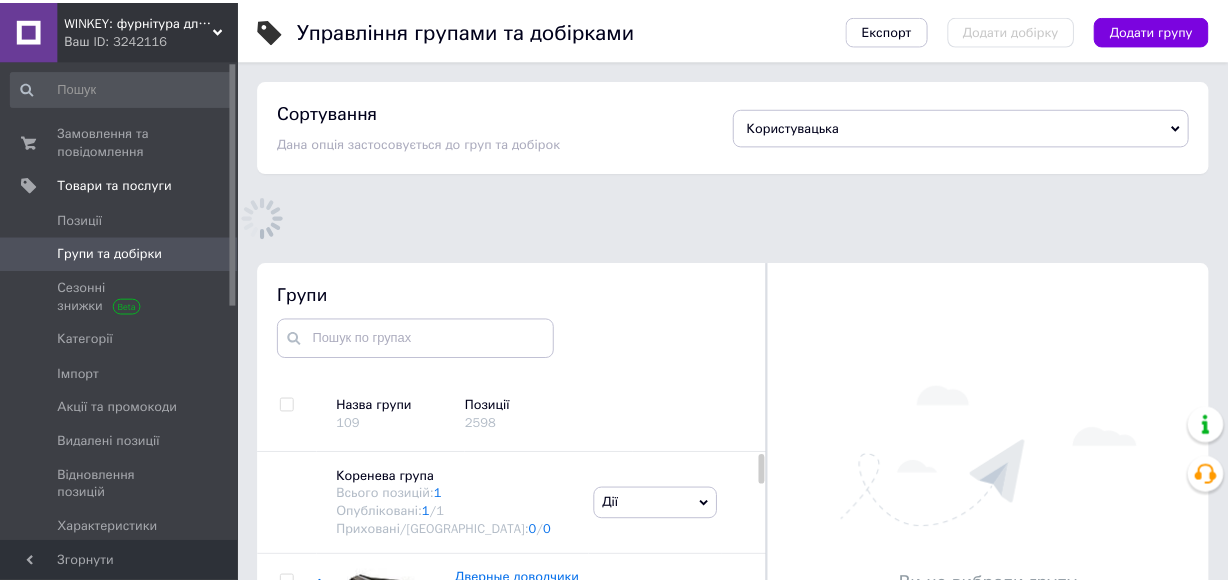 scroll, scrollTop: 132, scrollLeft: 0, axis: vertical 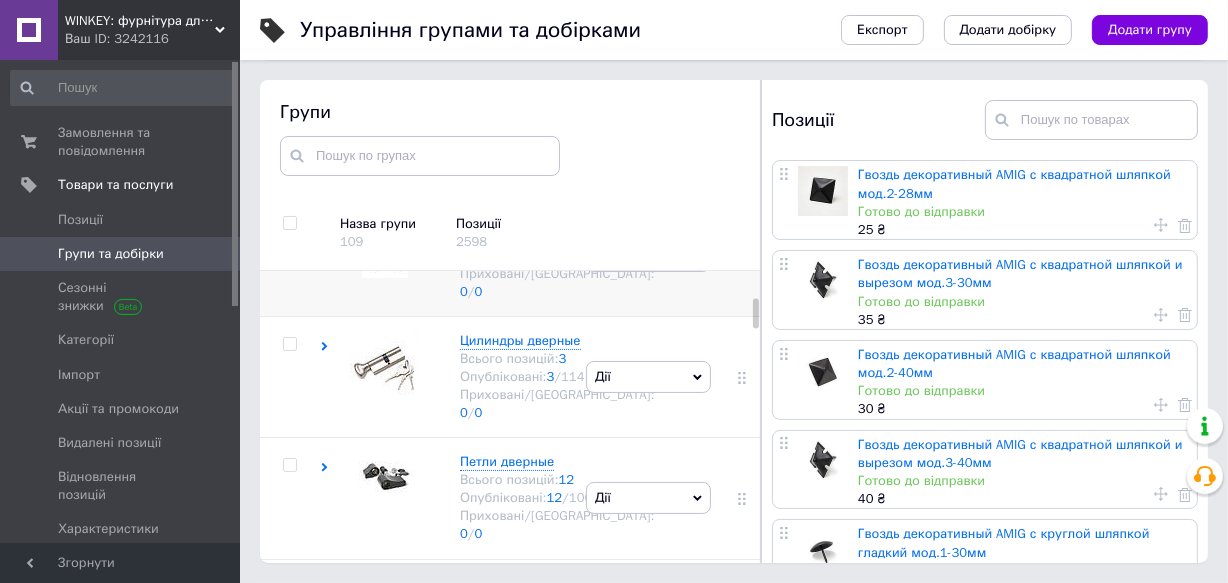 click on "Офисные ручки" at bounding box center (509, 218) 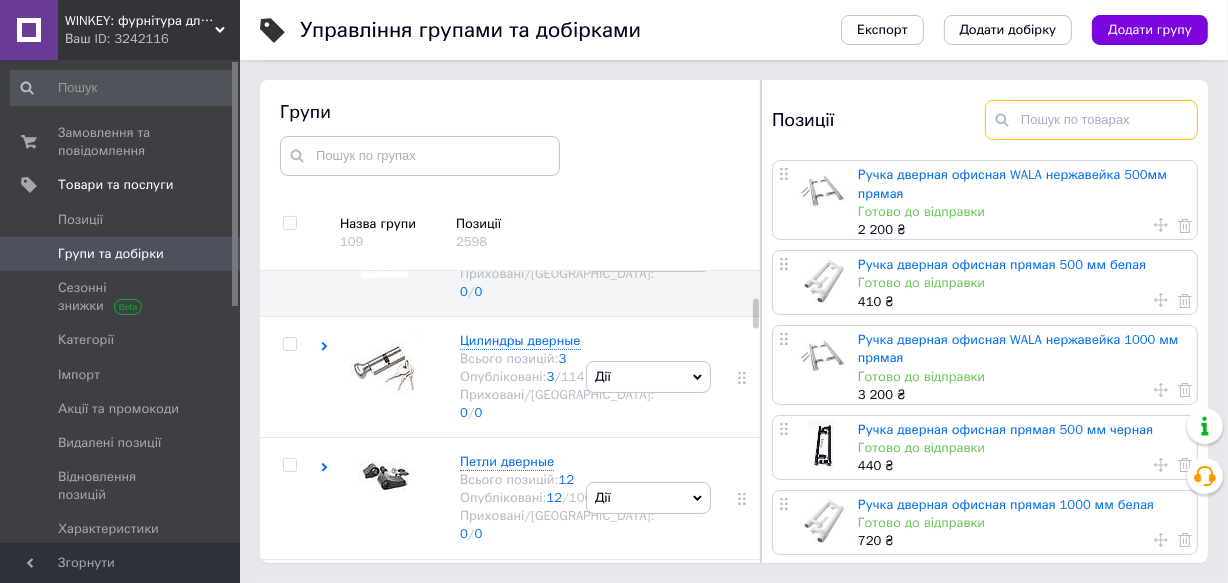 click at bounding box center [1091, 120] 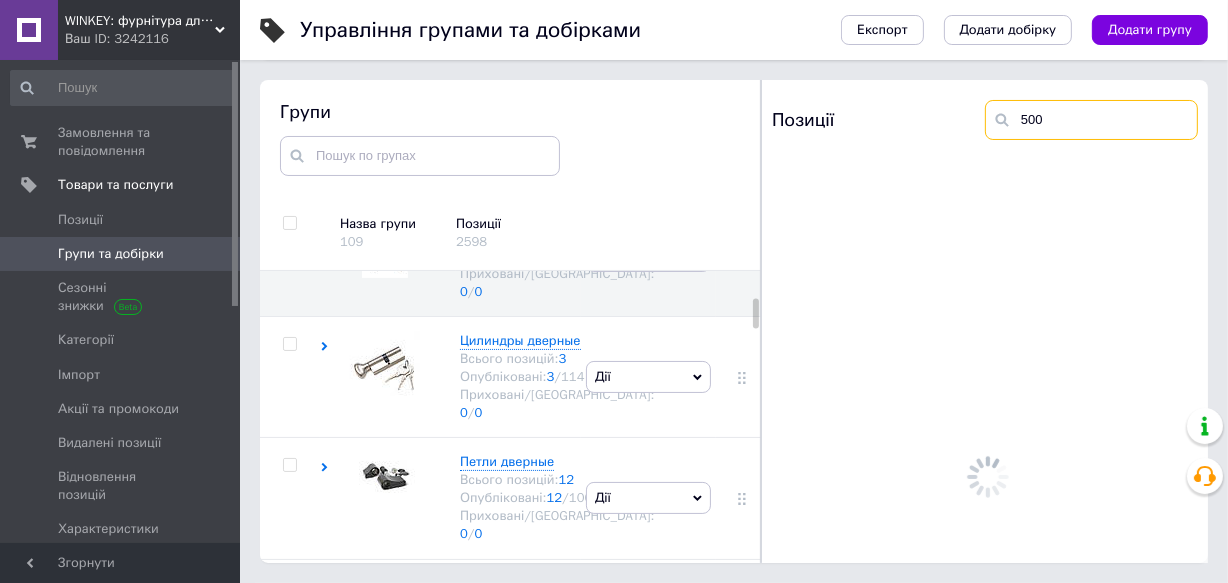 type on "500" 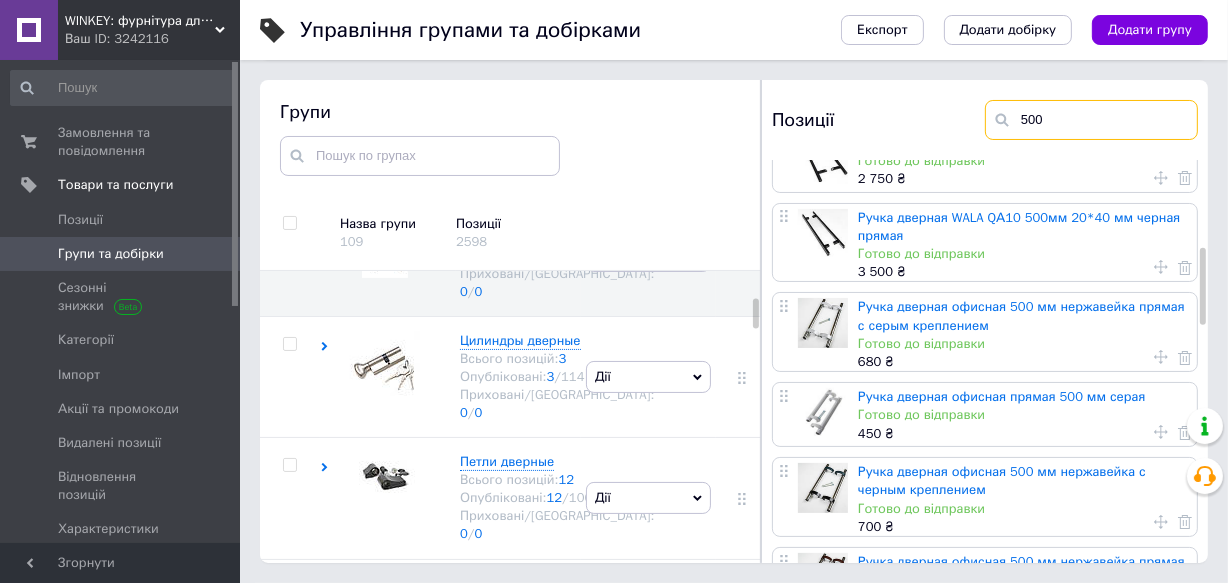 scroll, scrollTop: 454, scrollLeft: 0, axis: vertical 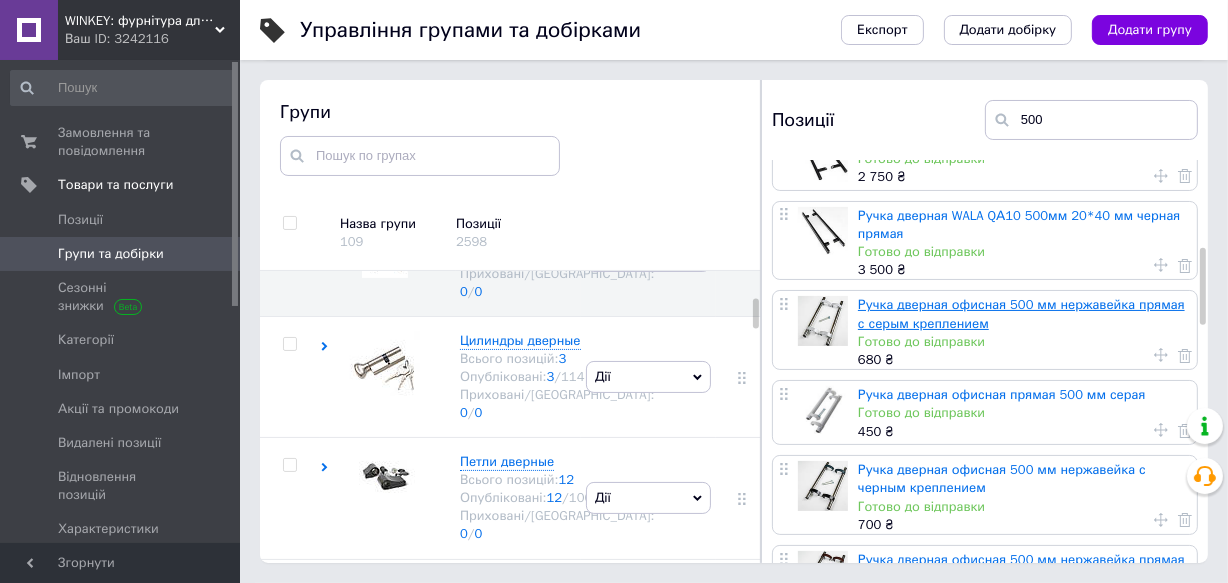click on "Ручка дверная офисная 500 мм нержавейка прямая с серым креплением" at bounding box center (1021, 313) 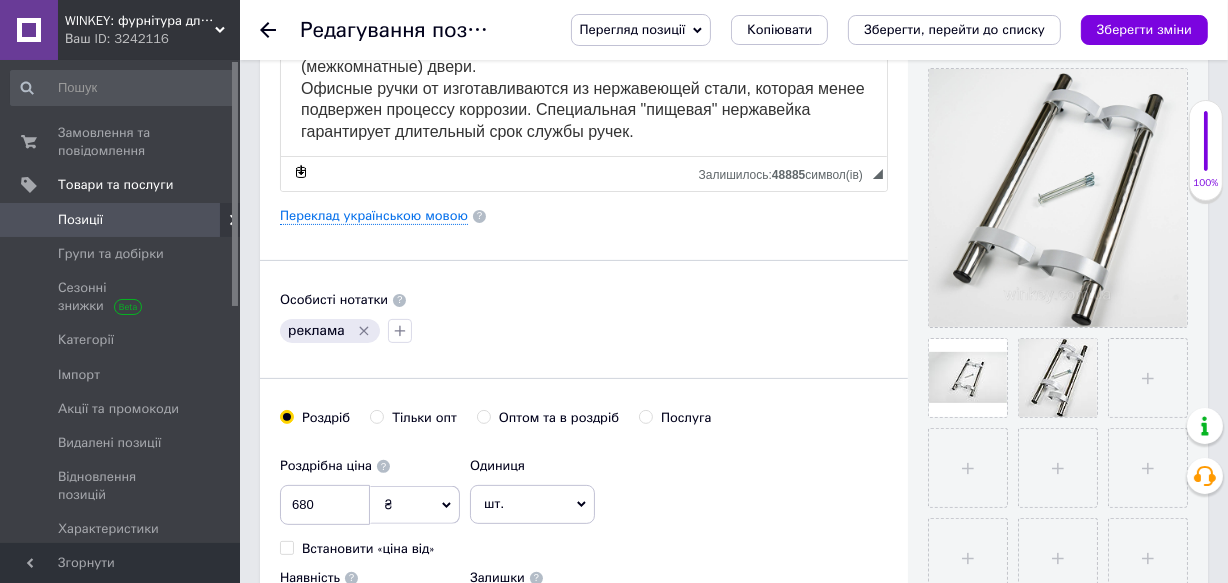 scroll, scrollTop: 545, scrollLeft: 0, axis: vertical 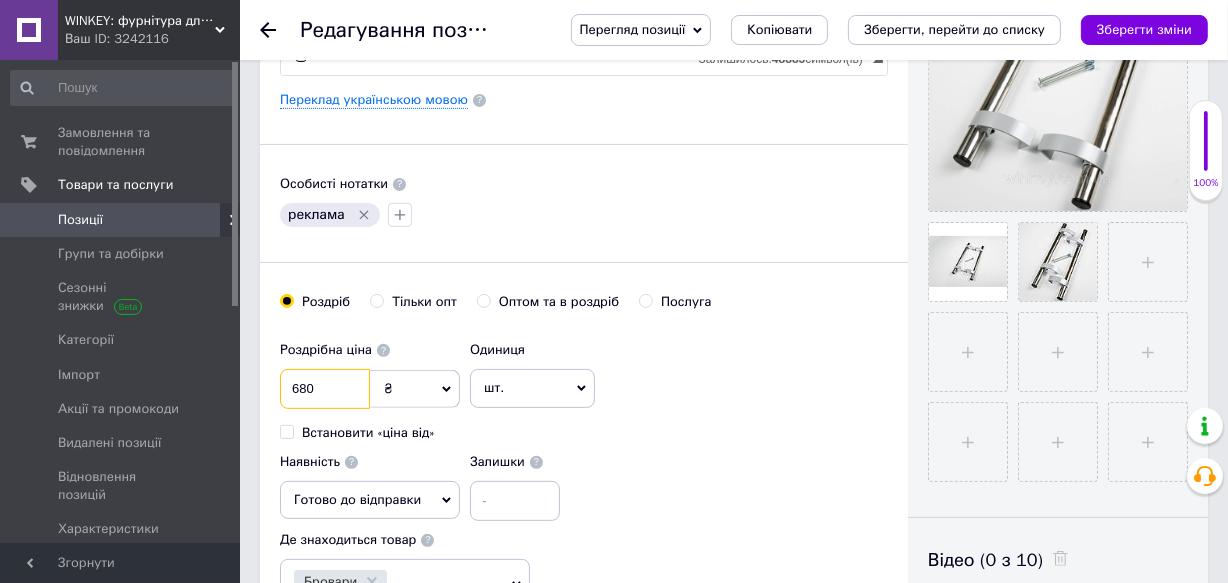 drag, startPoint x: 315, startPoint y: 417, endPoint x: 287, endPoint y: 411, distance: 28.635643 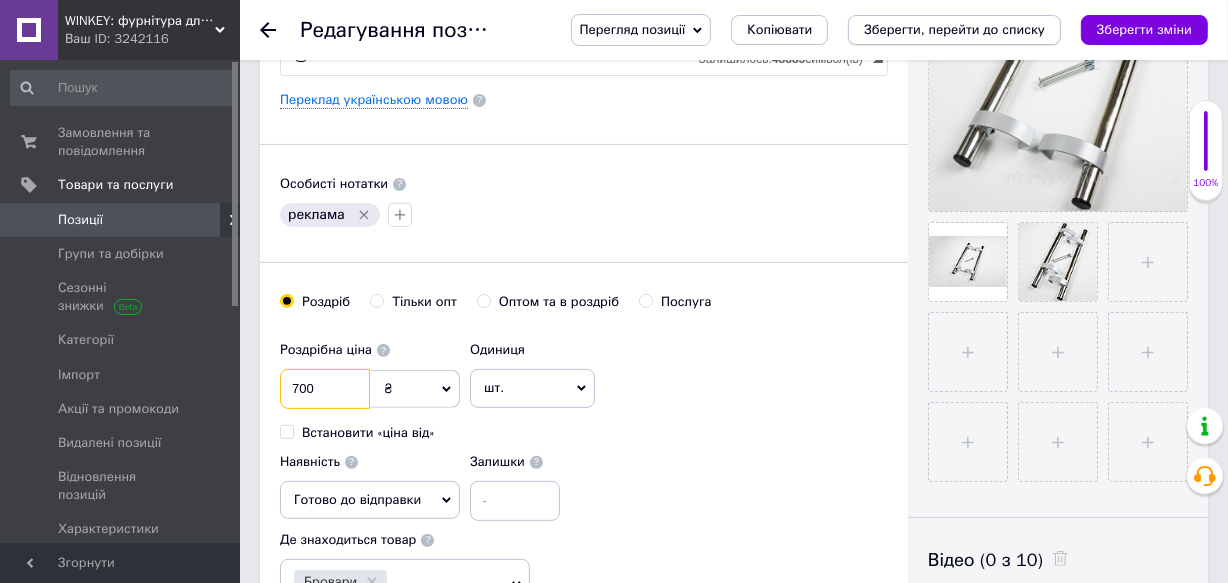 type on "700" 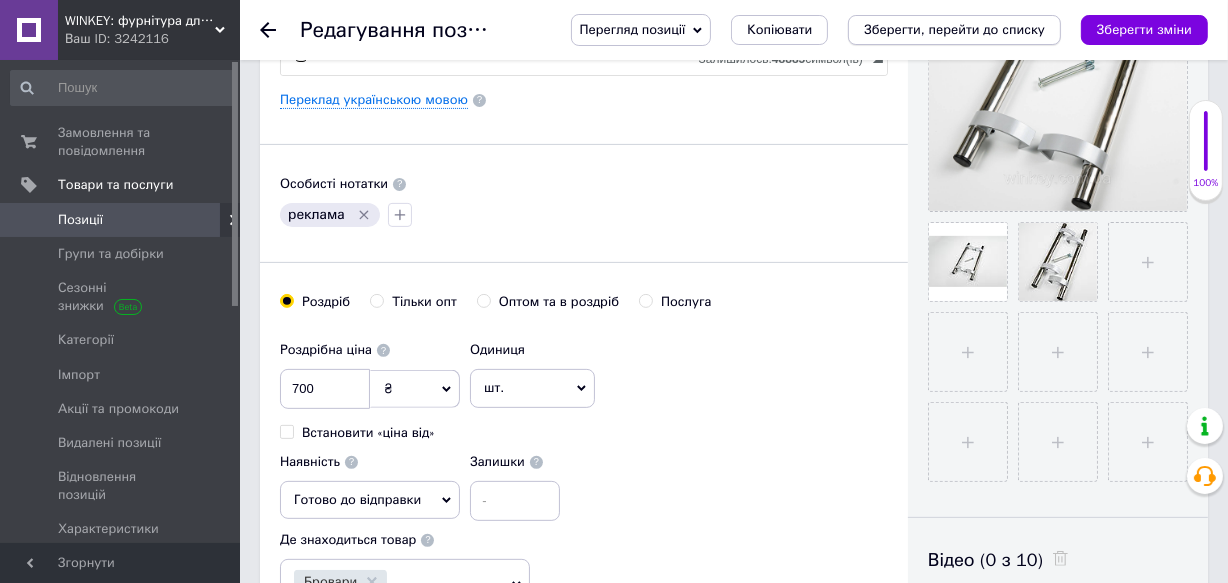 click on "Зберегти, перейти до списку" at bounding box center [954, 29] 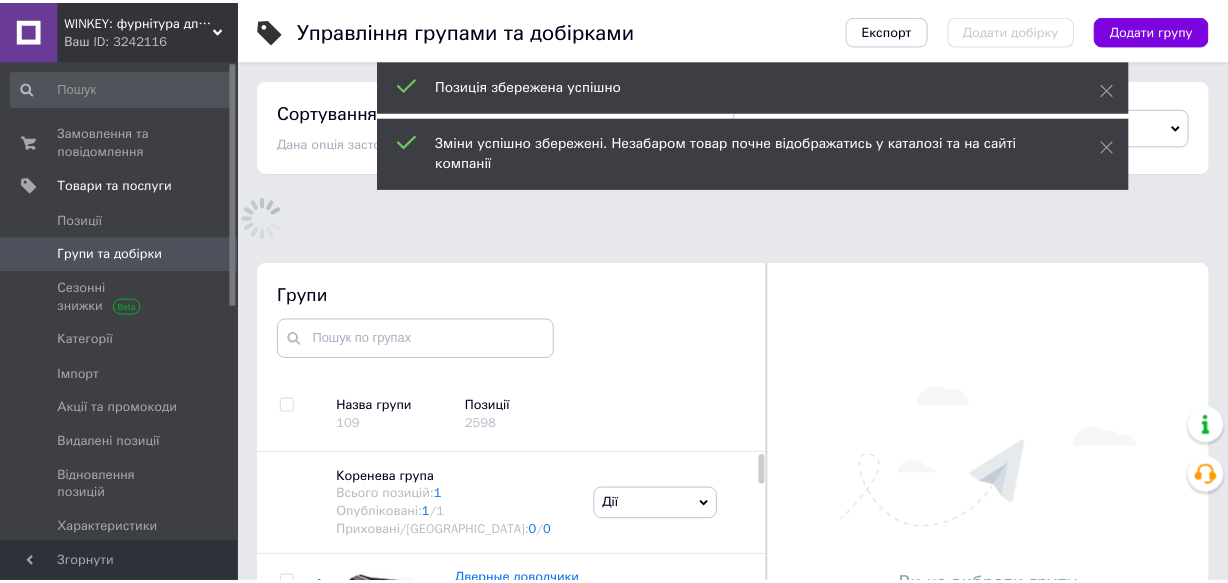 scroll, scrollTop: 150, scrollLeft: 0, axis: vertical 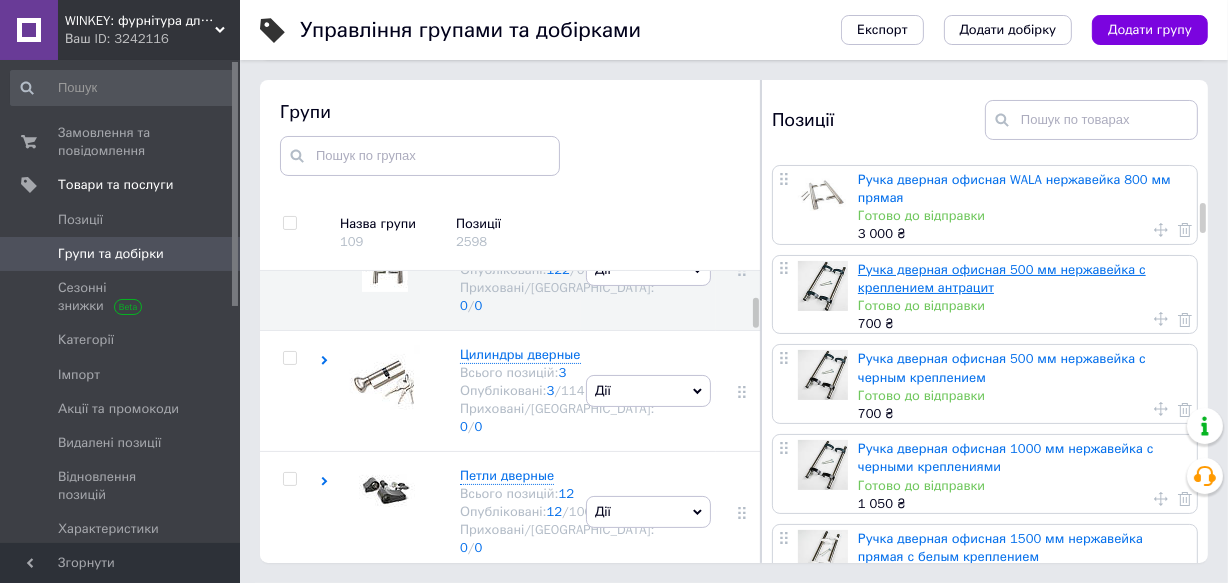 click on "Ручка дверная офисная 500 мм нержавейка с креплением антрацит" at bounding box center [1002, 278] 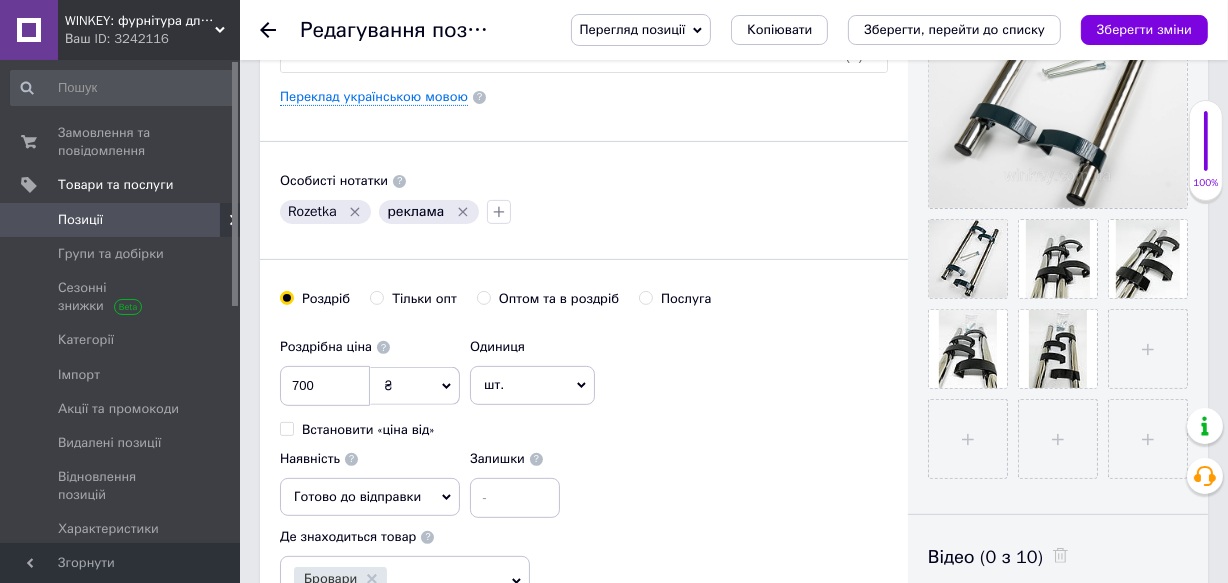 scroll, scrollTop: 636, scrollLeft: 0, axis: vertical 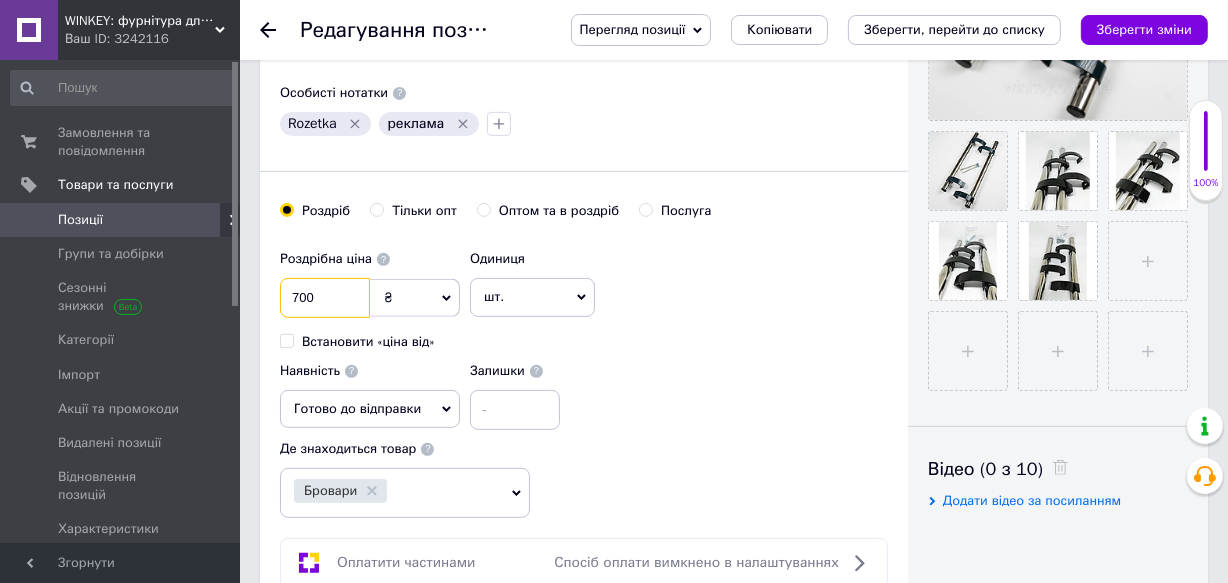 click on "700" at bounding box center (325, 298) 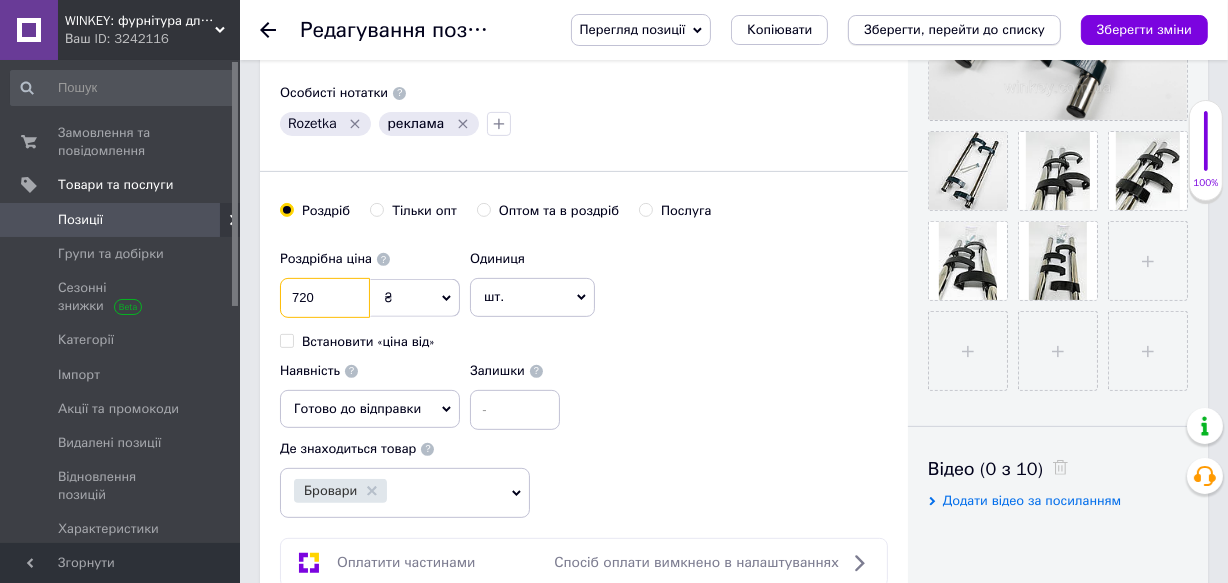 type on "720" 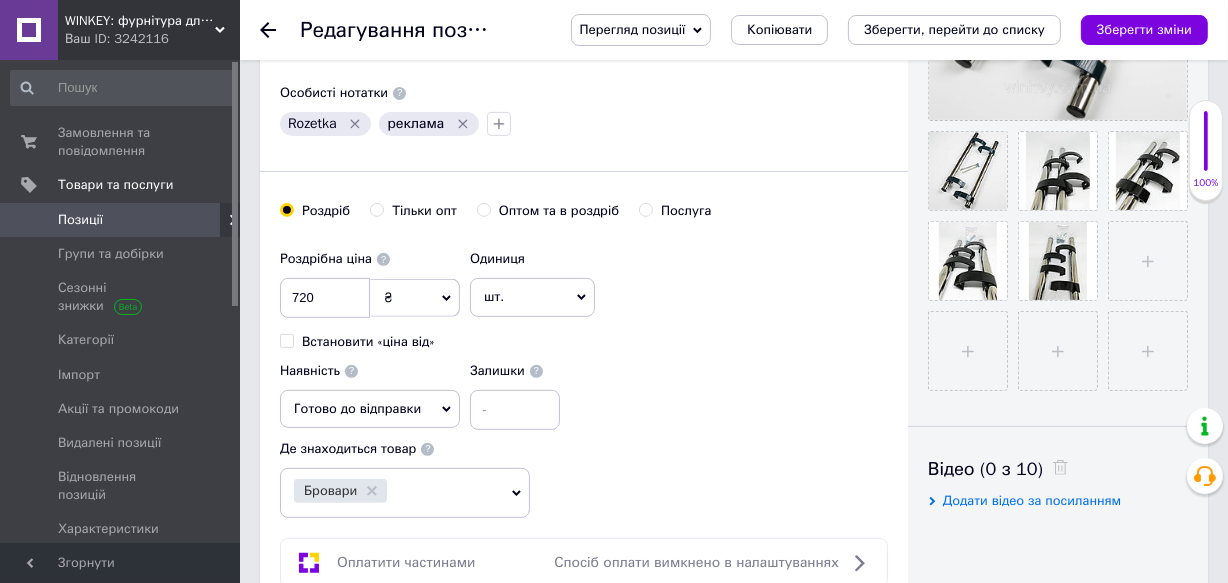 click on "Зберегти, перейти до списку" at bounding box center (954, 29) 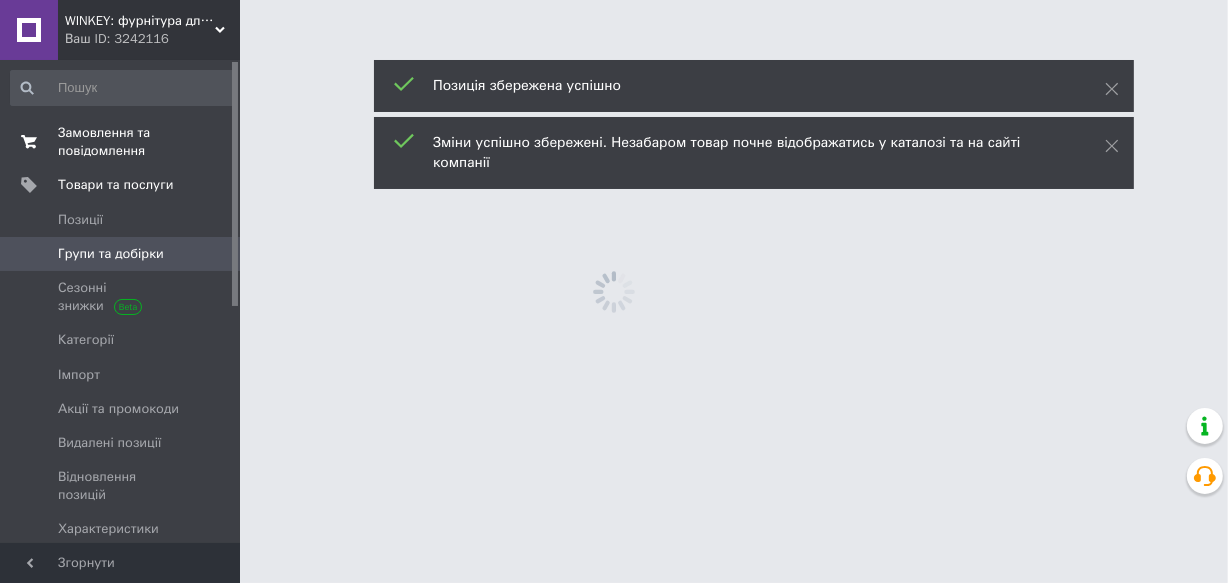 scroll, scrollTop: 0, scrollLeft: 0, axis: both 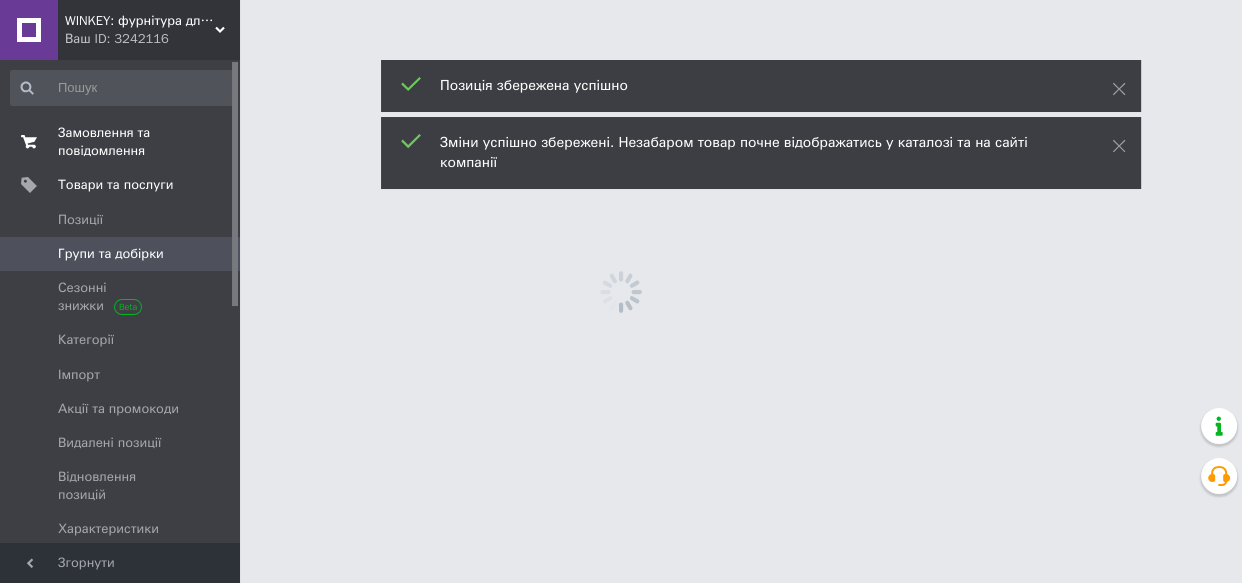 click on "Замовлення та повідомлення" at bounding box center [121, 142] 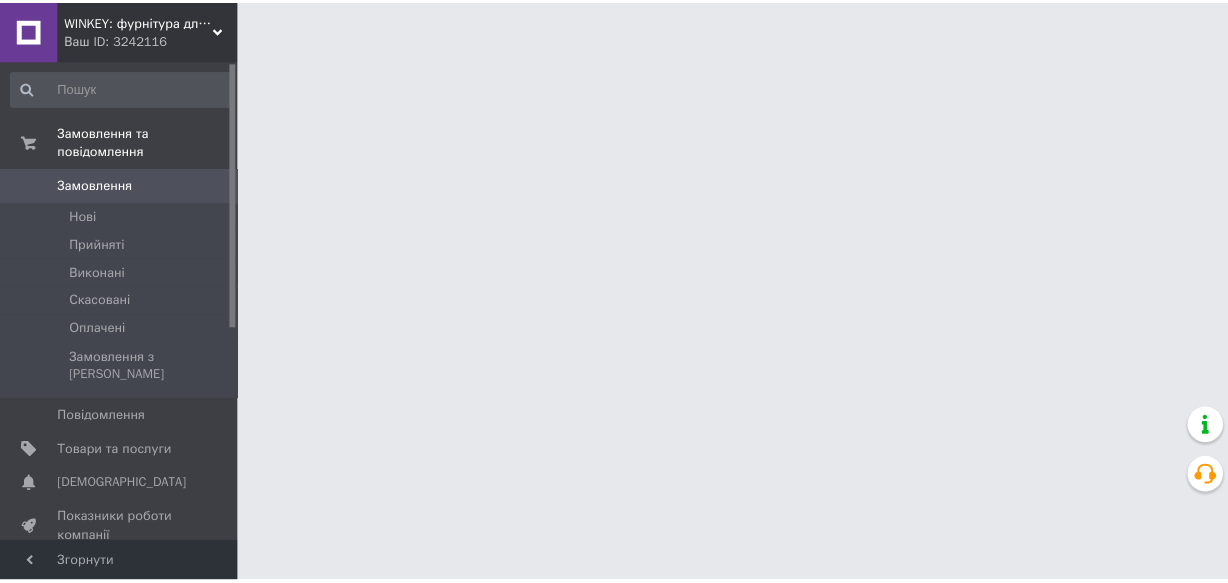scroll, scrollTop: 0, scrollLeft: 0, axis: both 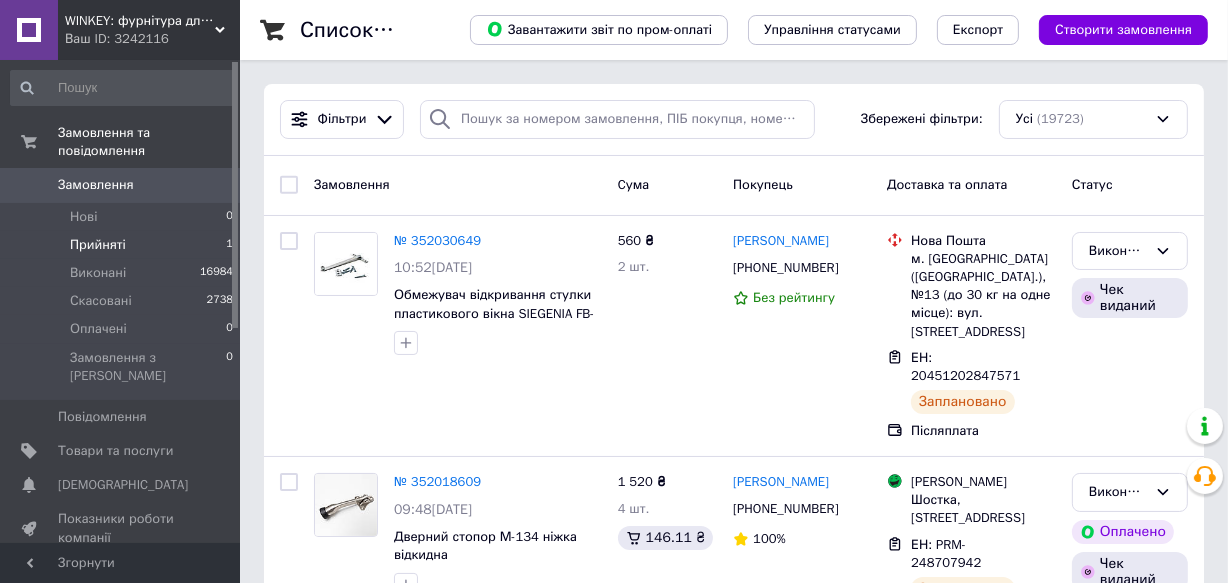 click on "Прийняті" at bounding box center (98, 245) 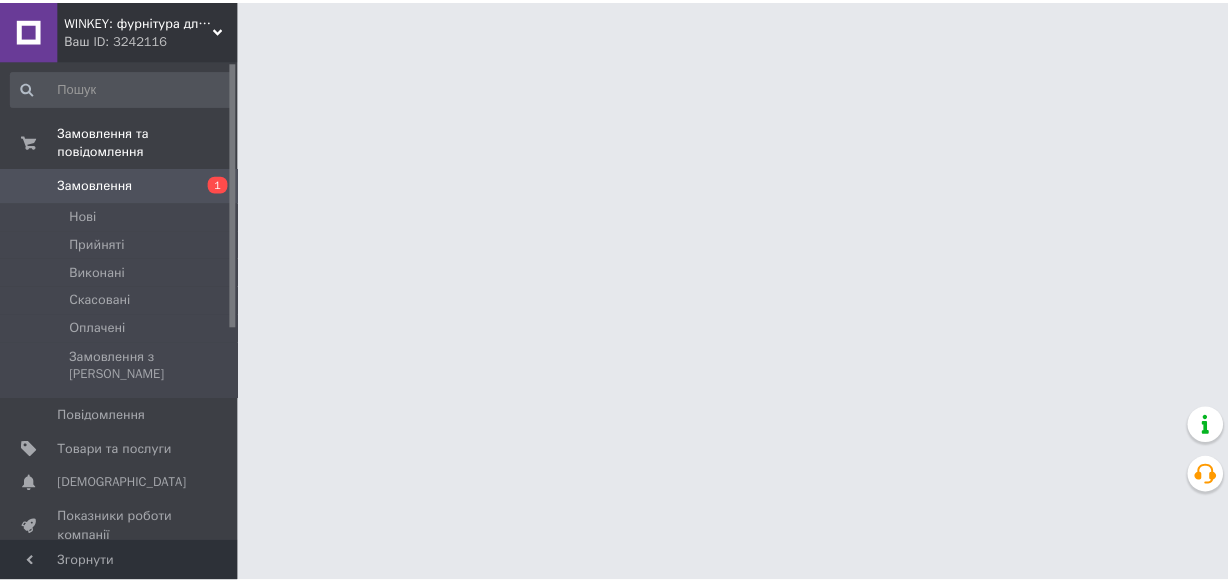 scroll, scrollTop: 0, scrollLeft: 0, axis: both 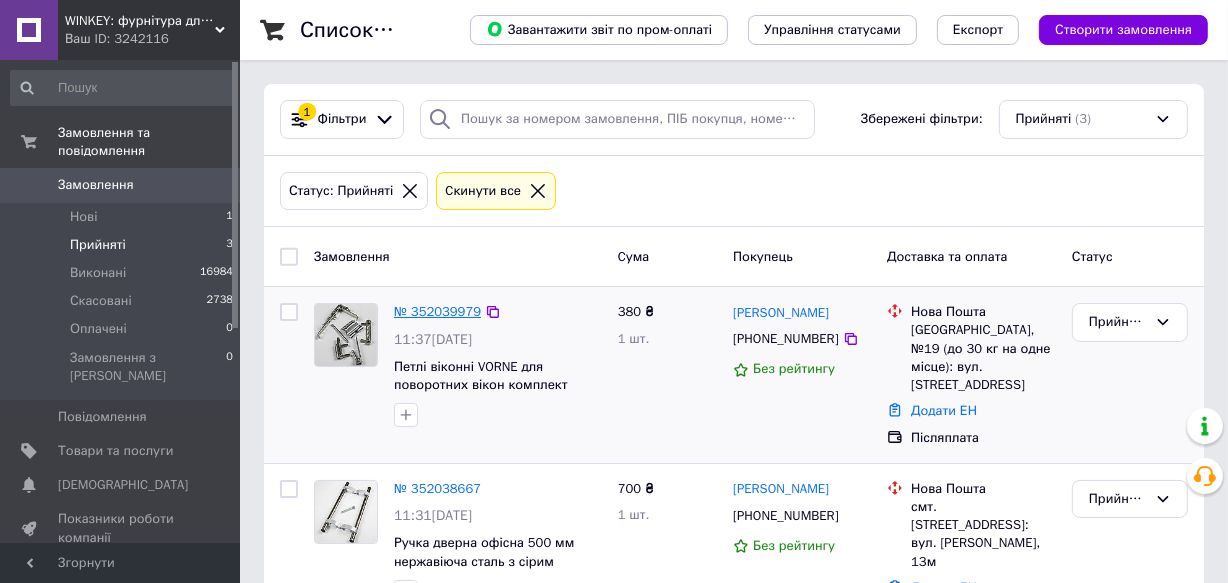 click on "№ 352039979" at bounding box center (437, 311) 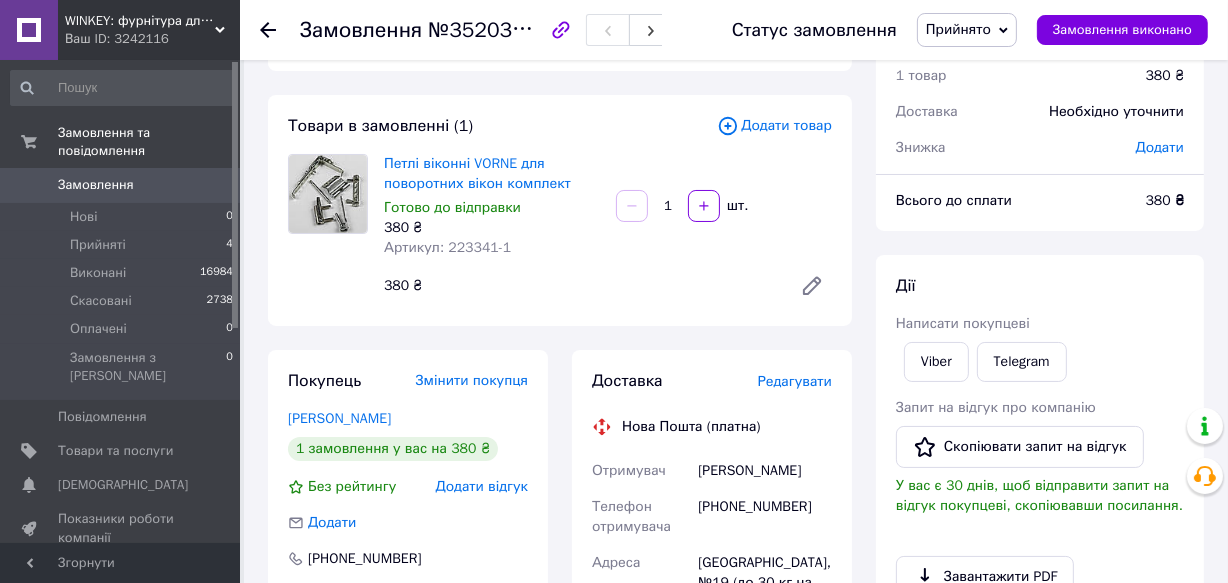 scroll, scrollTop: 181, scrollLeft: 0, axis: vertical 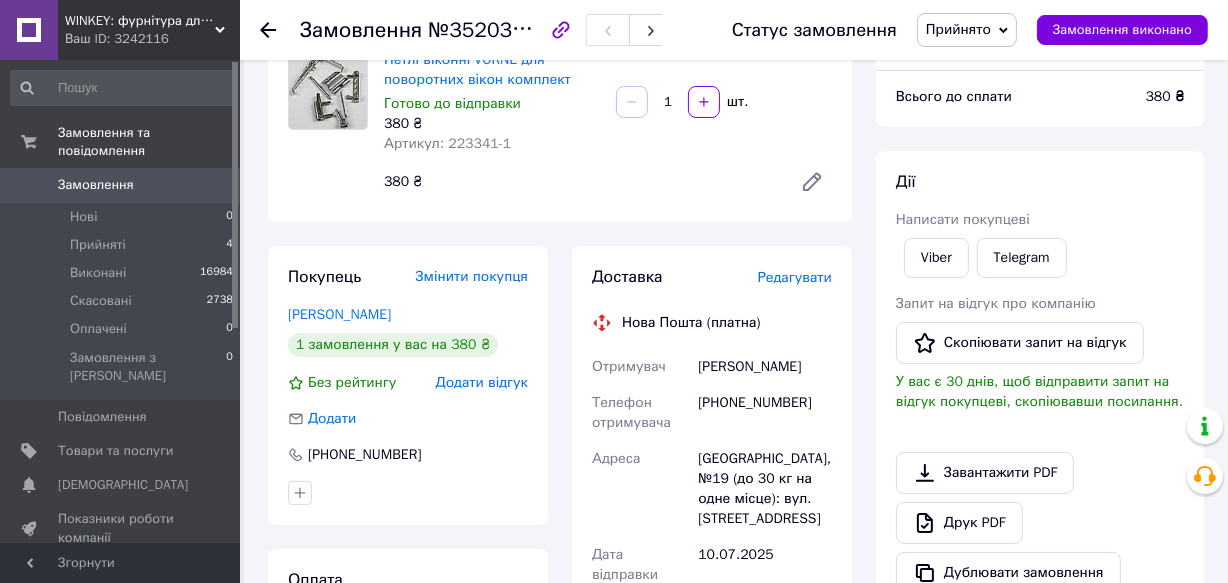 click on "Редагувати" at bounding box center (795, 277) 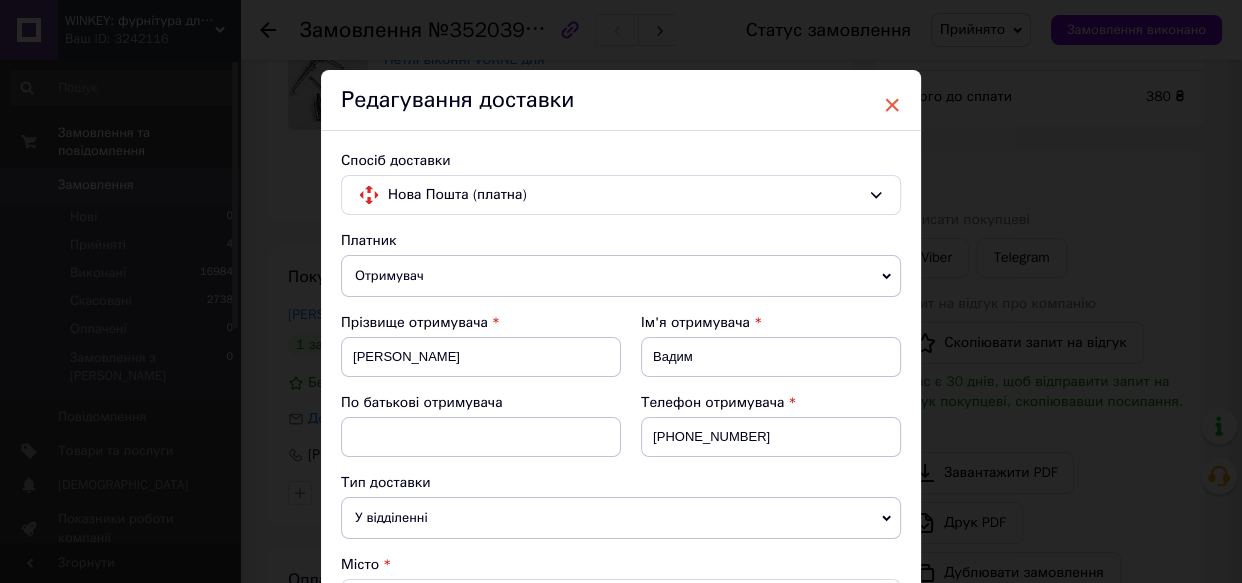 click on "×" at bounding box center (892, 105) 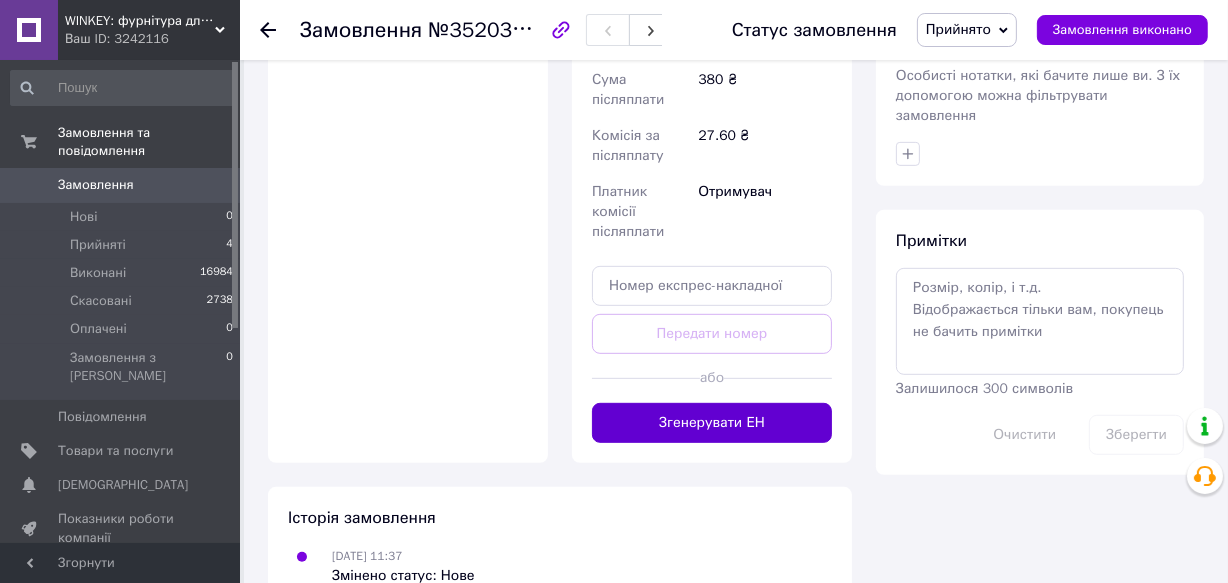 scroll, scrollTop: 810, scrollLeft: 0, axis: vertical 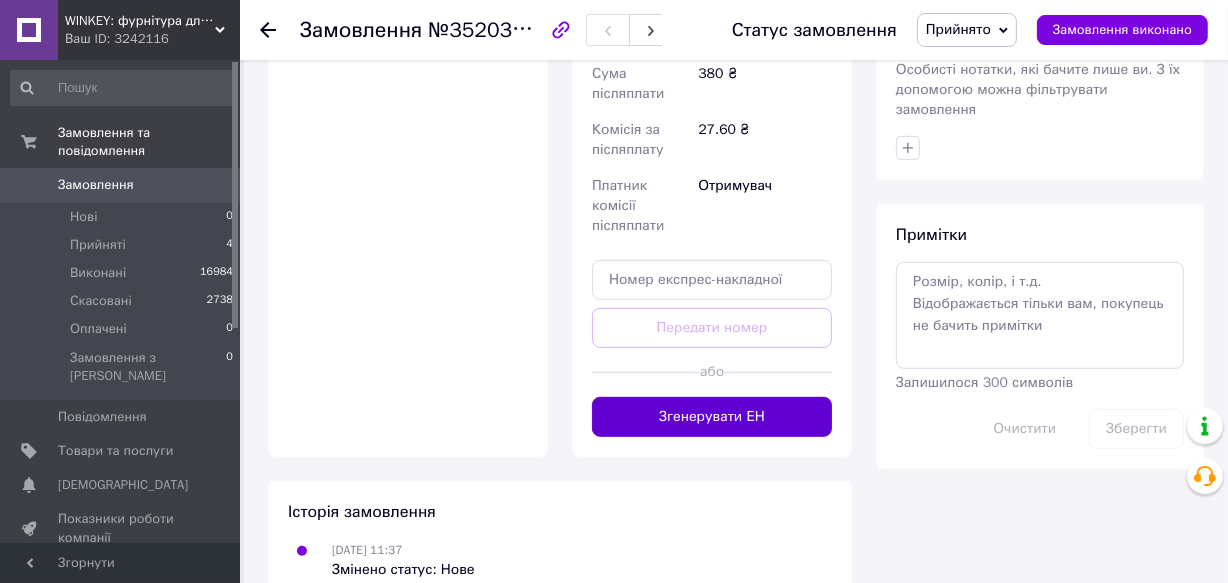 click on "Згенерувати ЕН" at bounding box center [712, 417] 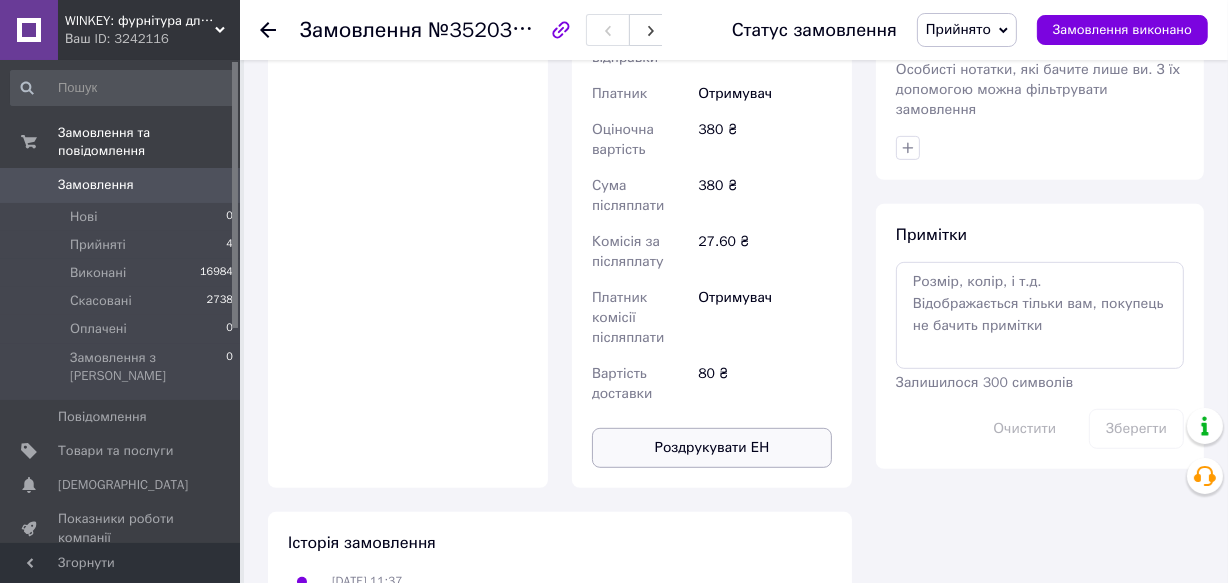 click on "Роздрукувати ЕН" at bounding box center [712, 448] 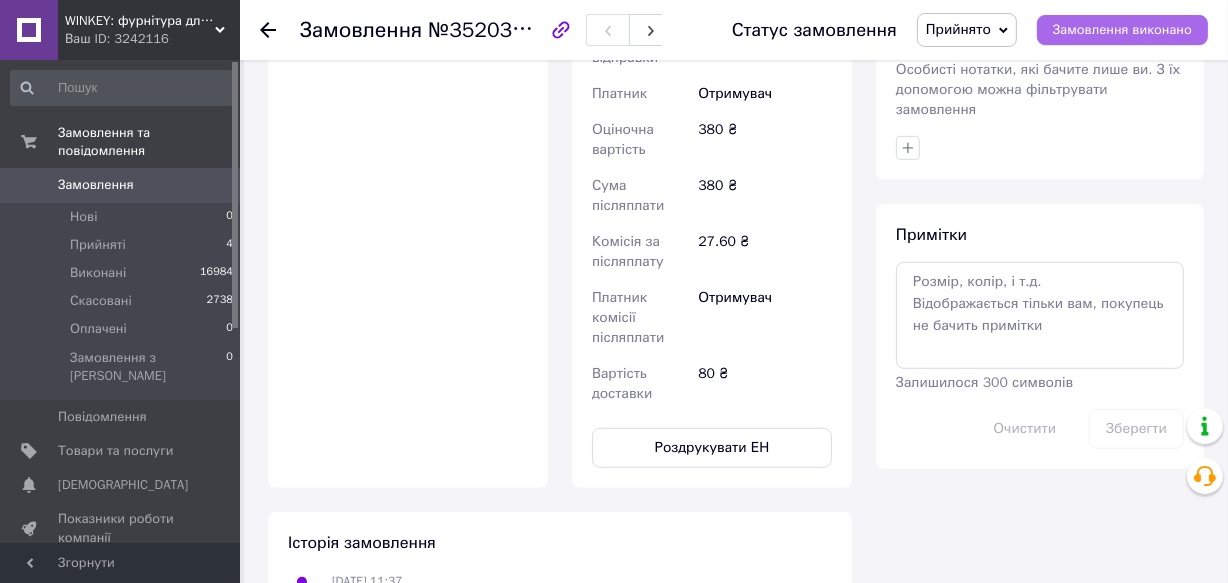 click on "Замовлення виконано" at bounding box center (1122, 30) 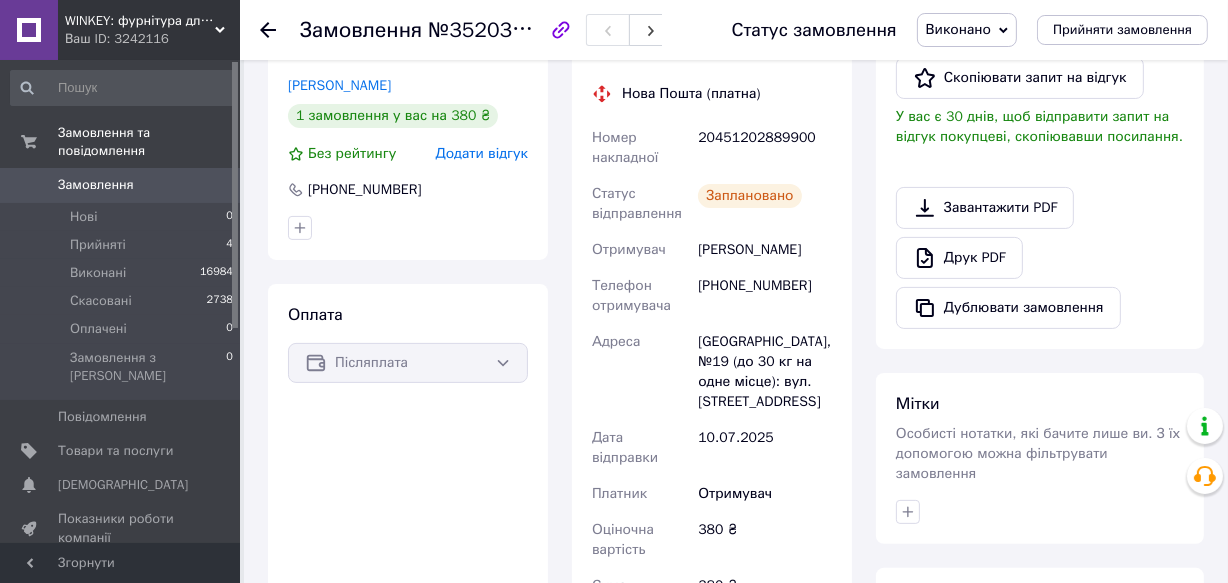 scroll, scrollTop: 0, scrollLeft: 0, axis: both 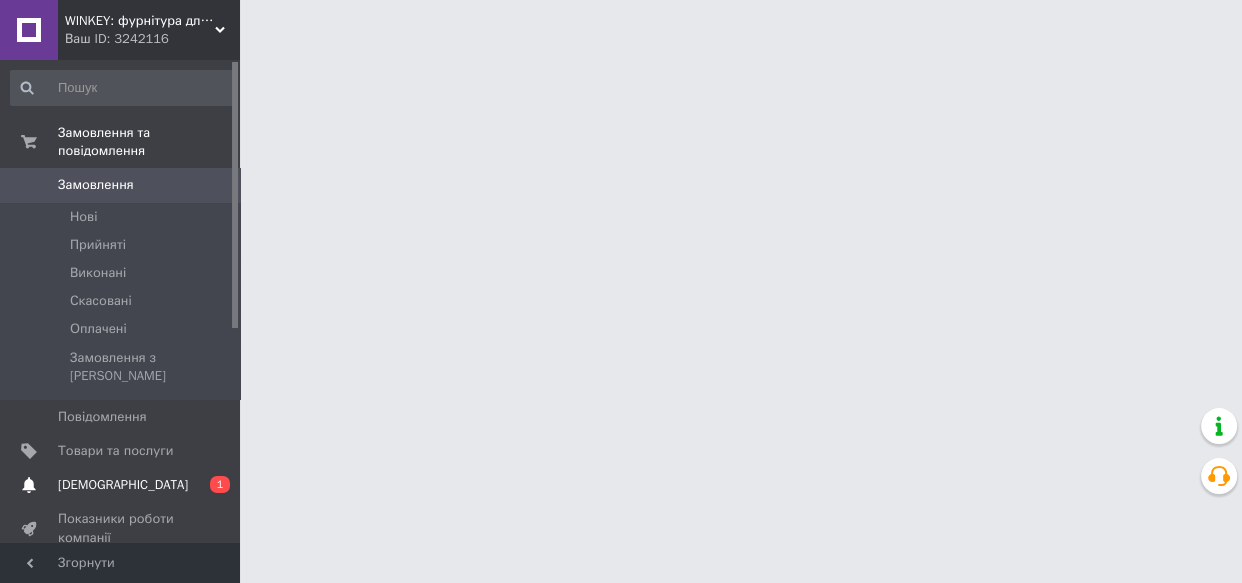 click on "[DEMOGRAPHIC_DATA]" at bounding box center (123, 485) 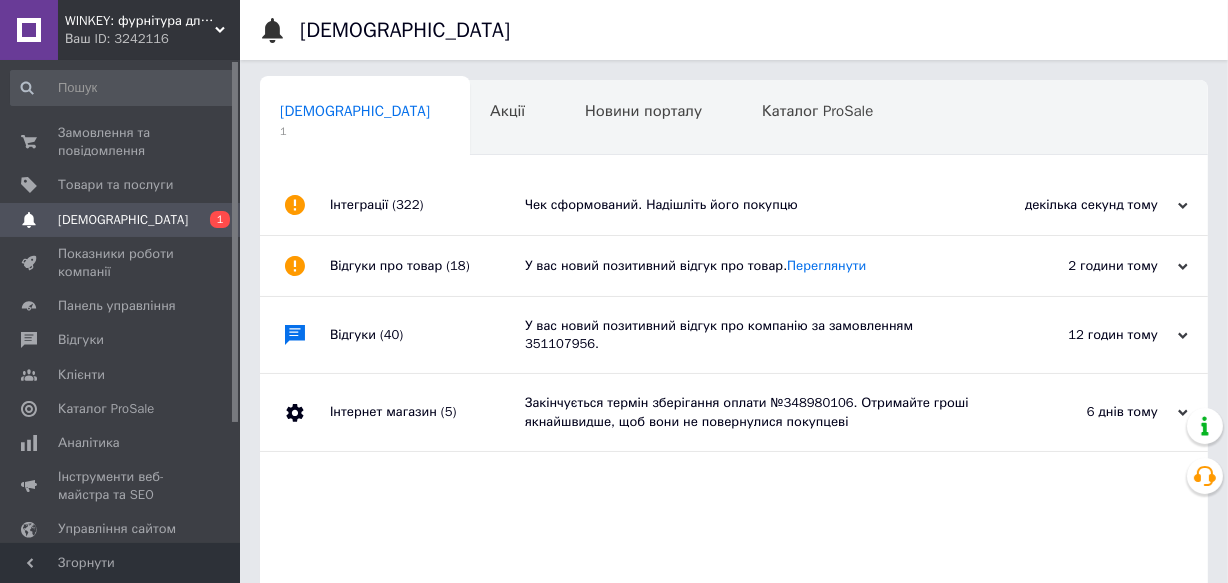 scroll, scrollTop: 0, scrollLeft: 2, axis: horizontal 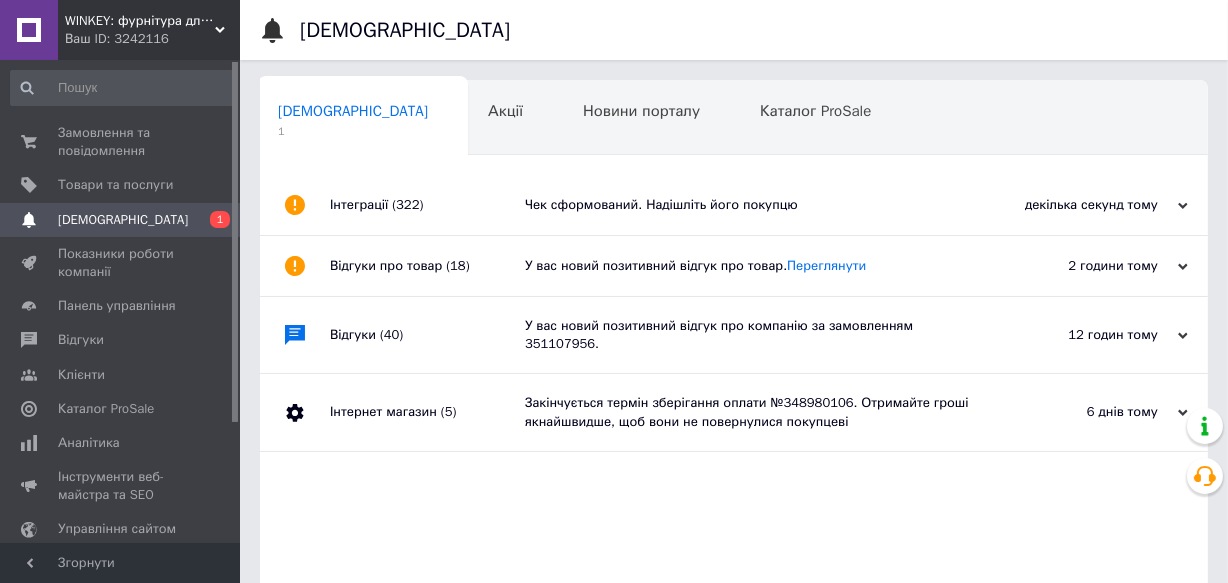 click on "Чек сформований. Надішліть його покупцю" at bounding box center (756, 205) 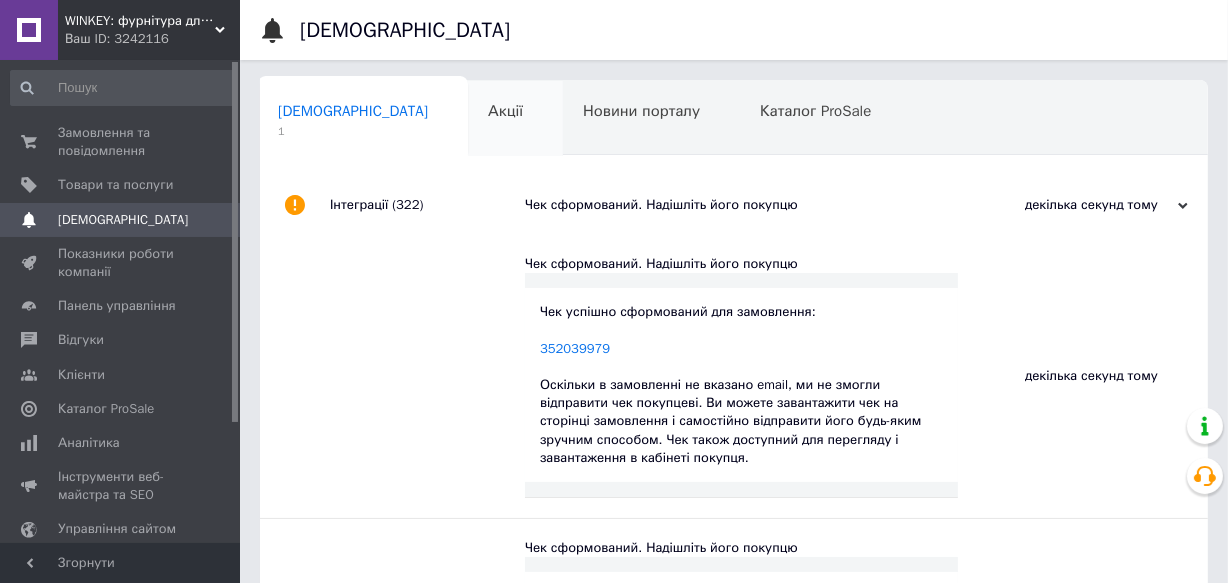 click on "Акції" at bounding box center (505, 111) 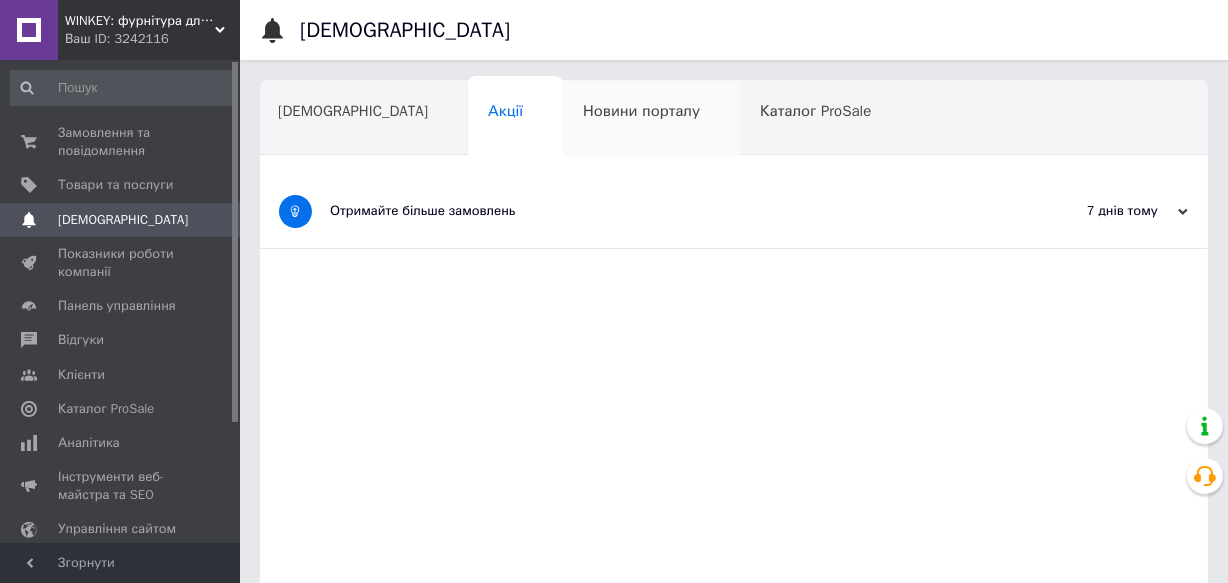 click on "Новини порталу" at bounding box center [651, 119] 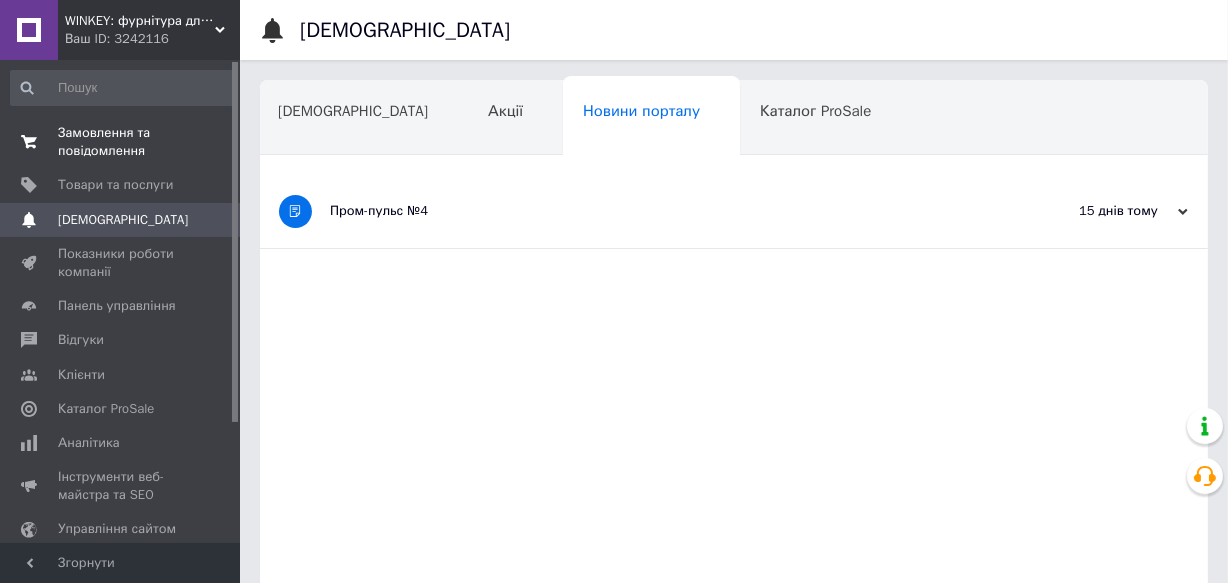 click on "Замовлення та повідомлення" at bounding box center (121, 142) 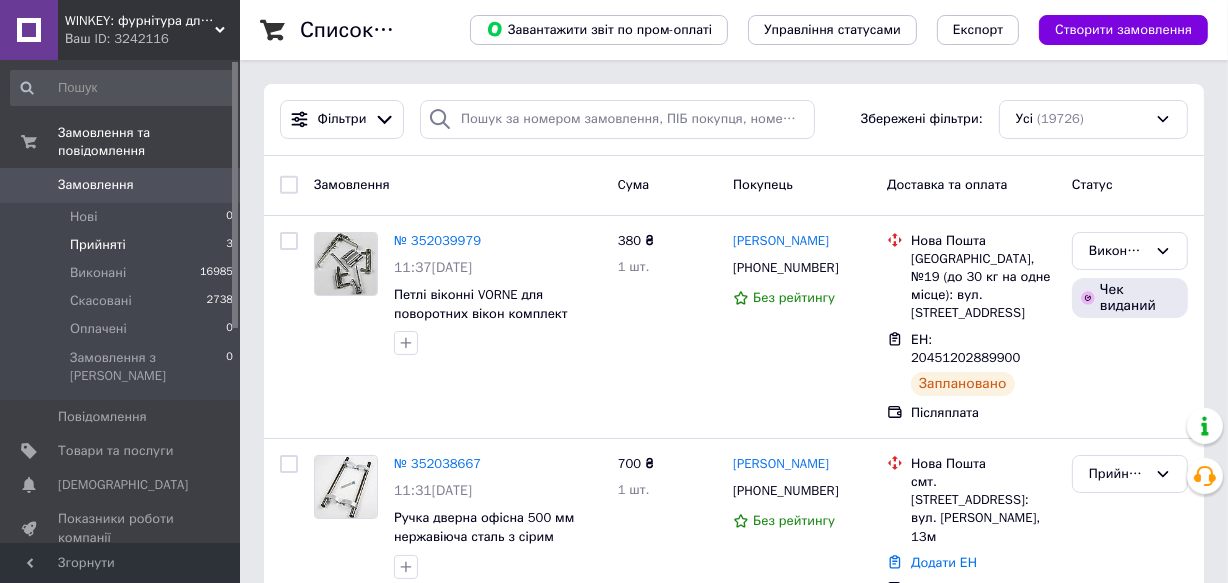 click on "Прийняті" at bounding box center [98, 245] 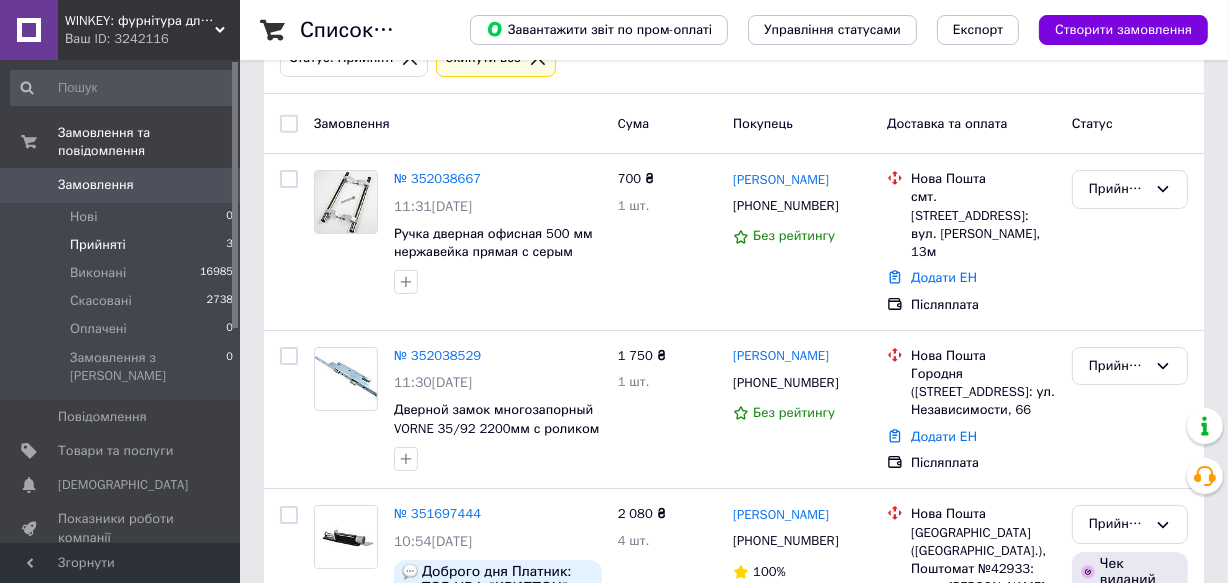 scroll, scrollTop: 181, scrollLeft: 0, axis: vertical 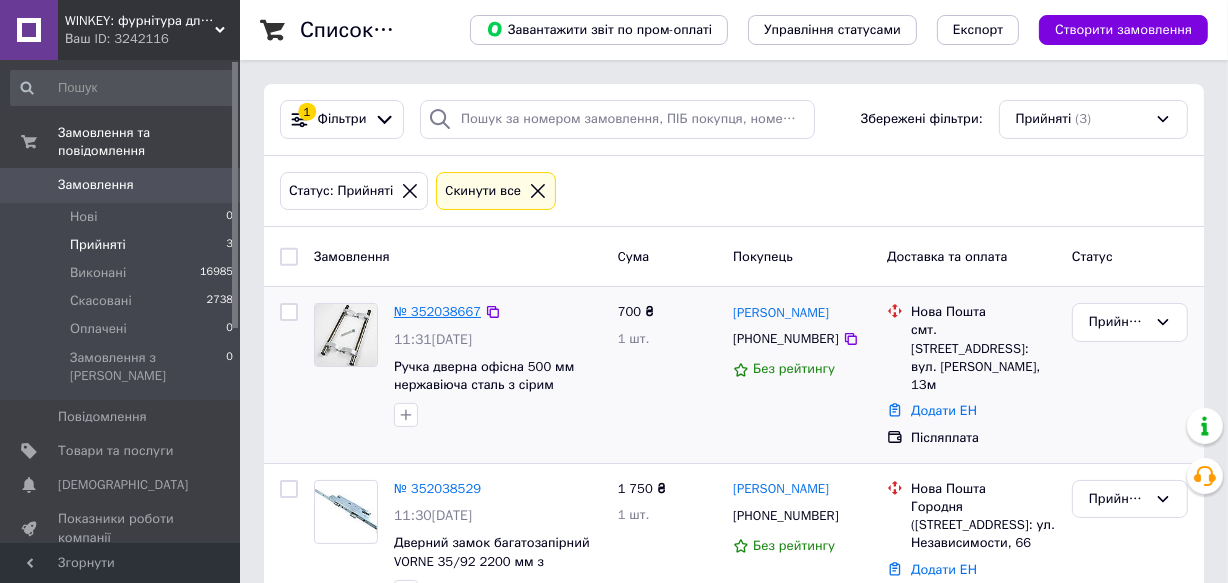 click on "№ 352038667" at bounding box center (437, 311) 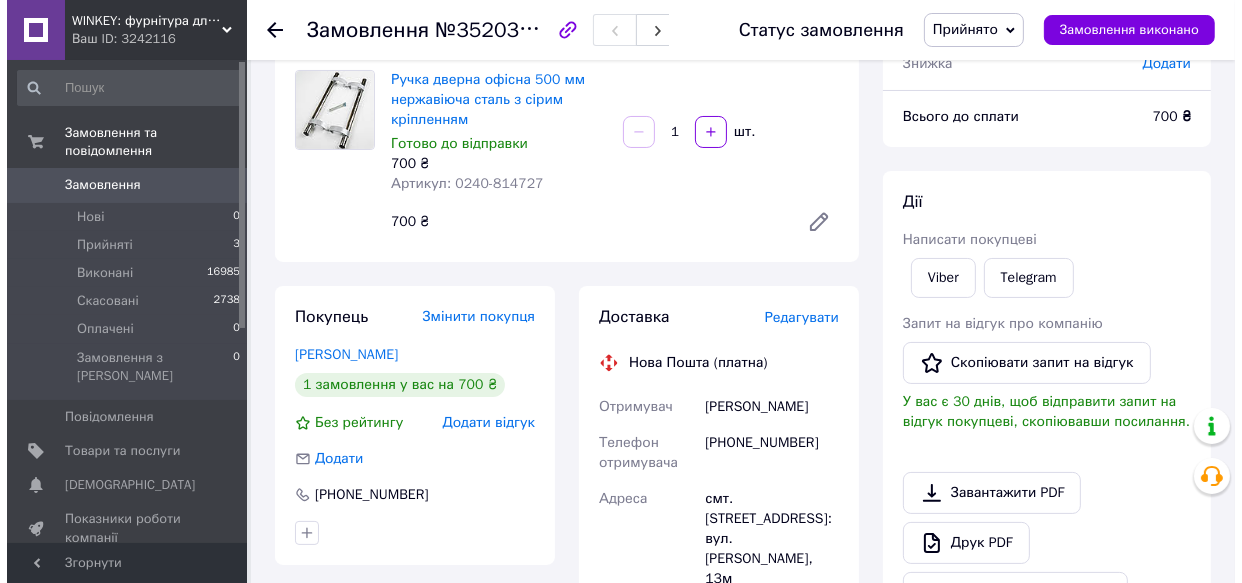 scroll, scrollTop: 181, scrollLeft: 0, axis: vertical 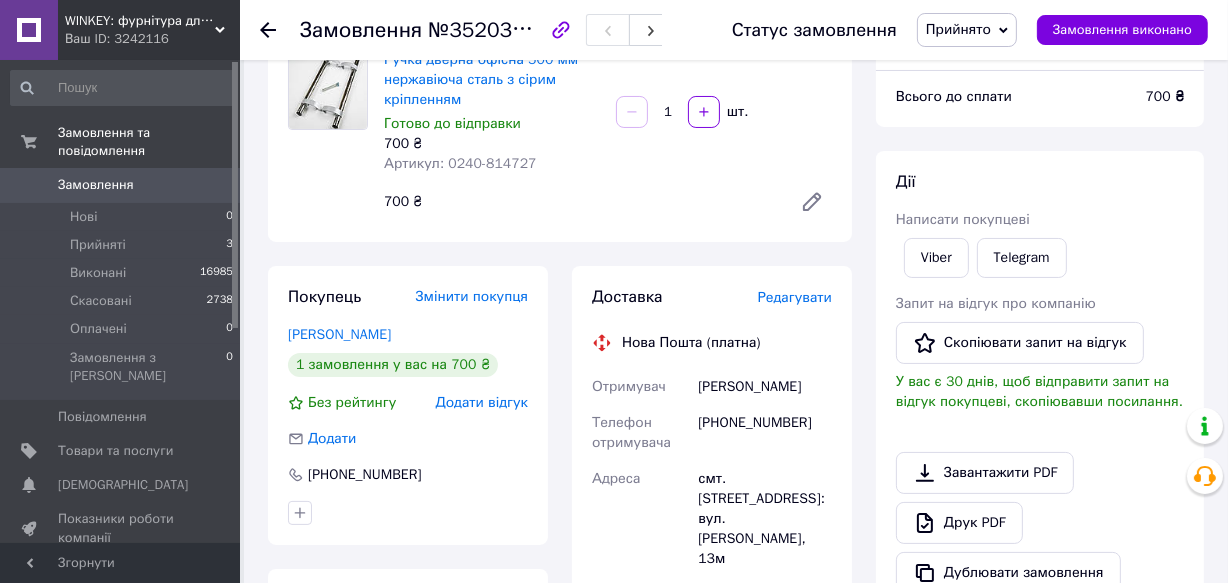 click on "Редагувати" at bounding box center (795, 297) 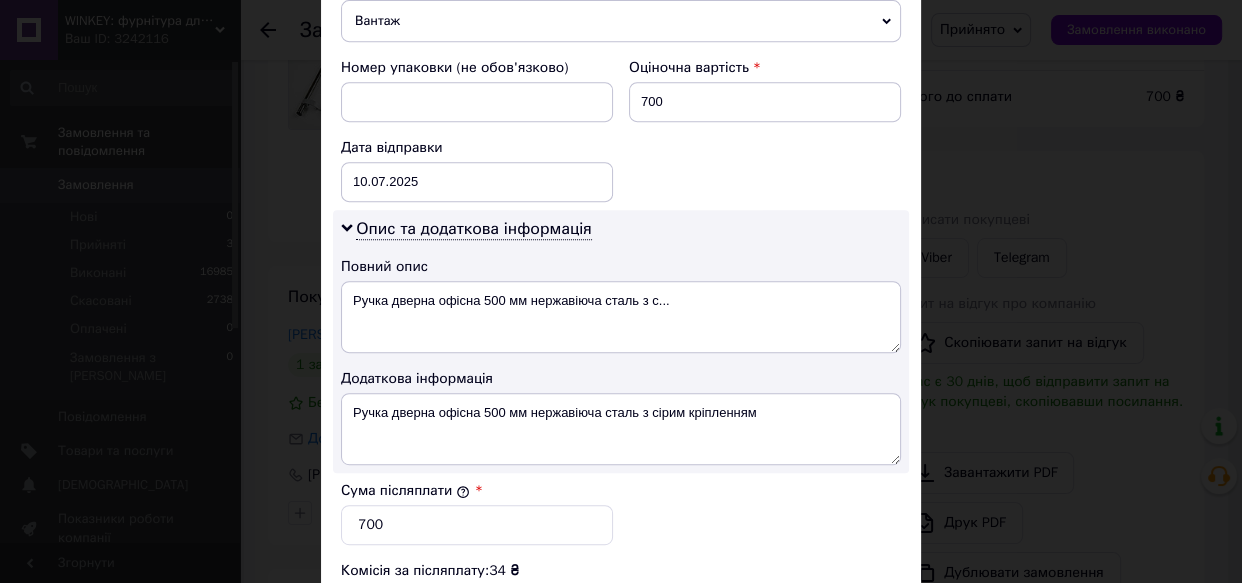 scroll, scrollTop: 909, scrollLeft: 0, axis: vertical 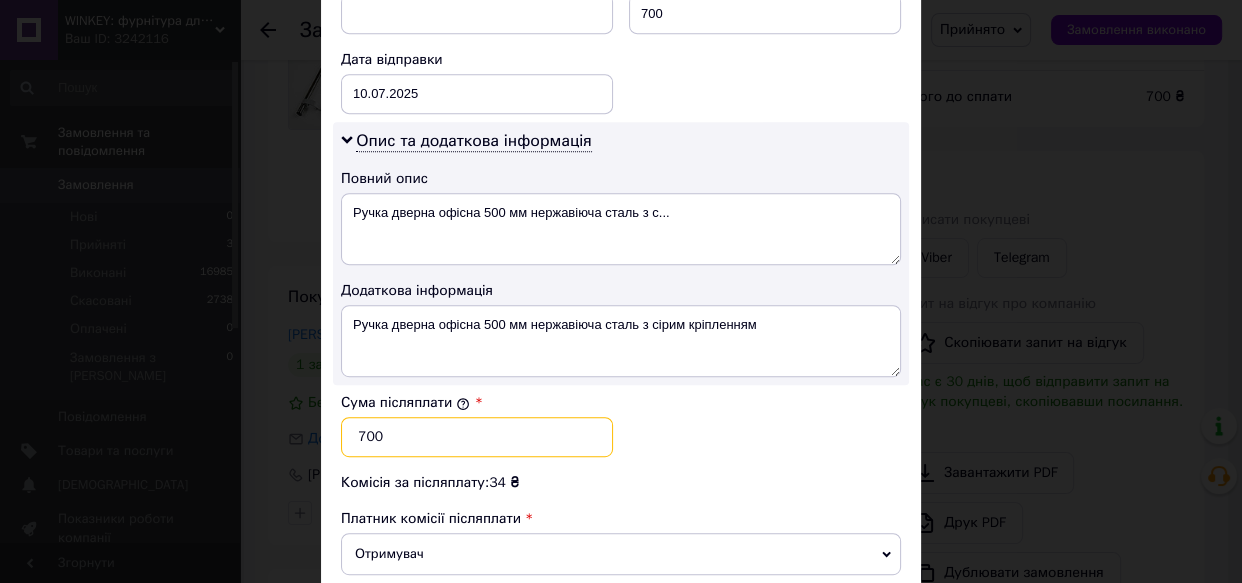 click on "700" at bounding box center [477, 437] 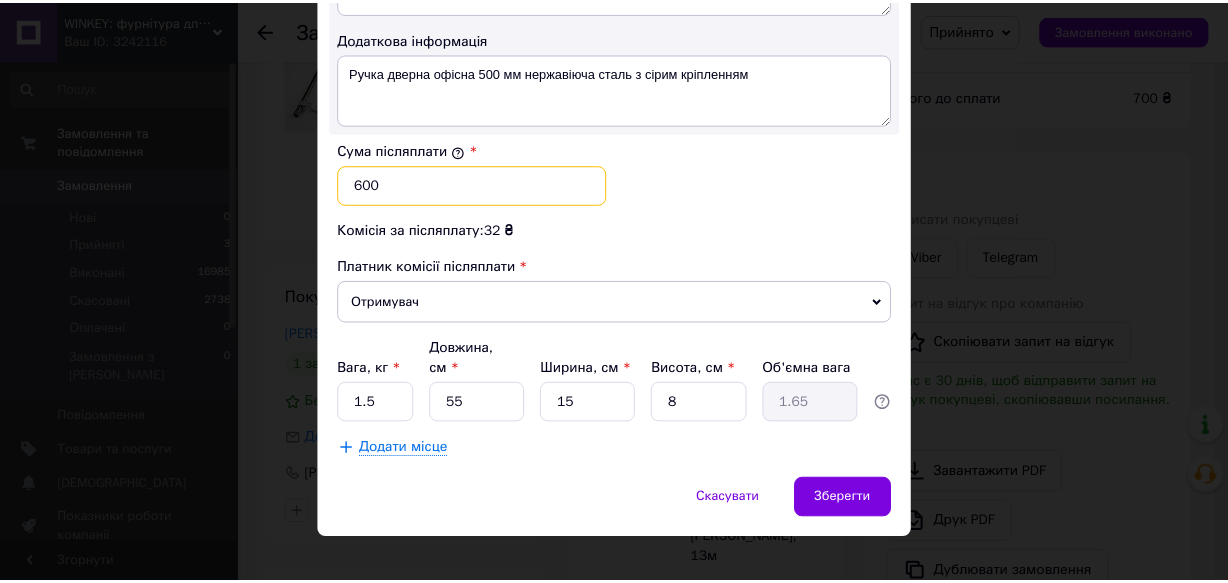 scroll, scrollTop: 1163, scrollLeft: 0, axis: vertical 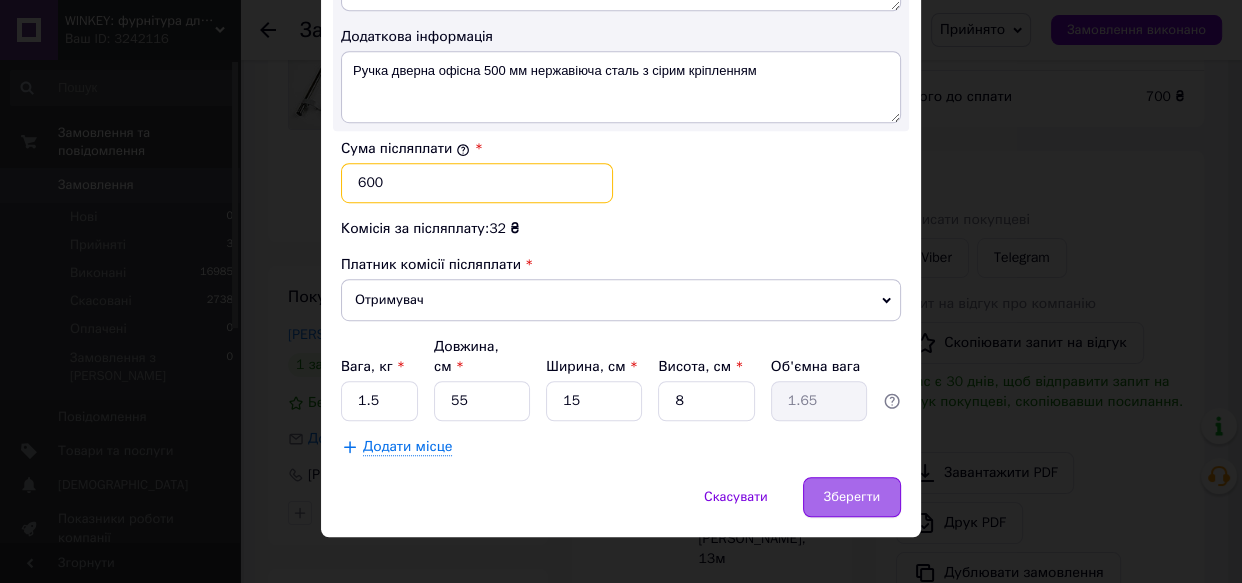 type on "600" 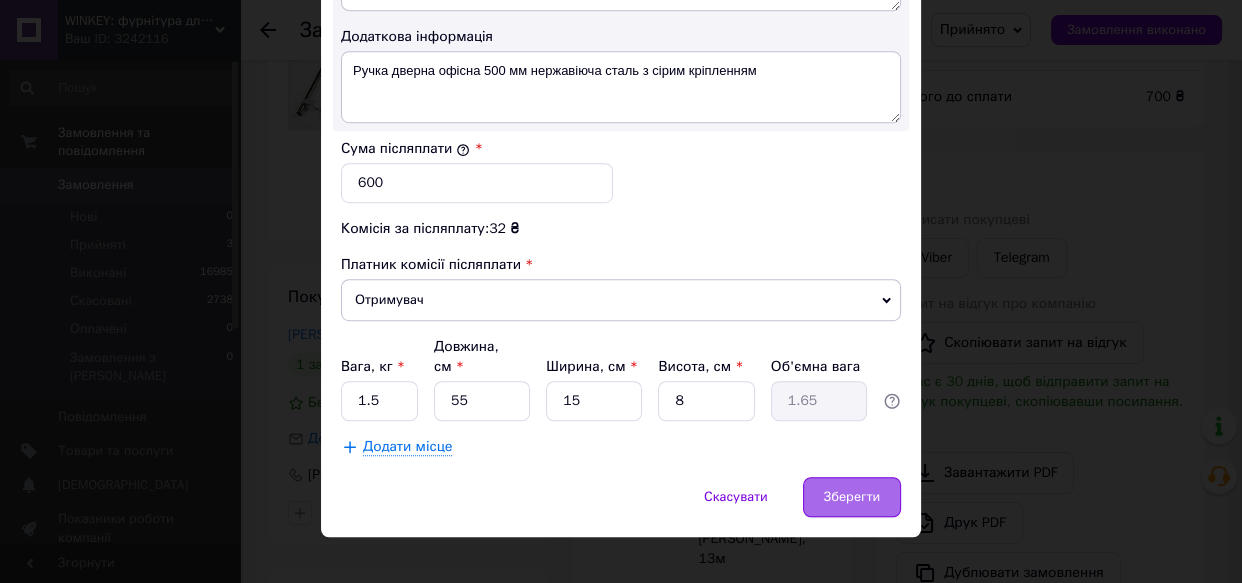 click on "Зберегти" at bounding box center (852, 497) 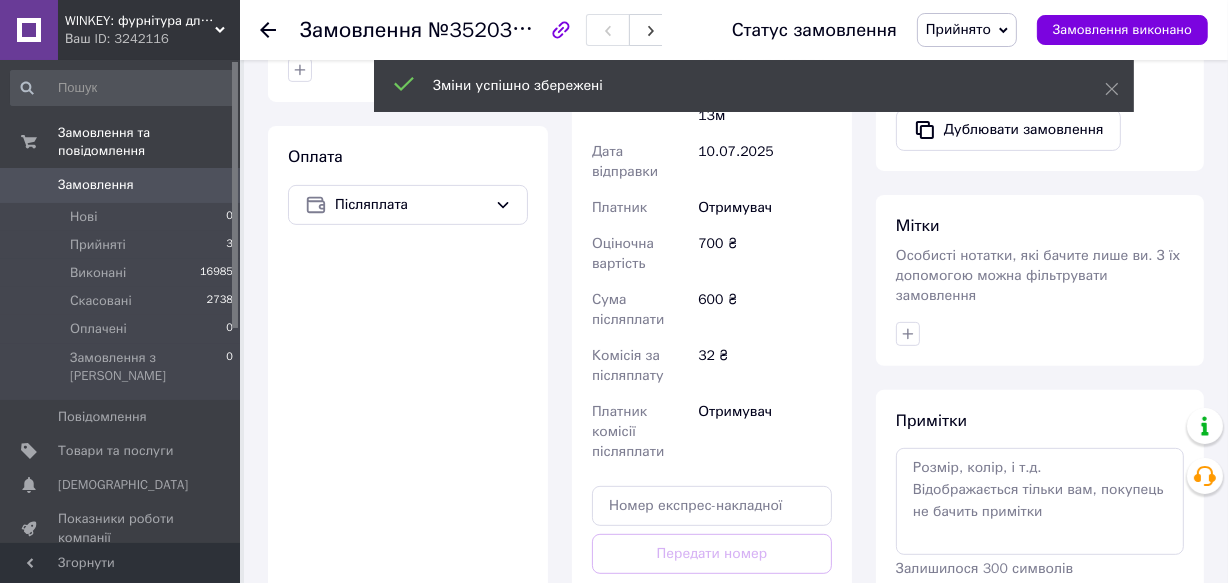 scroll, scrollTop: 727, scrollLeft: 0, axis: vertical 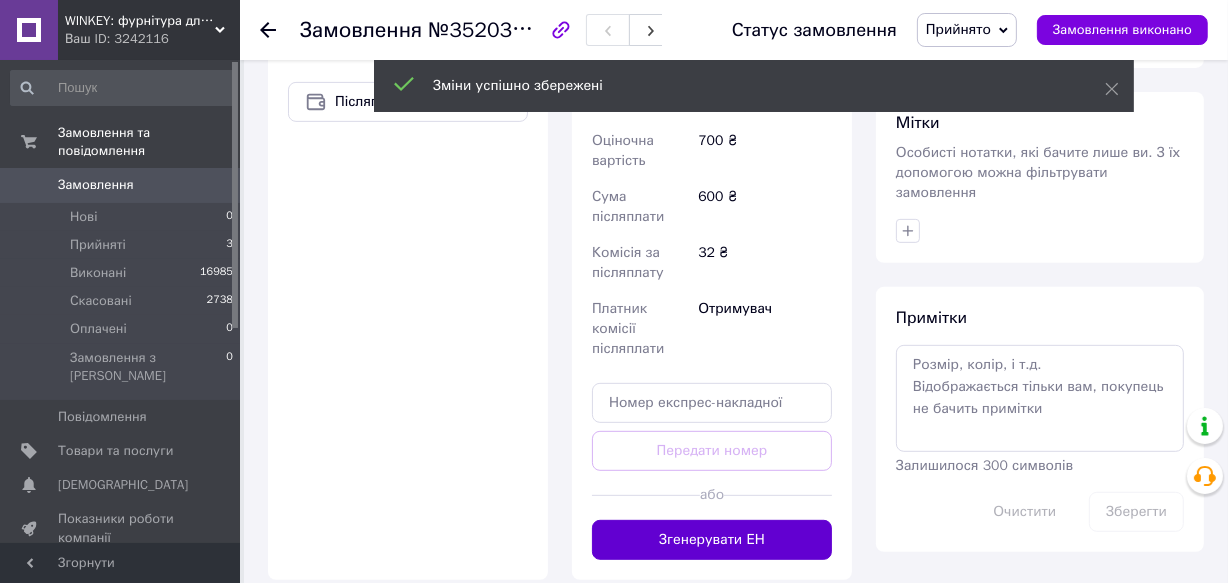 click on "Згенерувати ЕН" at bounding box center [712, 540] 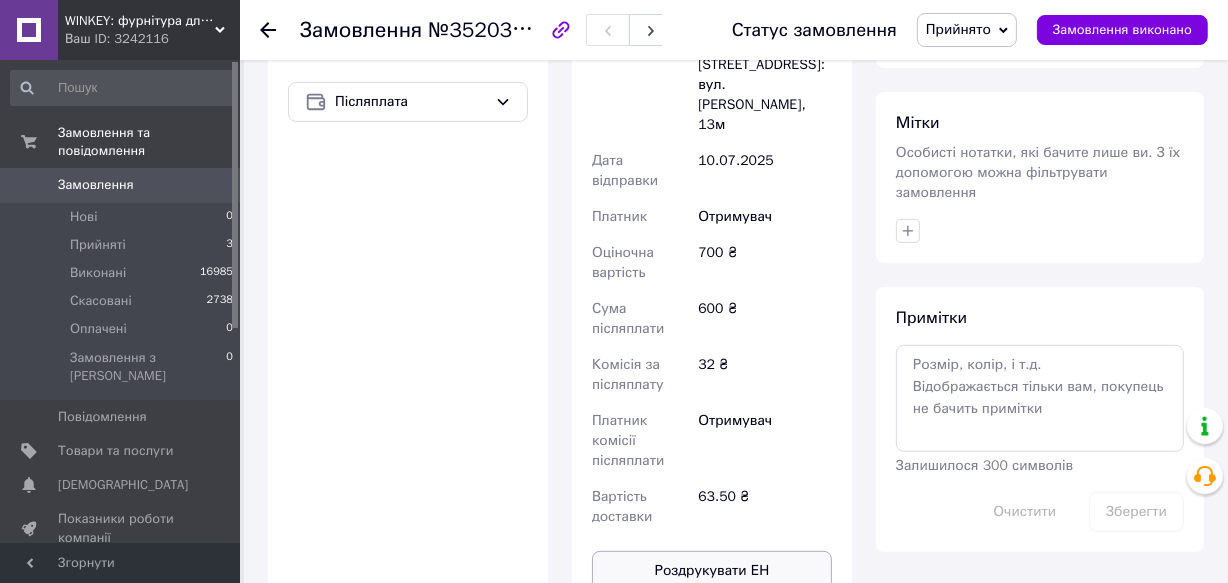 click on "Роздрукувати ЕН" at bounding box center [712, 571] 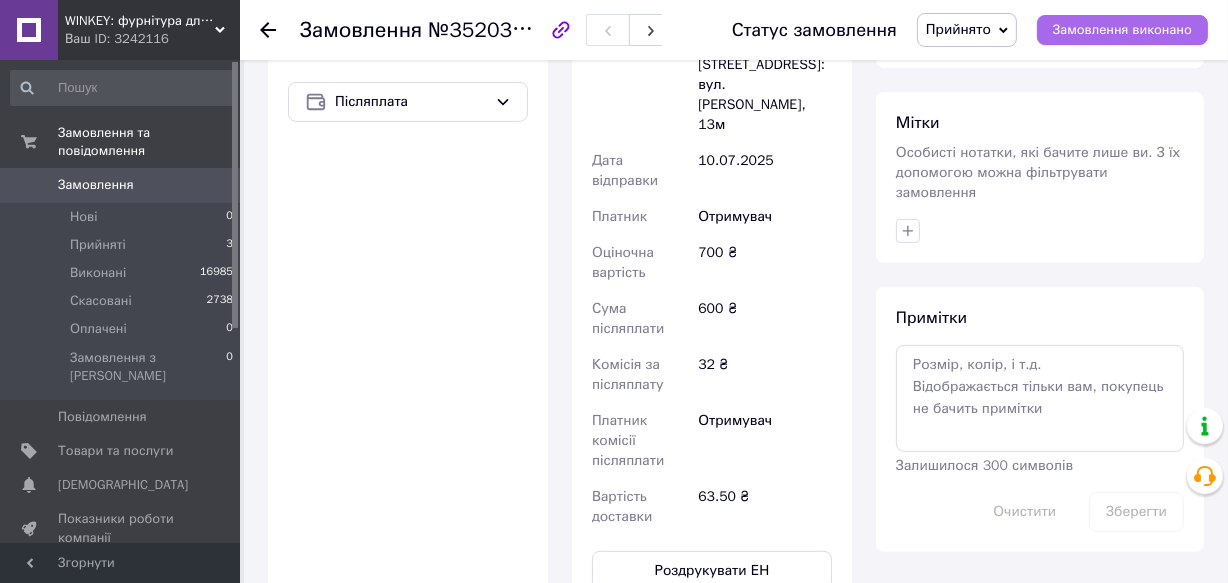 click on "Замовлення виконано" at bounding box center [1122, 30] 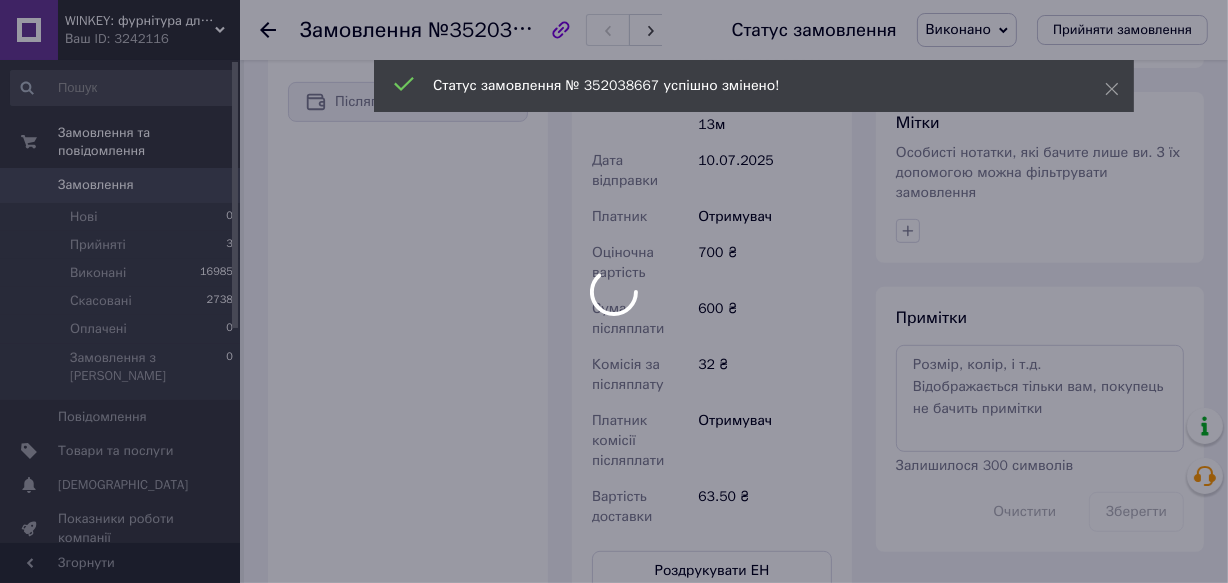 click at bounding box center [614, 291] 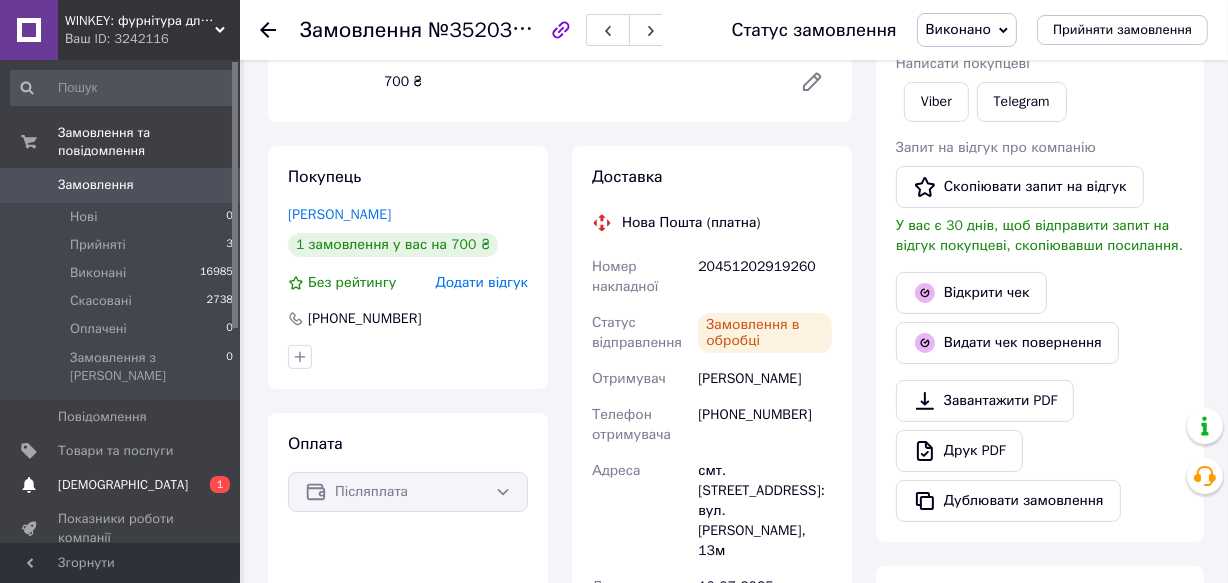 scroll, scrollTop: 330, scrollLeft: 0, axis: vertical 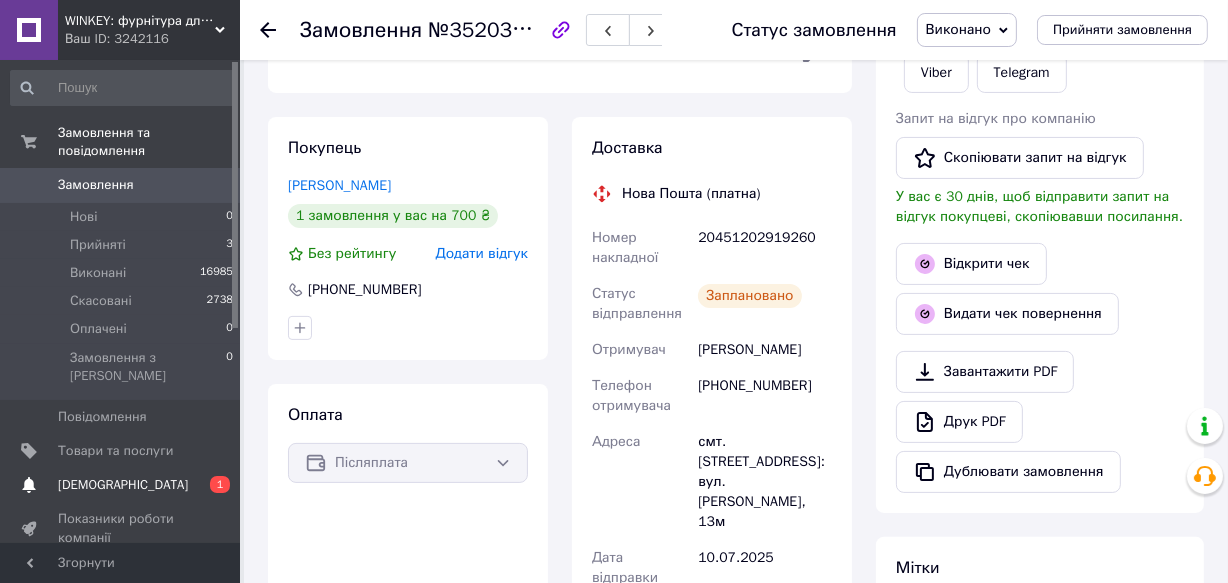 click on "[DEMOGRAPHIC_DATA]" at bounding box center [123, 485] 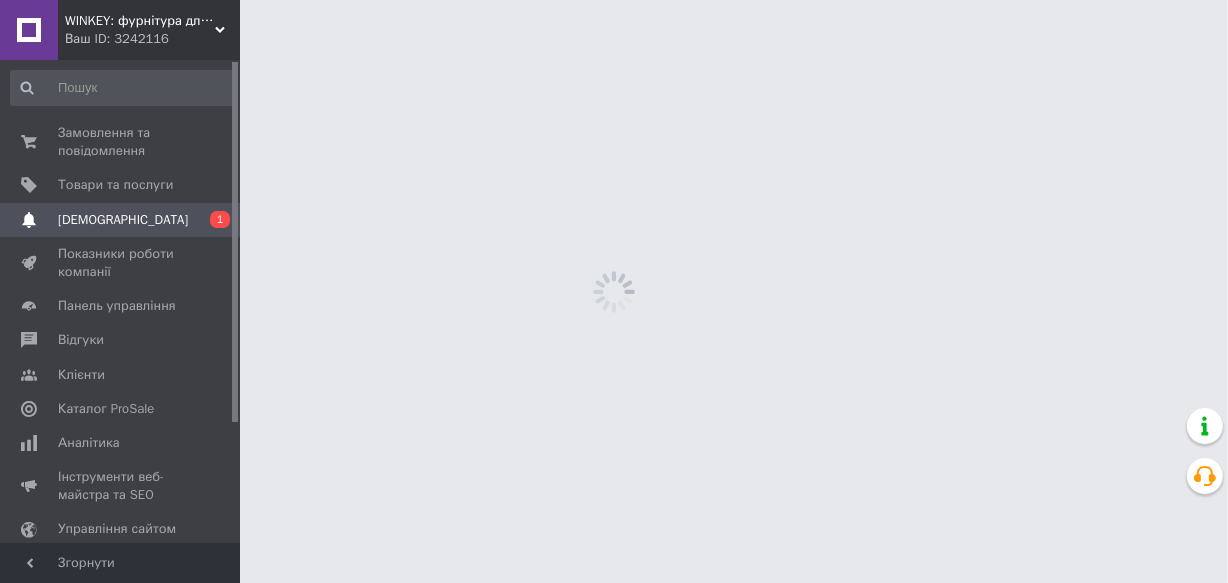 scroll, scrollTop: 0, scrollLeft: 0, axis: both 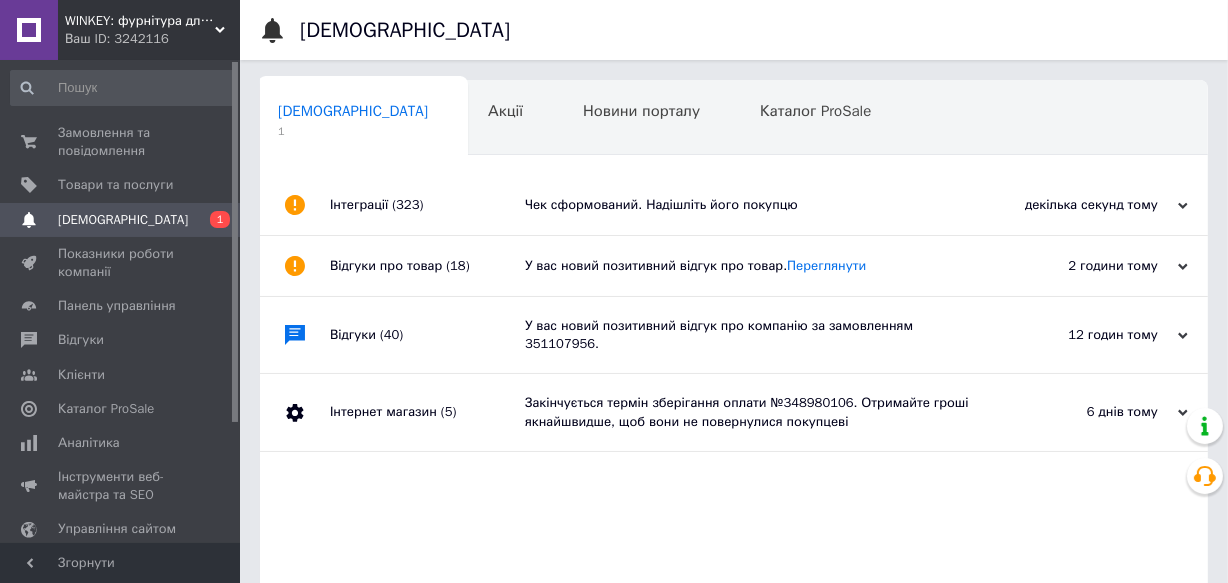 click on "Чек сформований. Надішліть його покупцю" at bounding box center [756, 205] 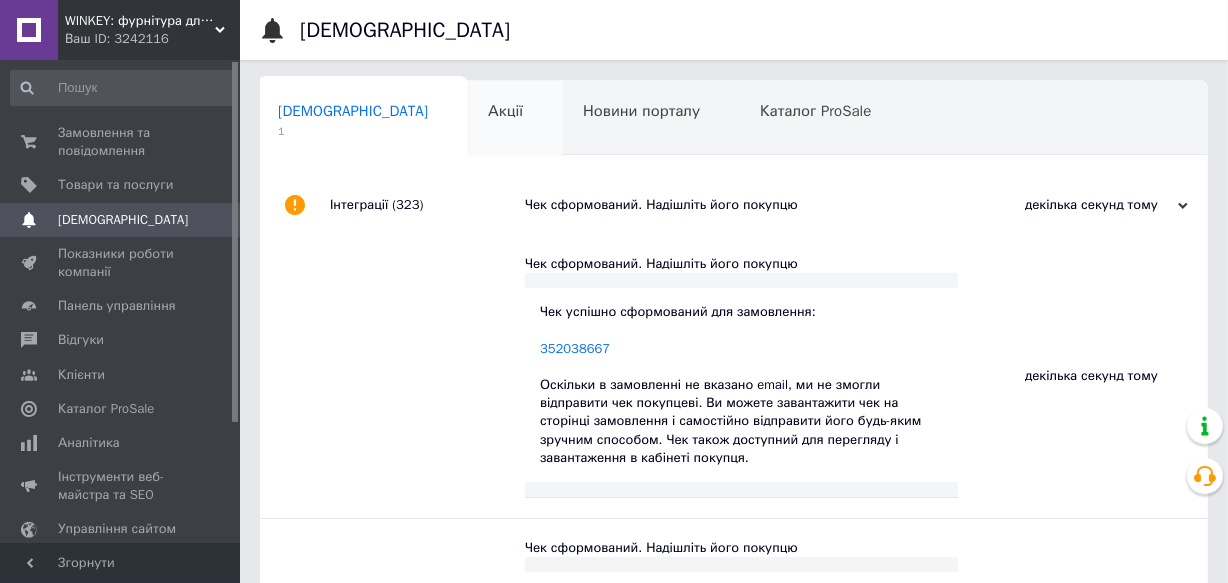 click on "Акції" at bounding box center [505, 111] 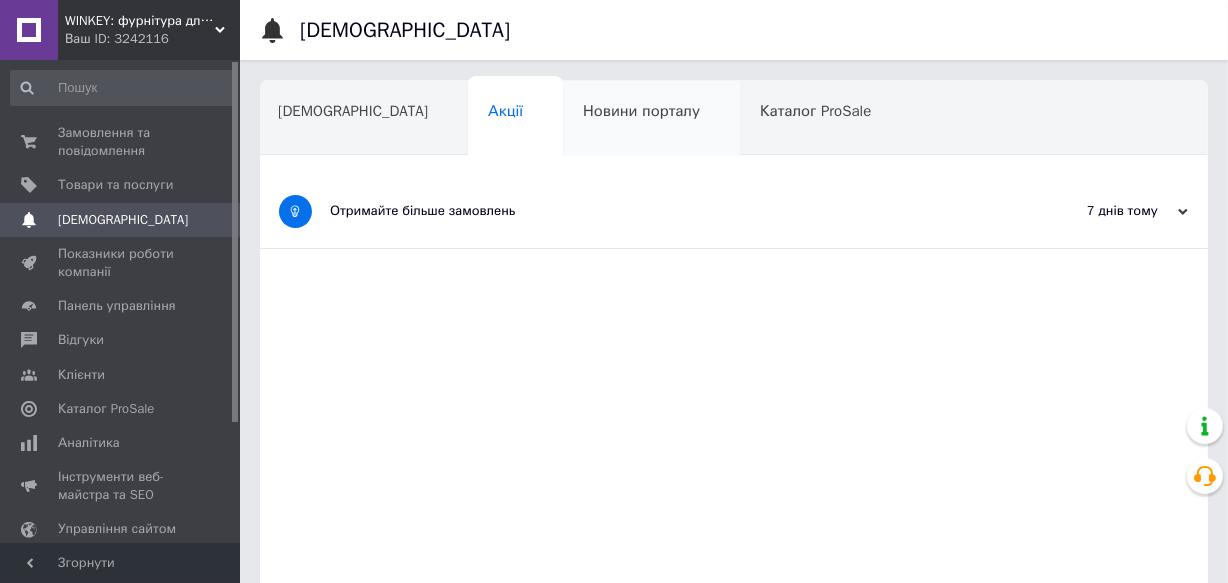 click on "Новини порталу" at bounding box center (641, 111) 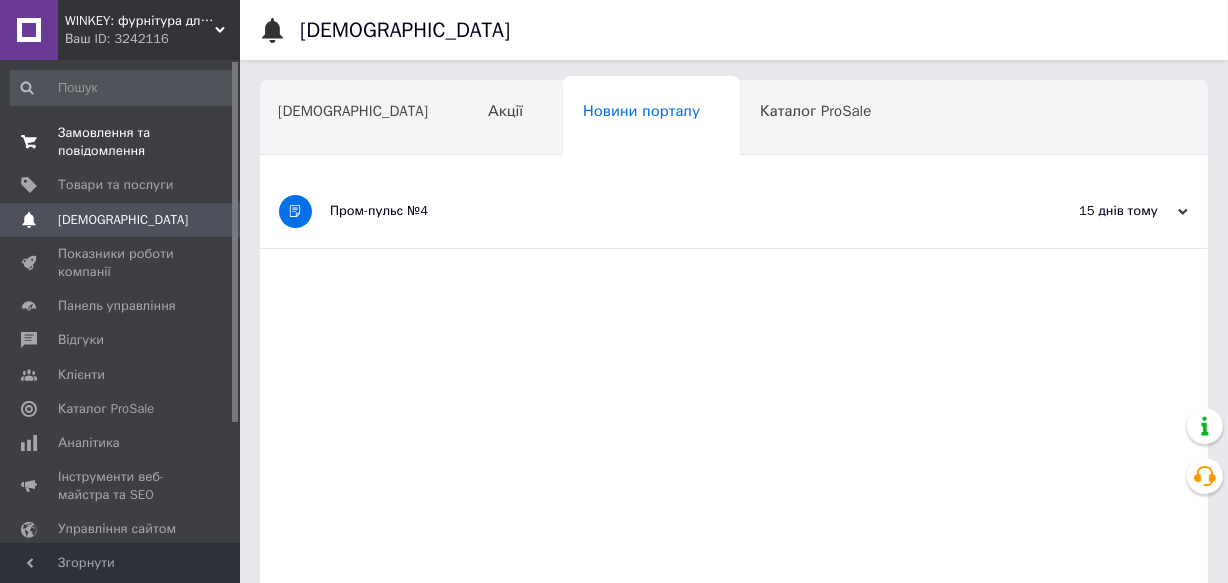 click on "Замовлення та повідомлення" at bounding box center [121, 142] 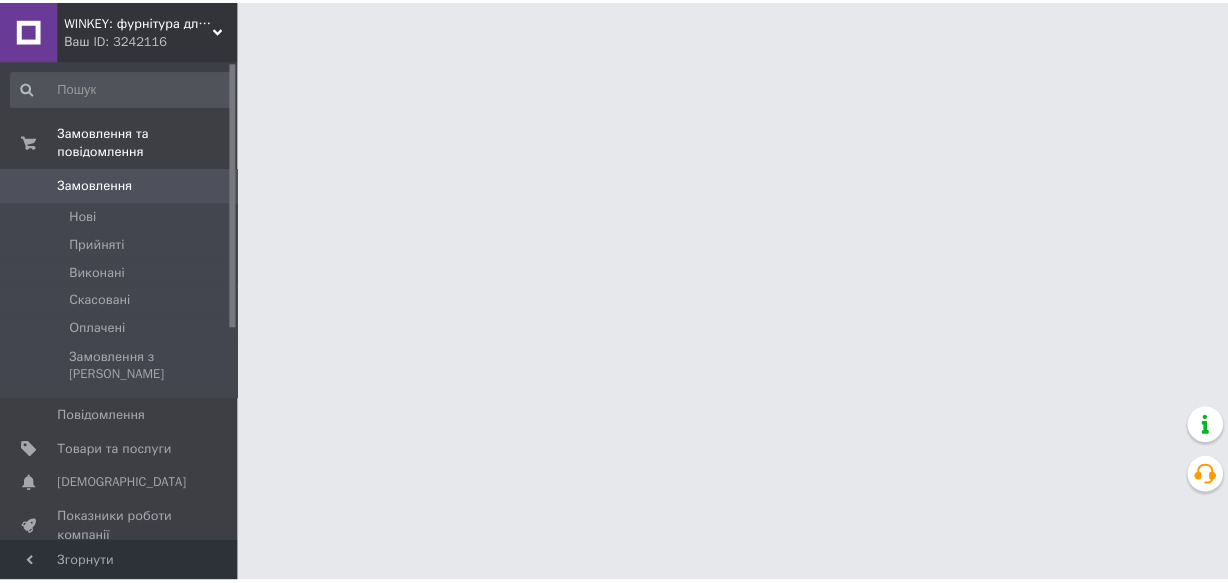 scroll, scrollTop: 0, scrollLeft: 0, axis: both 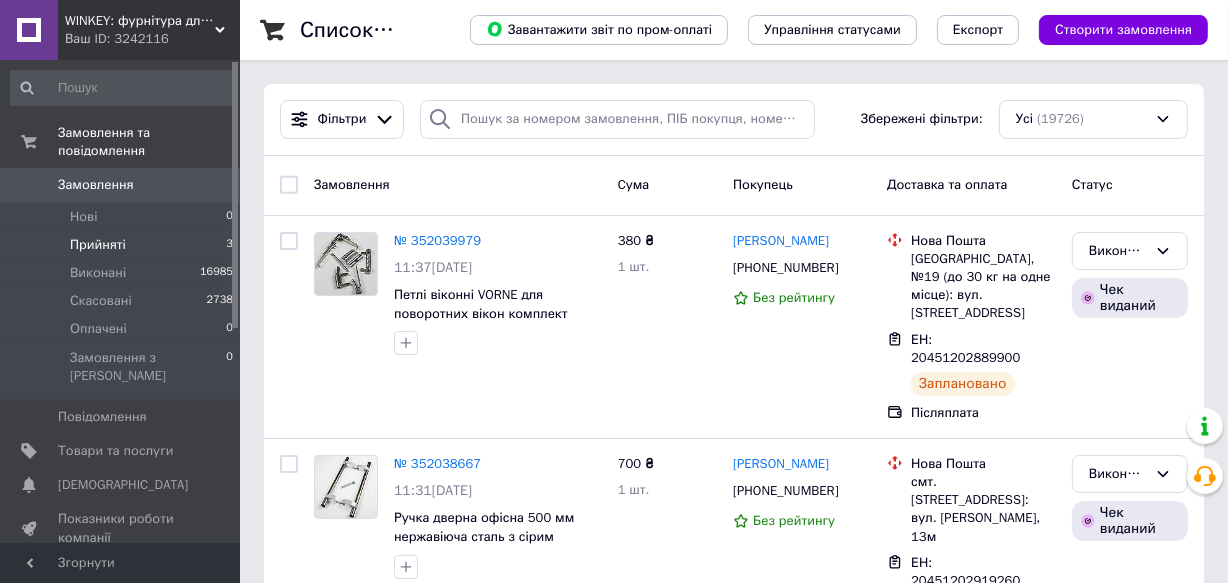click on "Прийняті" at bounding box center (98, 245) 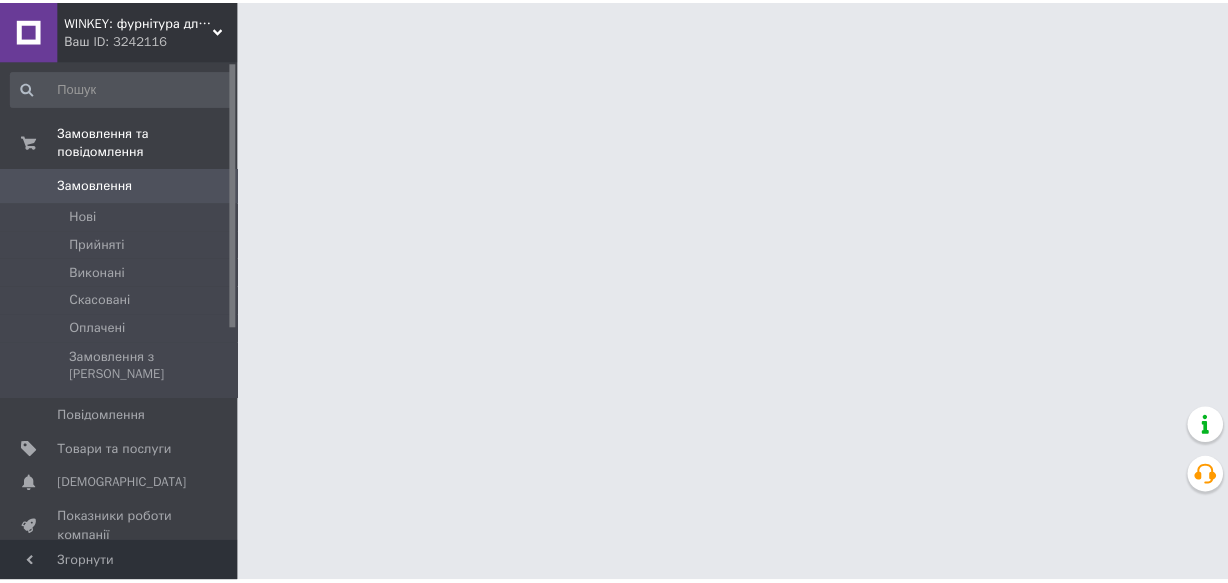 scroll, scrollTop: 0, scrollLeft: 0, axis: both 